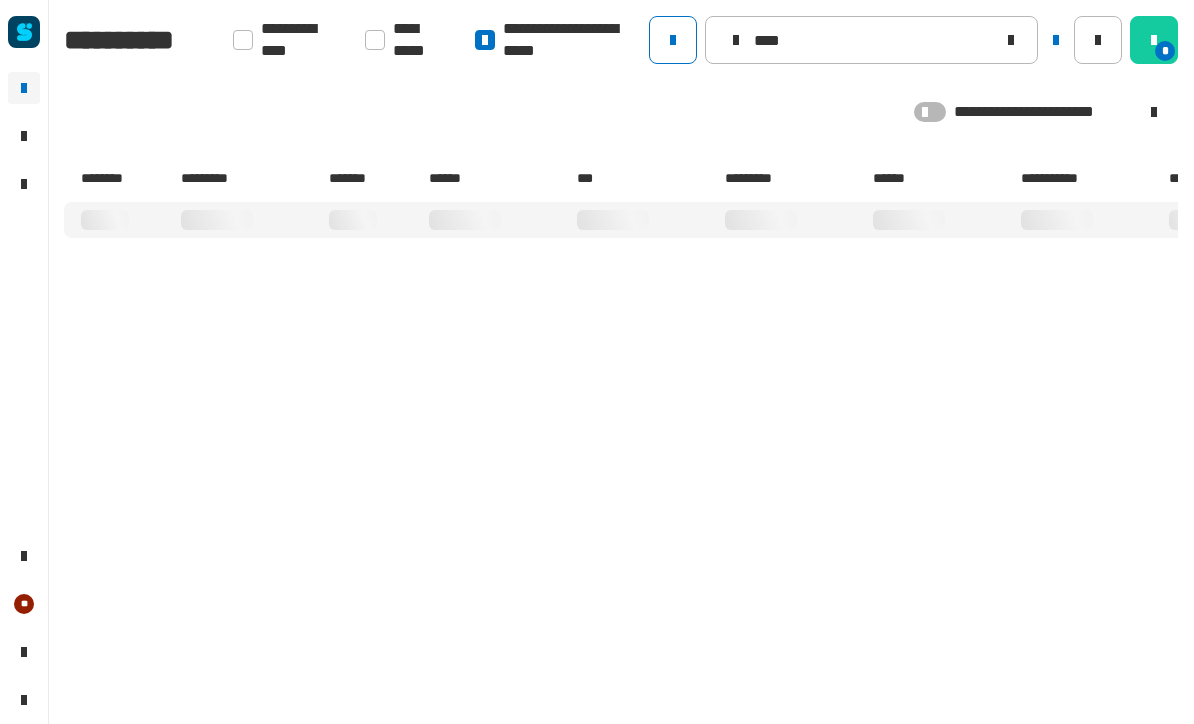 scroll, scrollTop: 0, scrollLeft: 0, axis: both 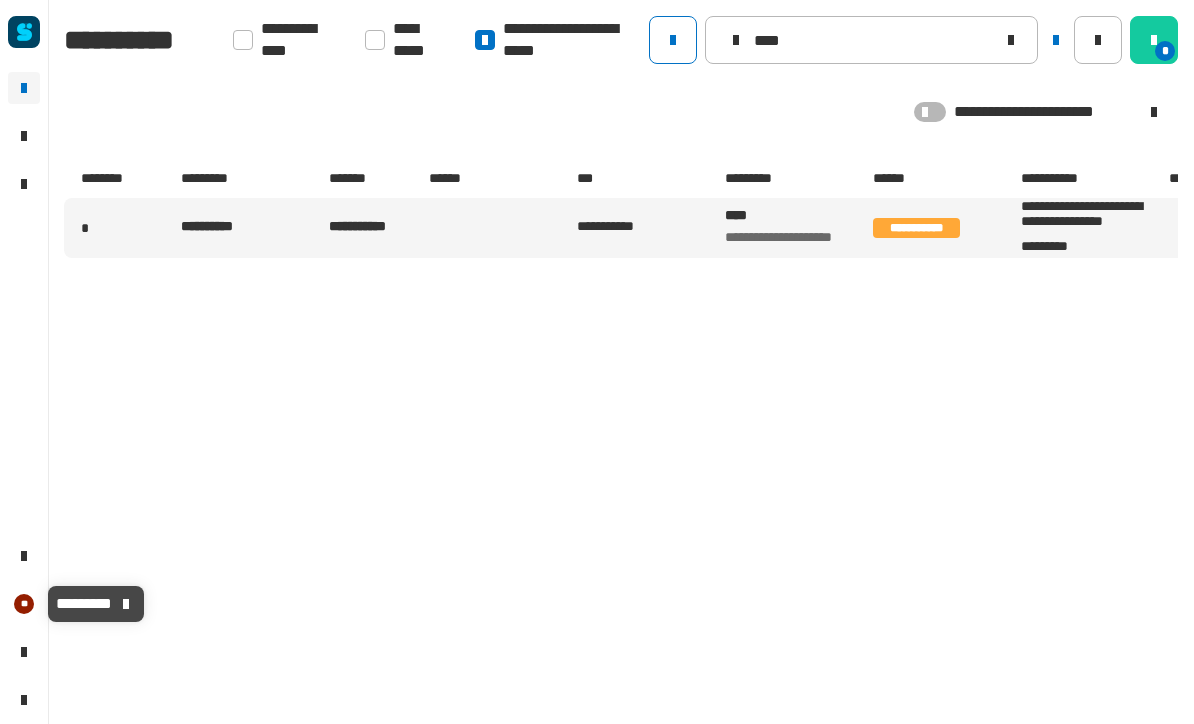 click on "**" 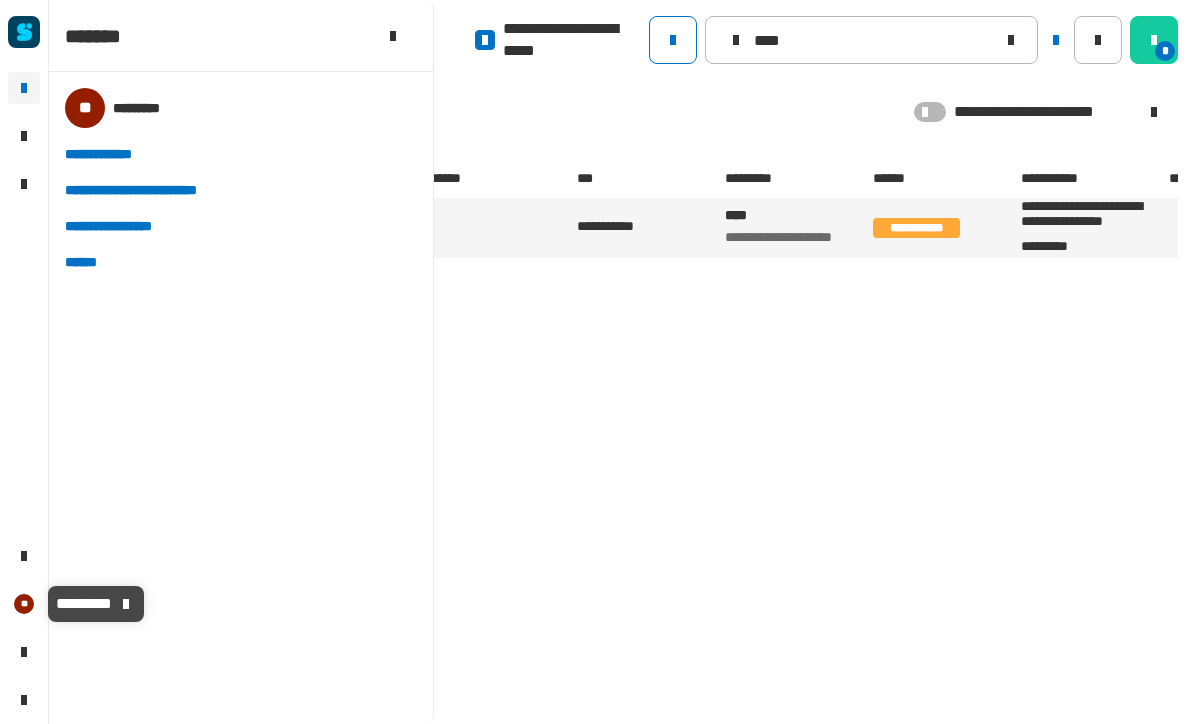 click on "**********" 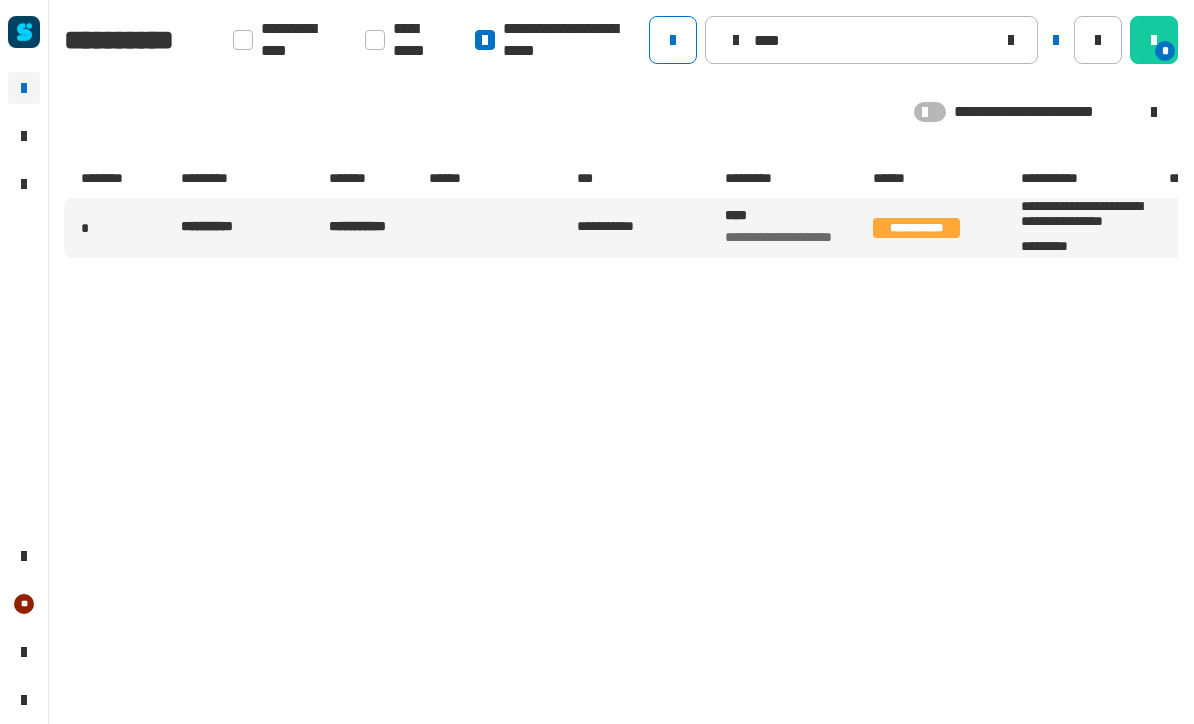 click on "**" 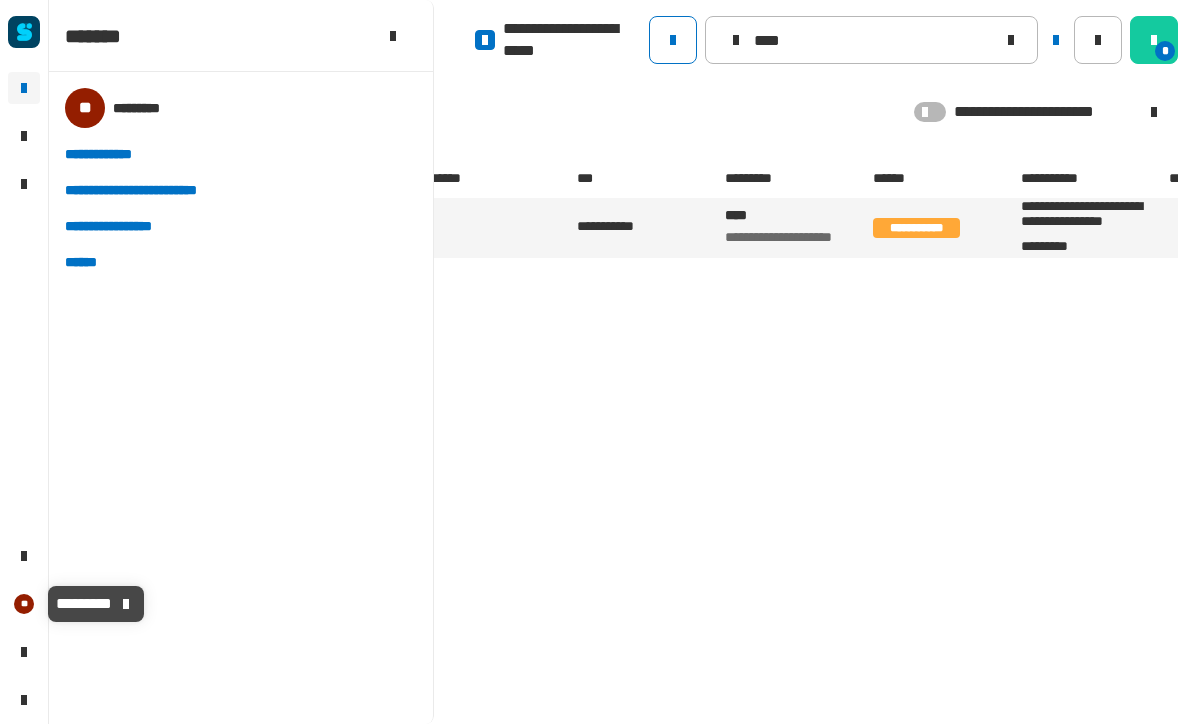 click at bounding box center [393, 36] 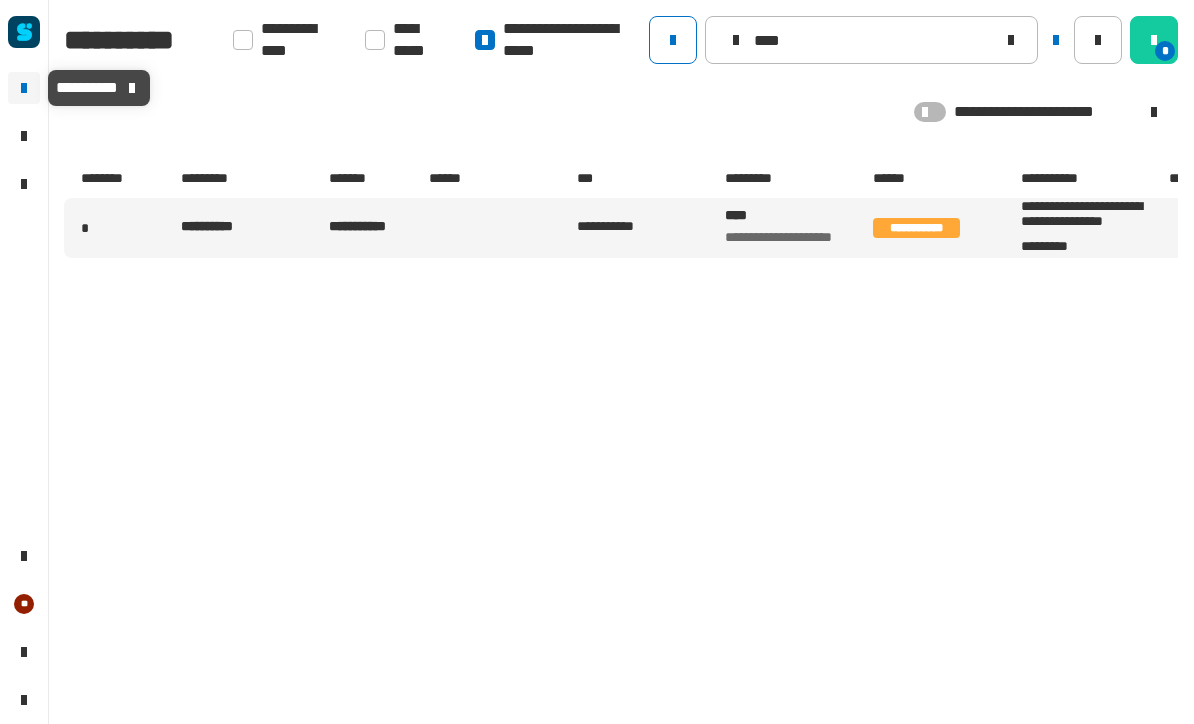 click 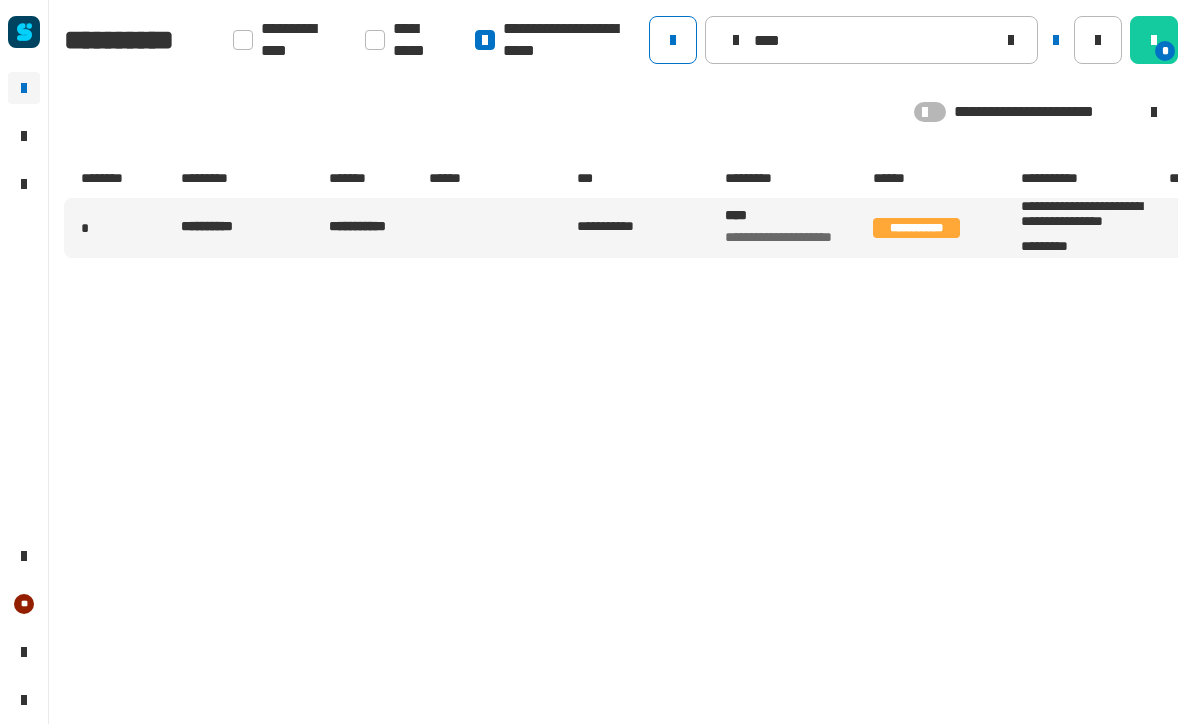 click on "****" 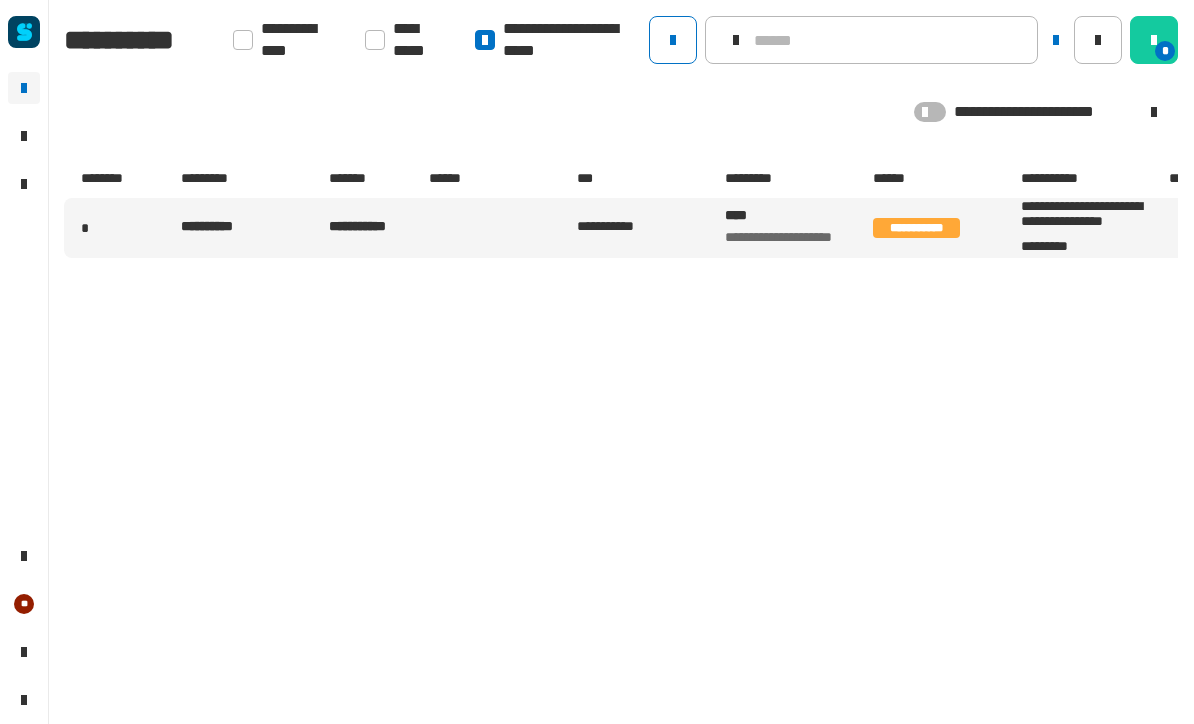 type 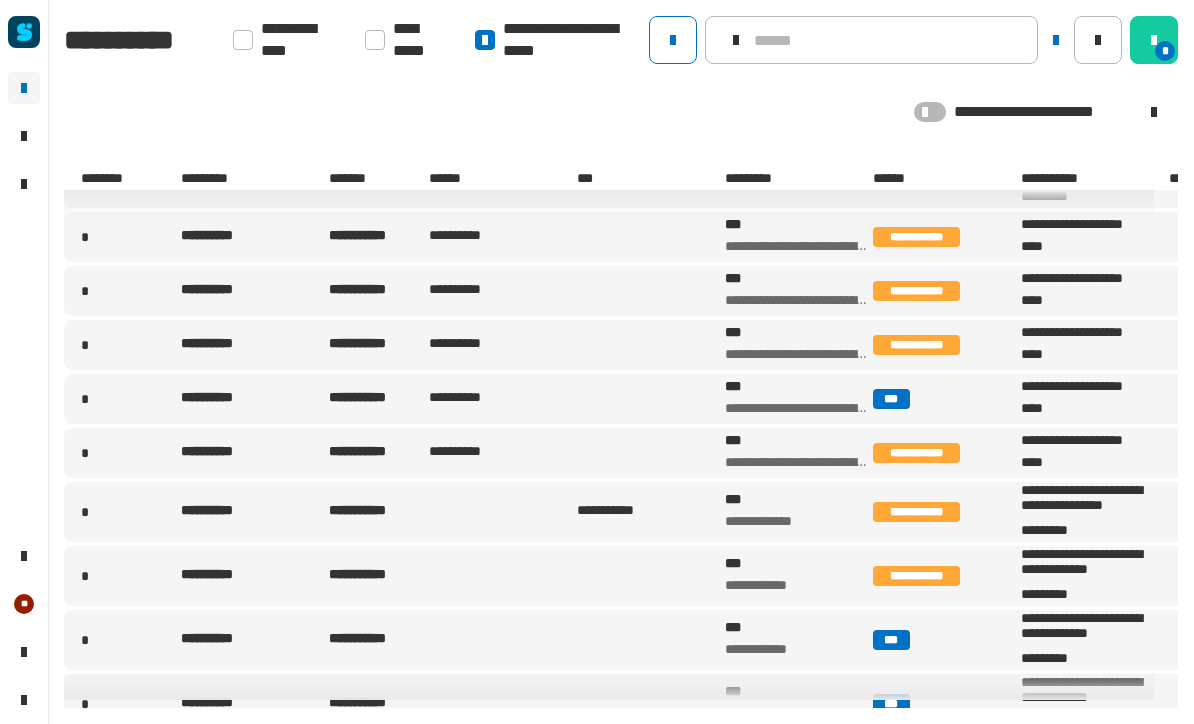 scroll, scrollTop: 51, scrollLeft: 0, axis: vertical 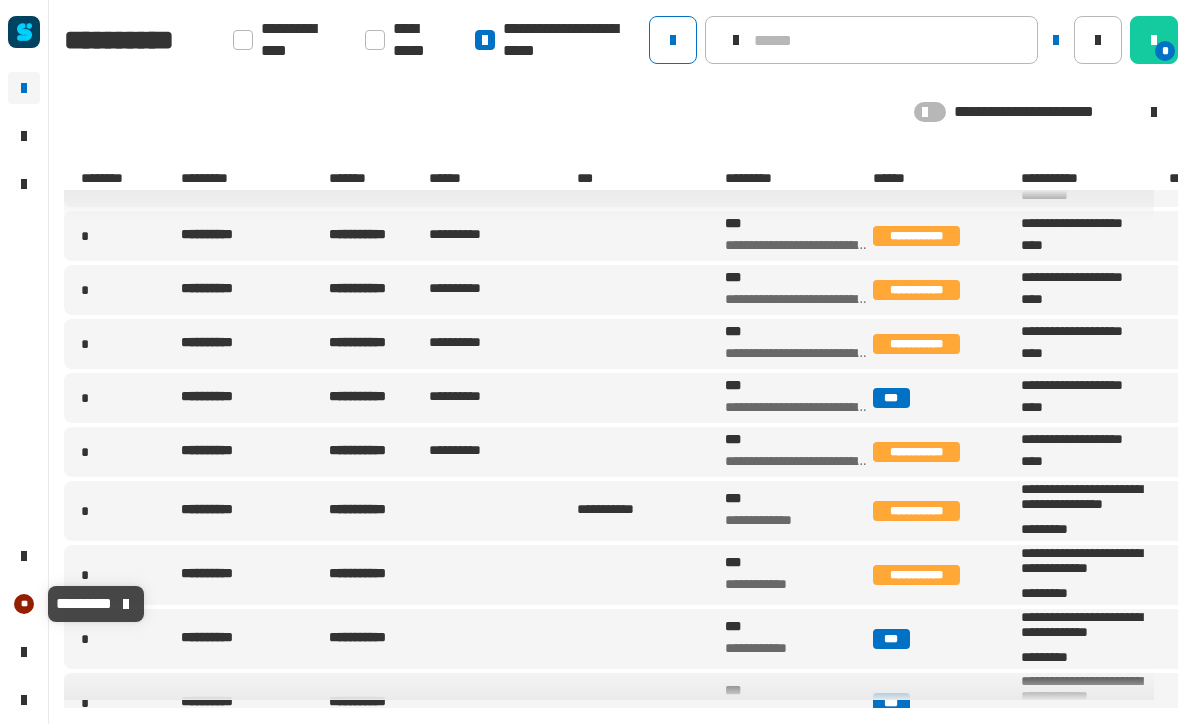 click on "*********" at bounding box center [84, 603] 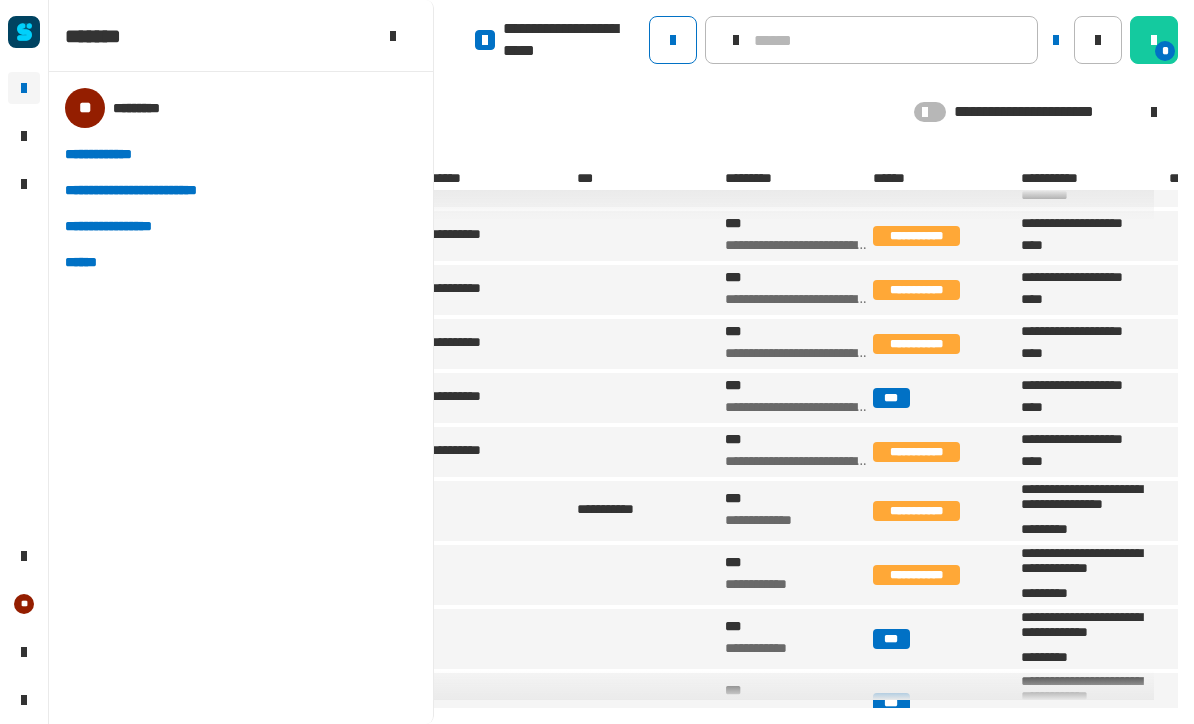 click on "**********" at bounding box center (241, 398) 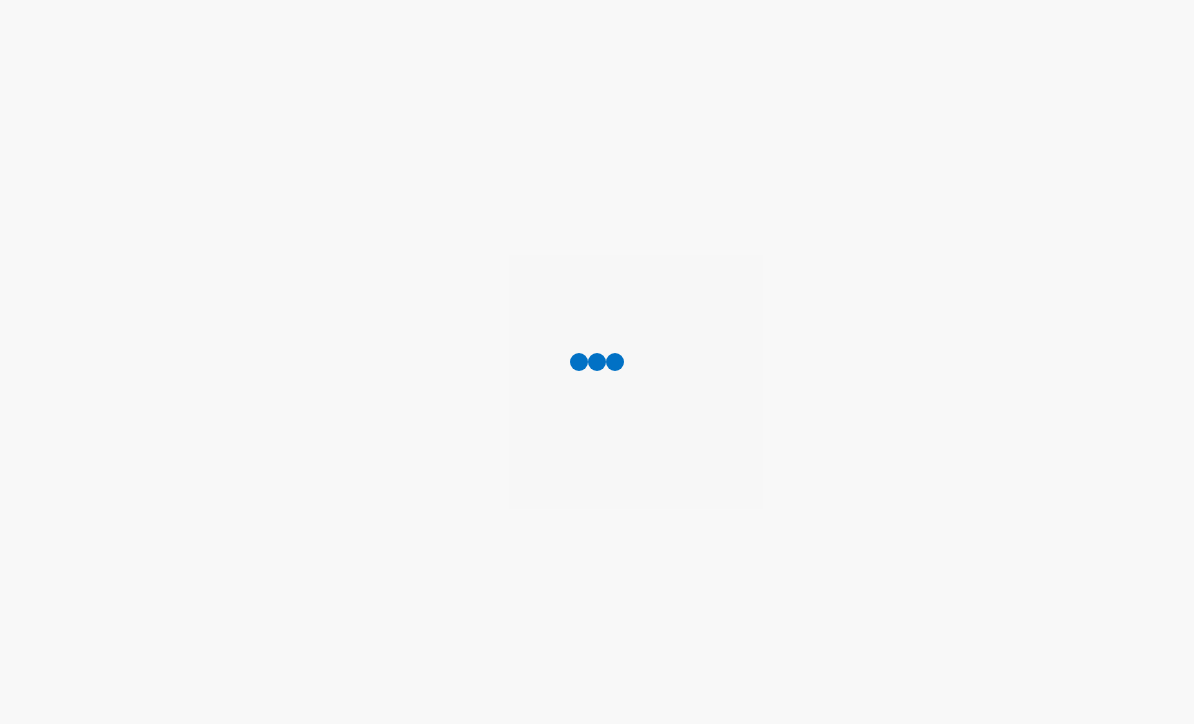 scroll, scrollTop: 0, scrollLeft: 0, axis: both 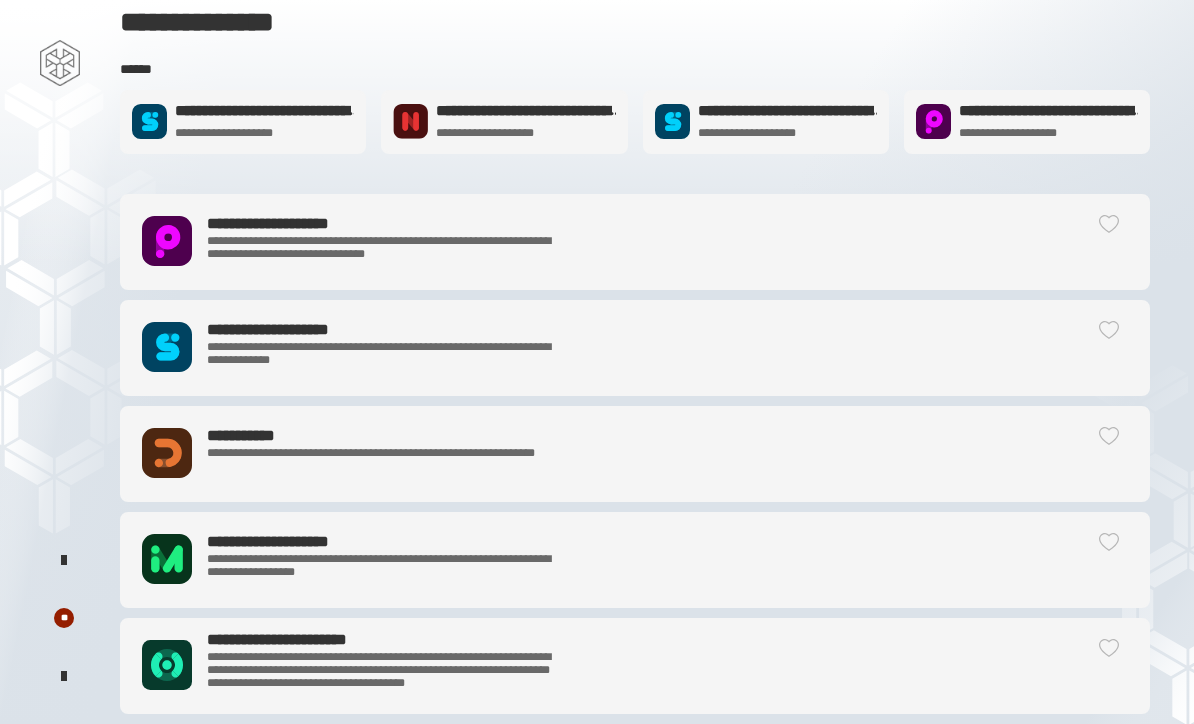 click on "**********" 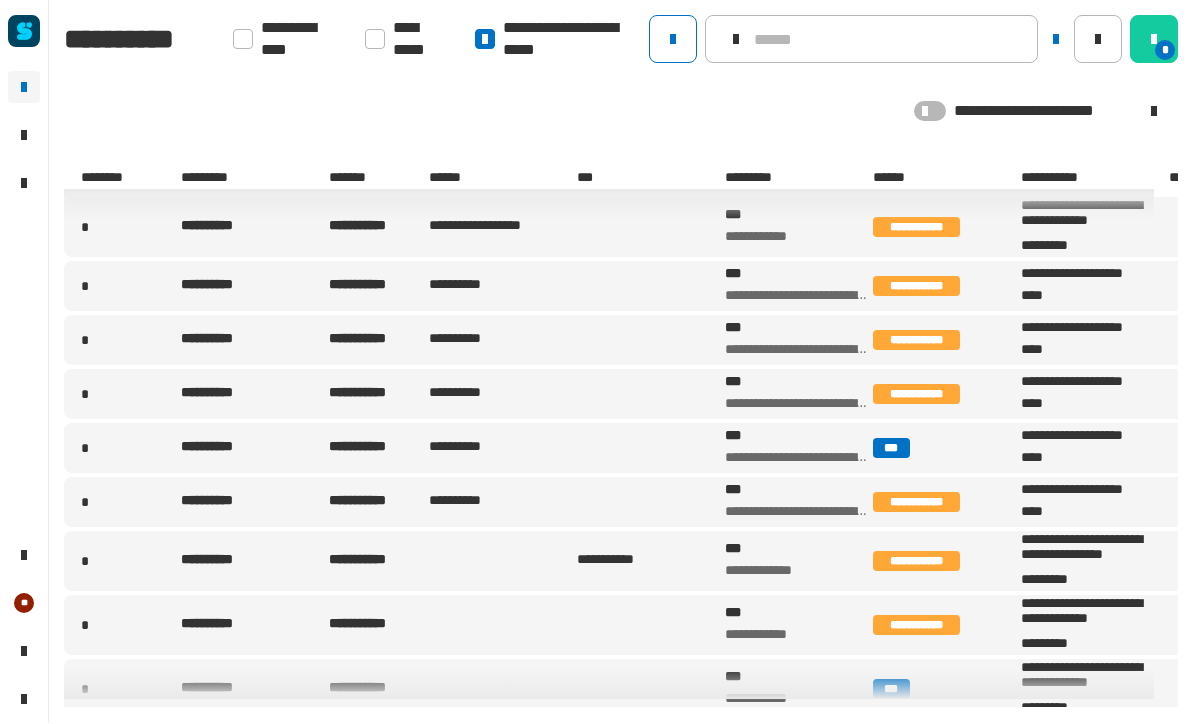 scroll, scrollTop: 0, scrollLeft: 0, axis: both 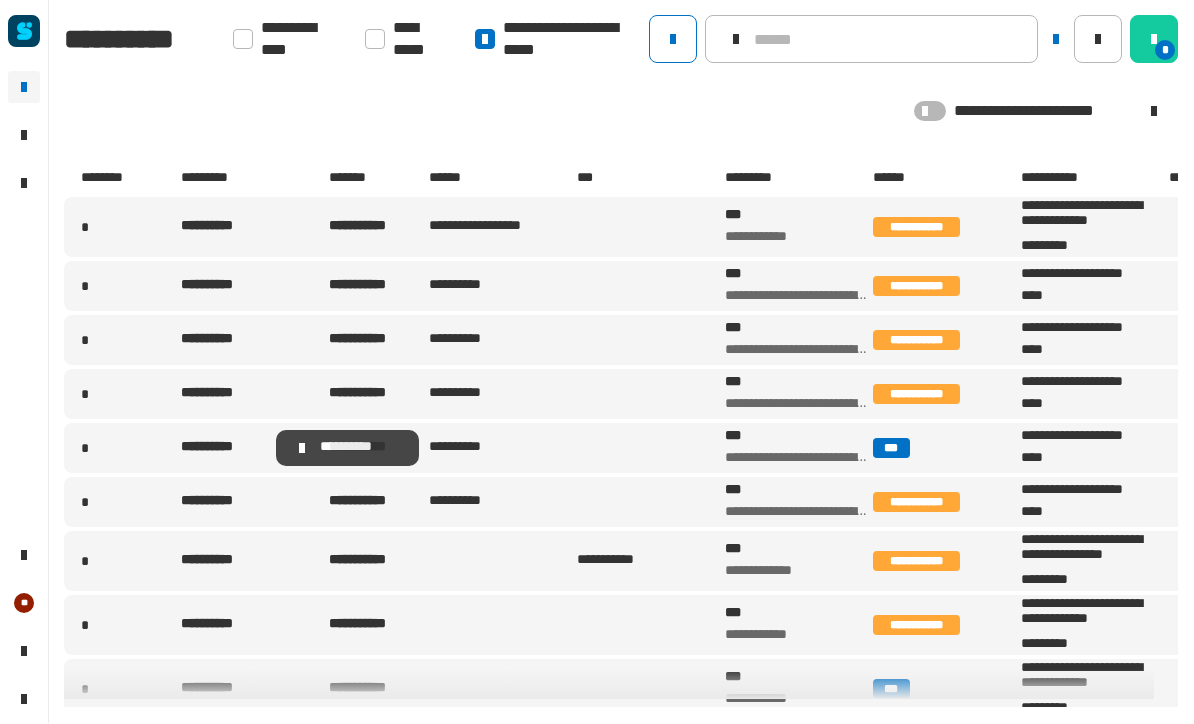 click at bounding box center (649, 449) 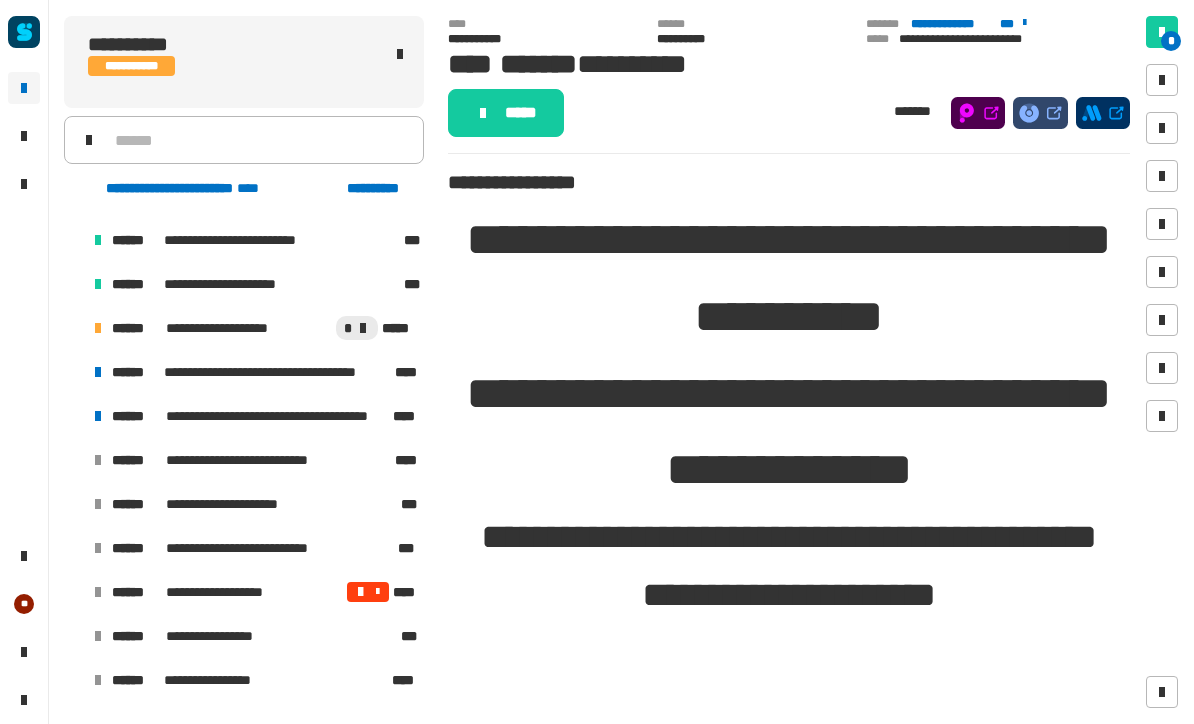 scroll, scrollTop: 711, scrollLeft: 0, axis: vertical 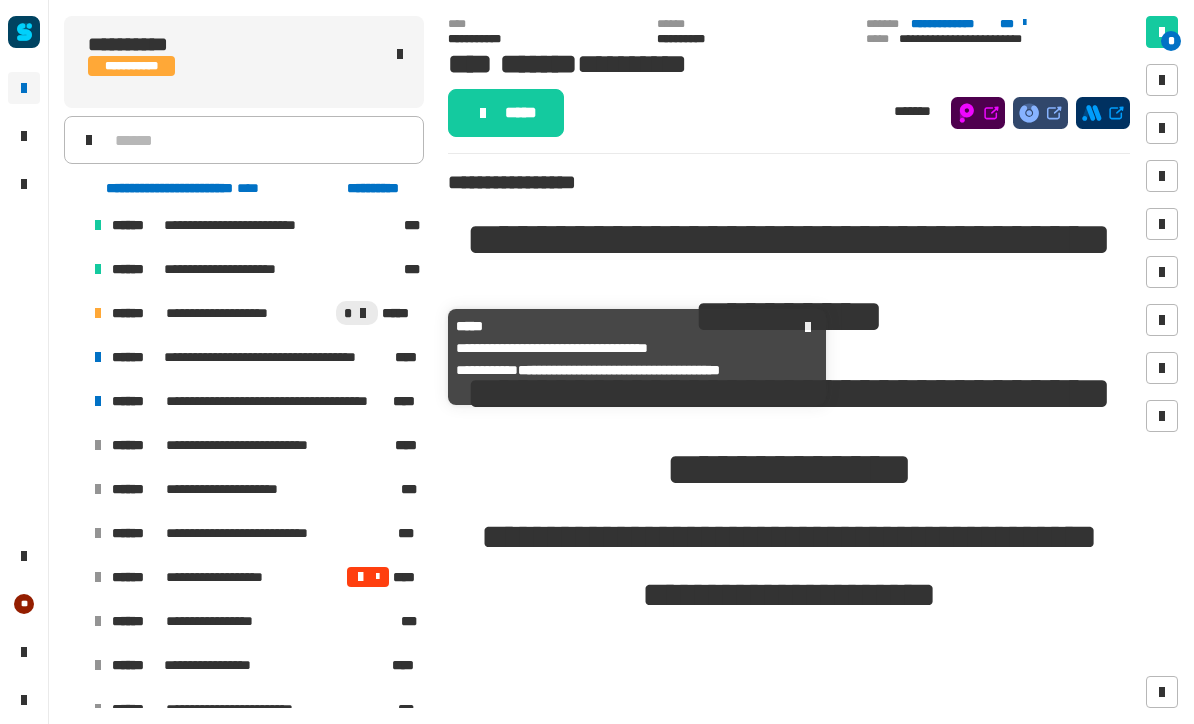 click on "******" at bounding box center (136, 357) 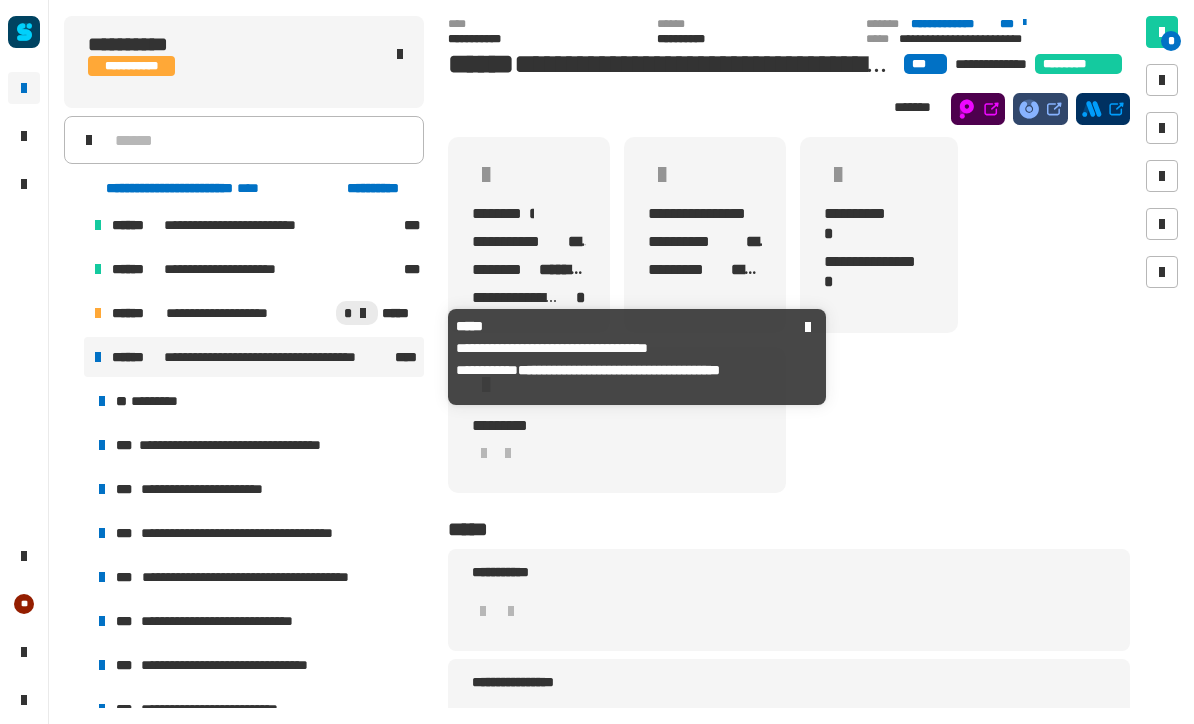 click on "**********" at bounding box center (256, 445) 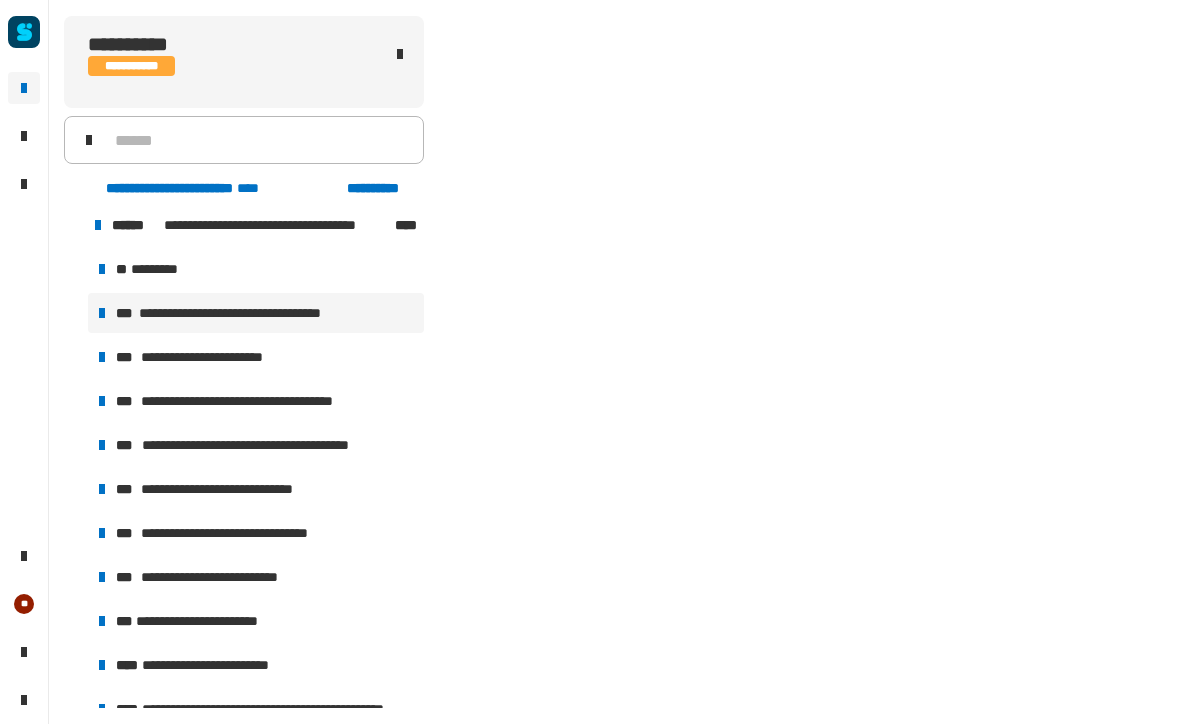 scroll, scrollTop: 0, scrollLeft: 0, axis: both 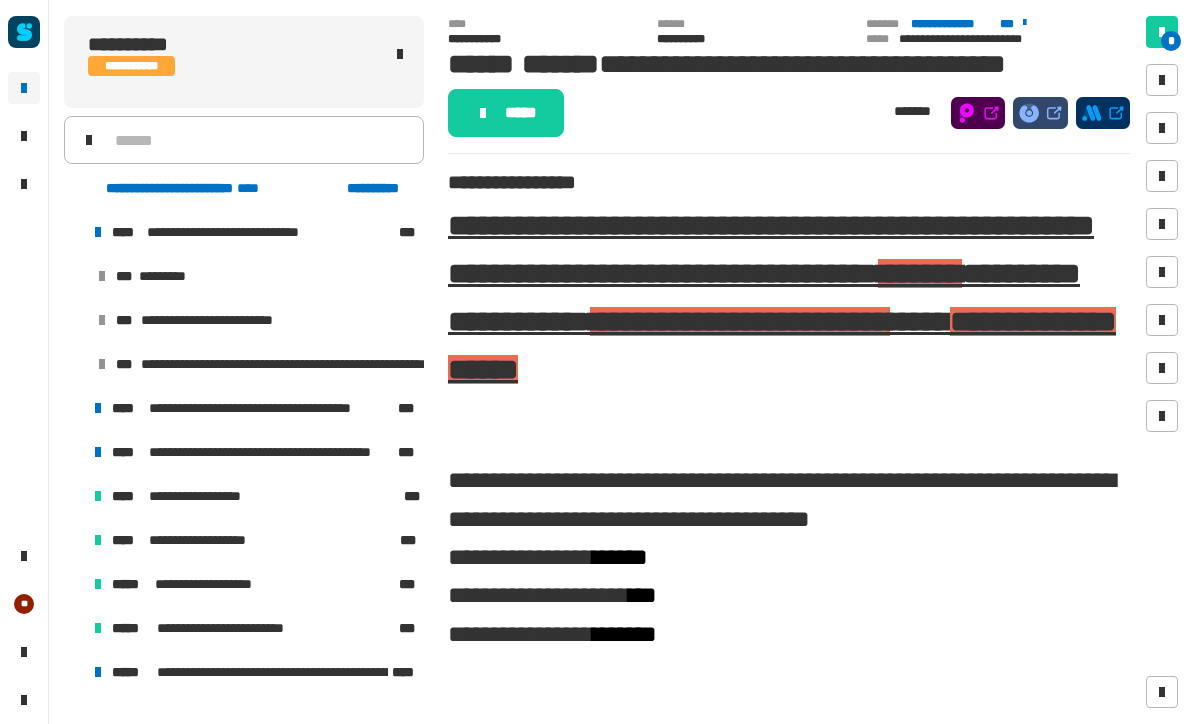 click at bounding box center (98, 232) 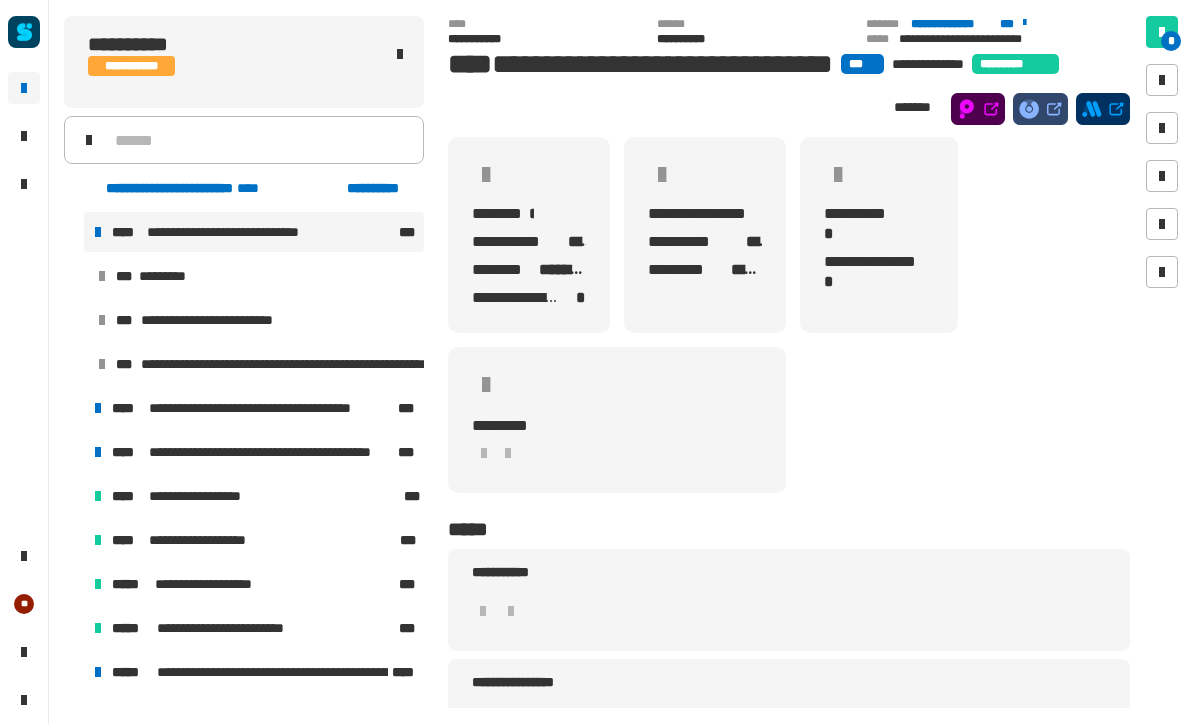 click at bounding box center (74, 232) 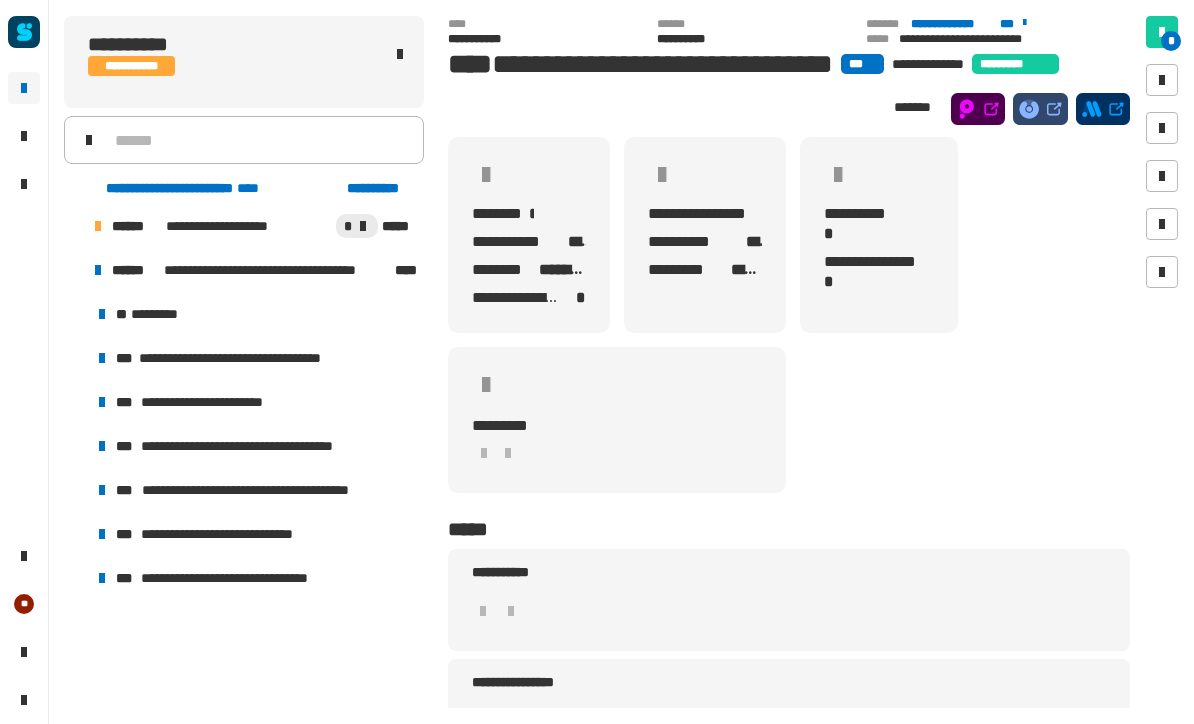 scroll, scrollTop: 693, scrollLeft: 0, axis: vertical 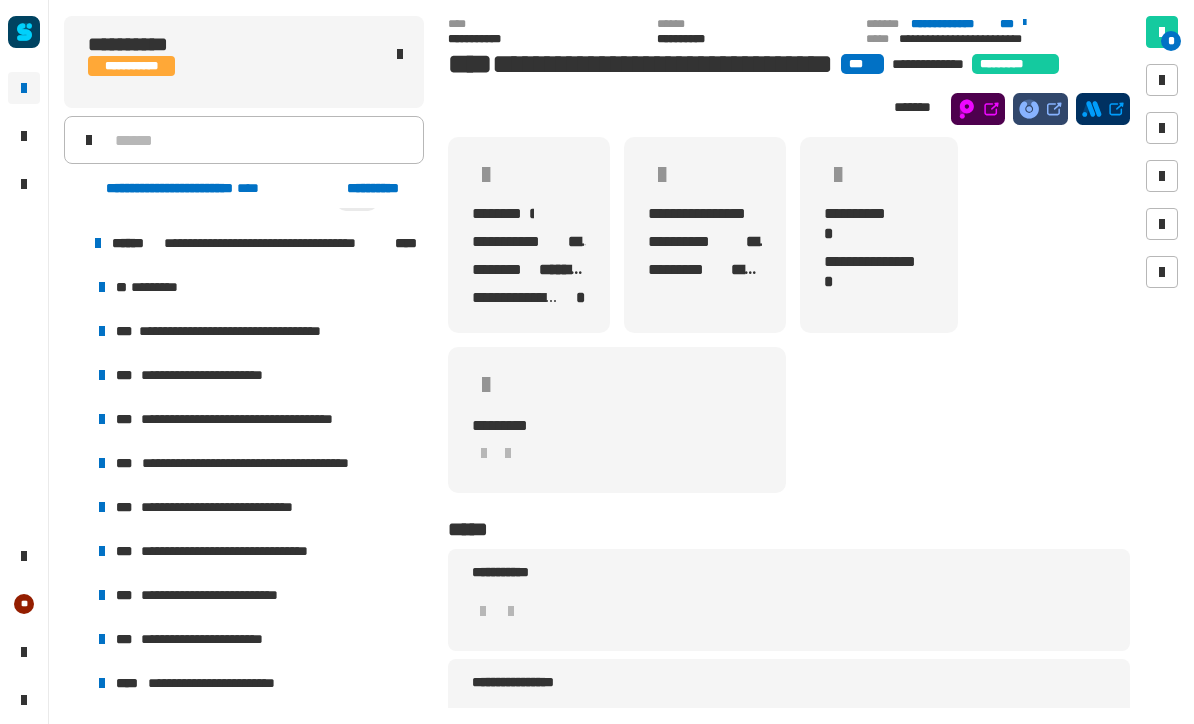 click on "**********" at bounding box center [256, 375] 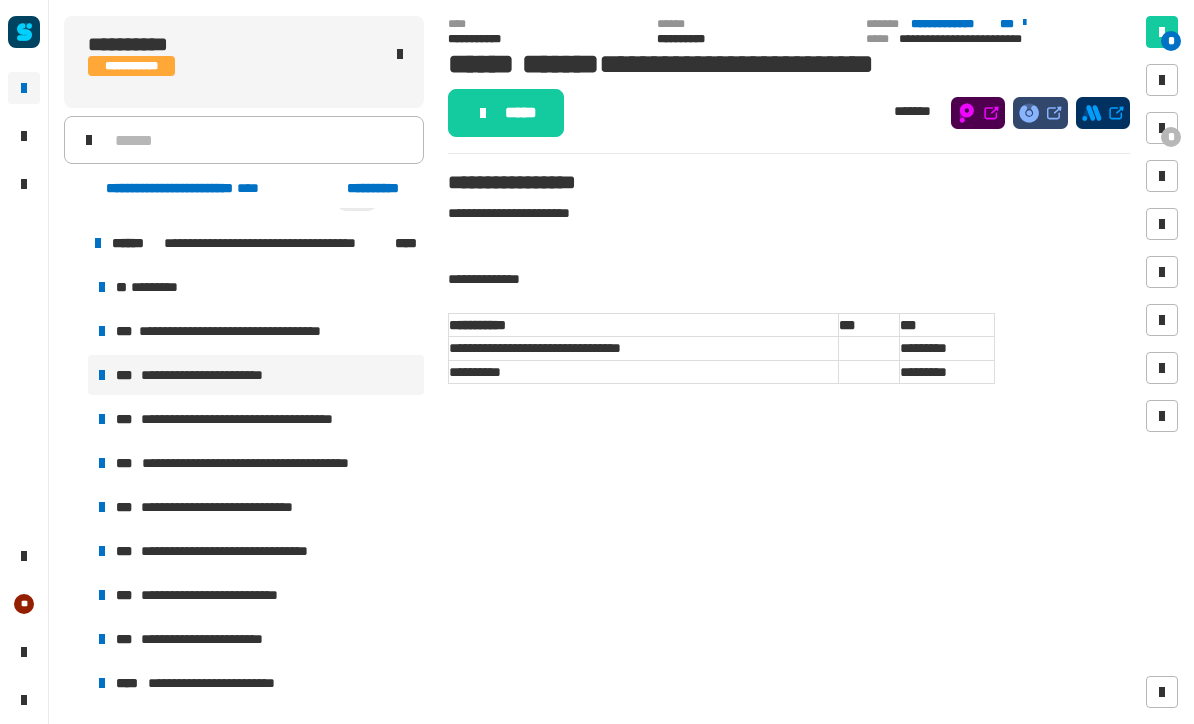 click at bounding box center (1162, 128) 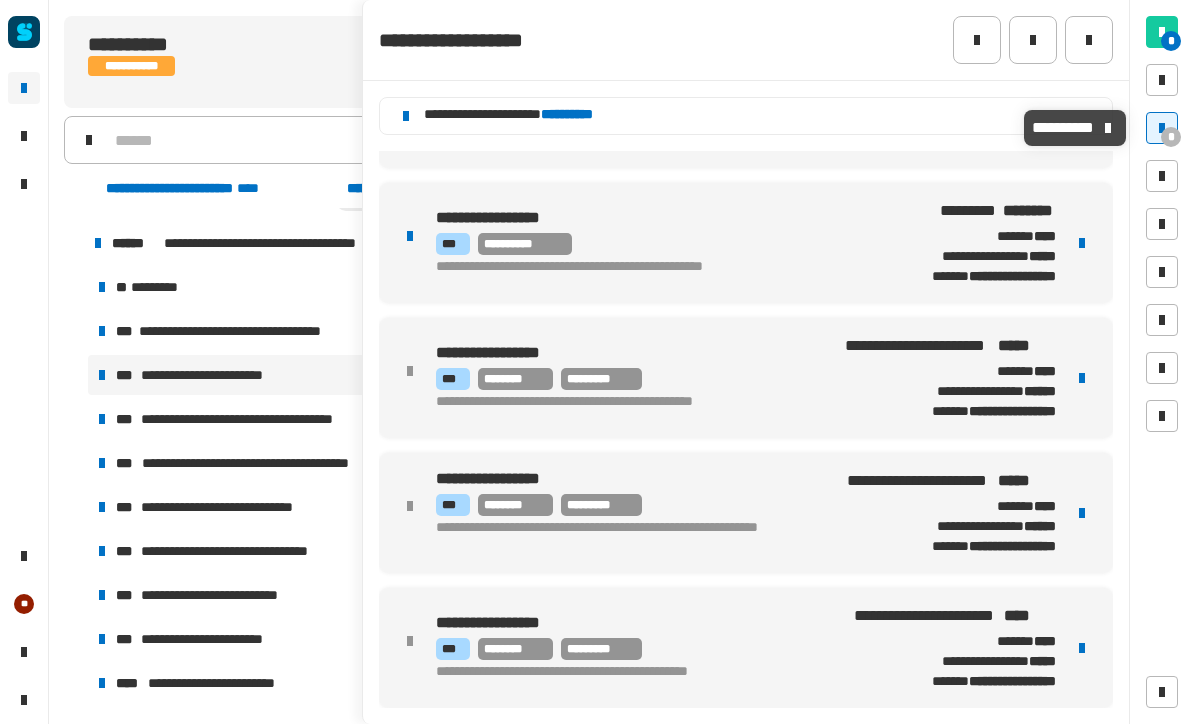 scroll, scrollTop: 238, scrollLeft: 0, axis: vertical 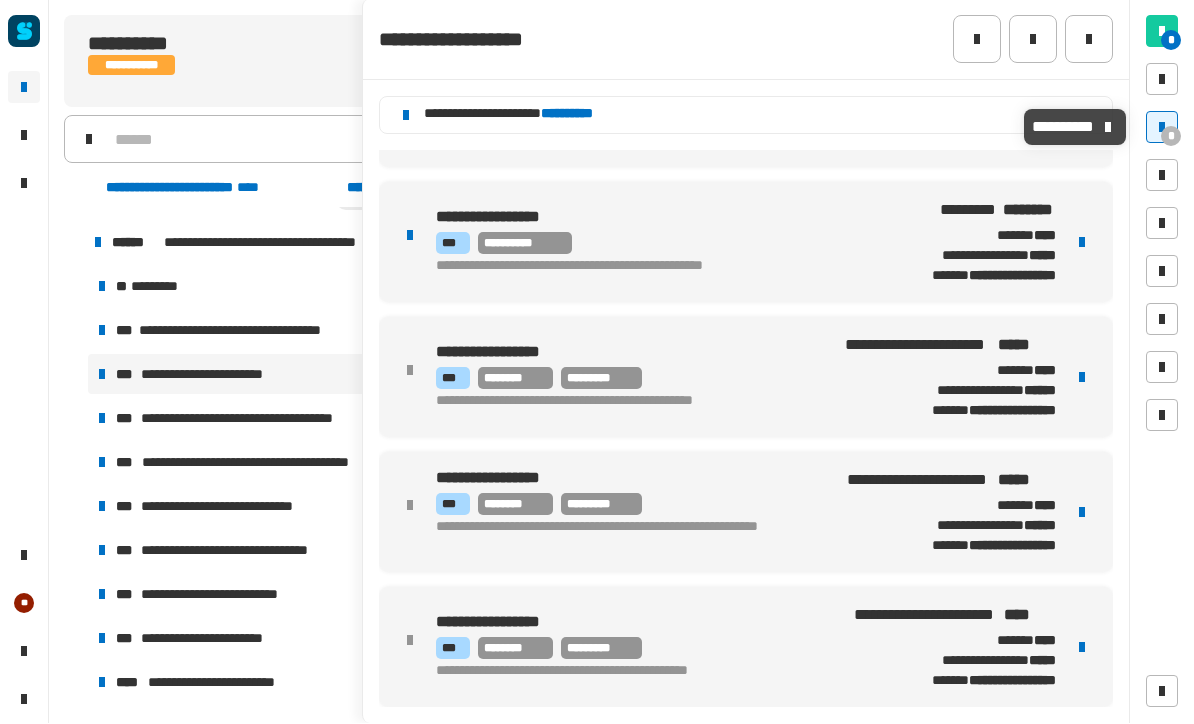 click at bounding box center [1162, 128] 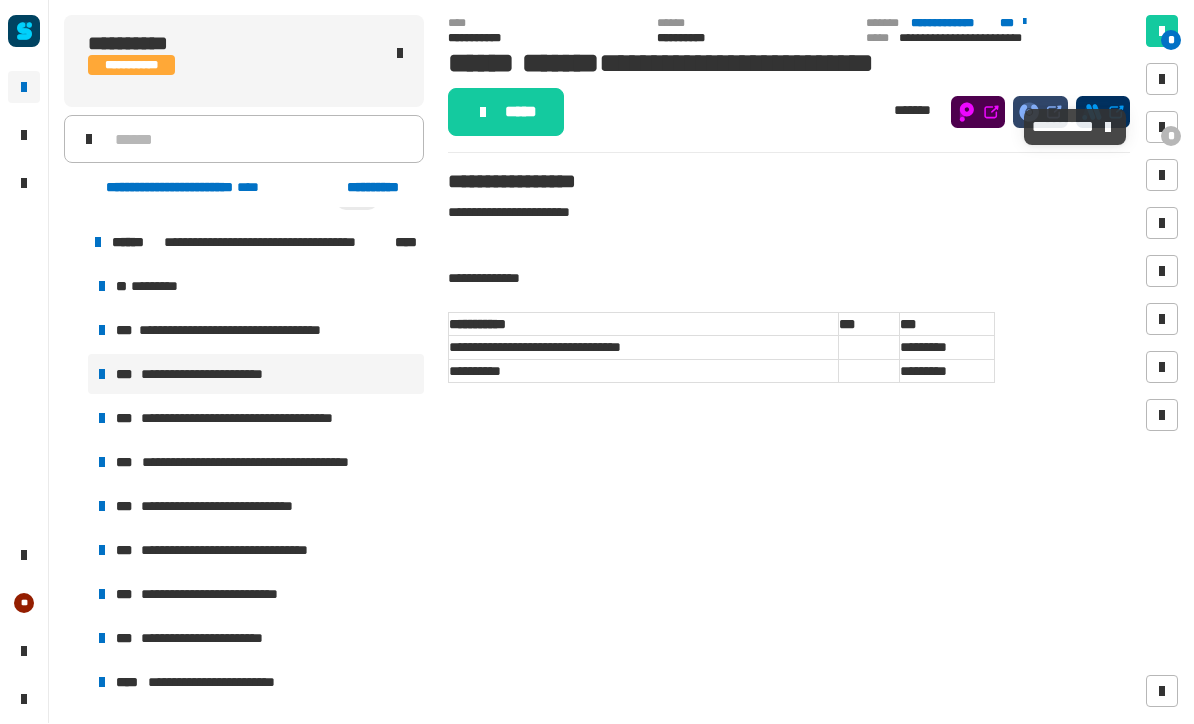 click on "**********" at bounding box center [256, 419] 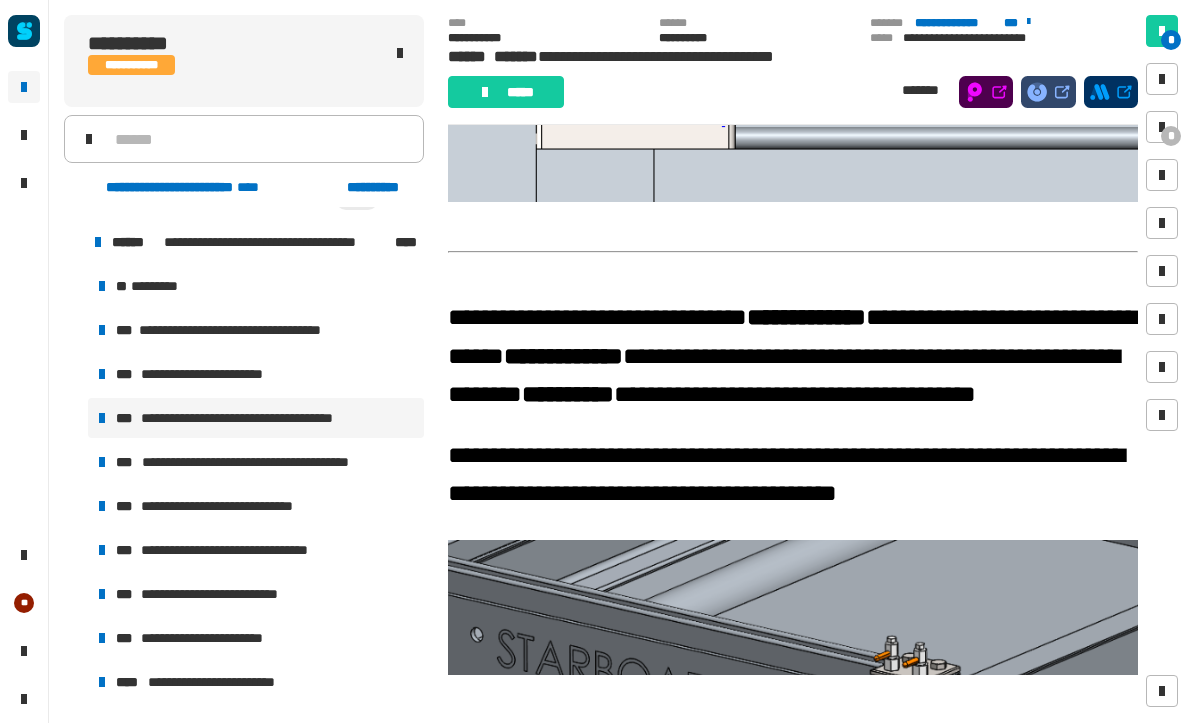 scroll, scrollTop: 1232, scrollLeft: 0, axis: vertical 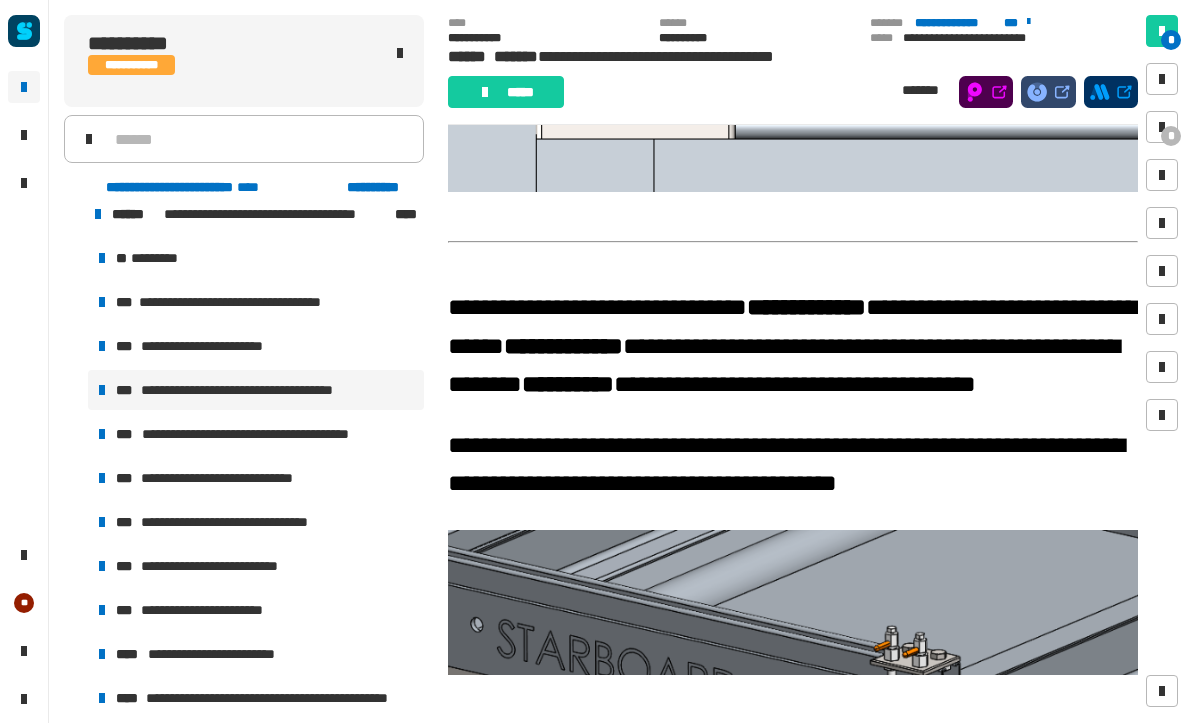 click on "**********" at bounding box center (256, 435) 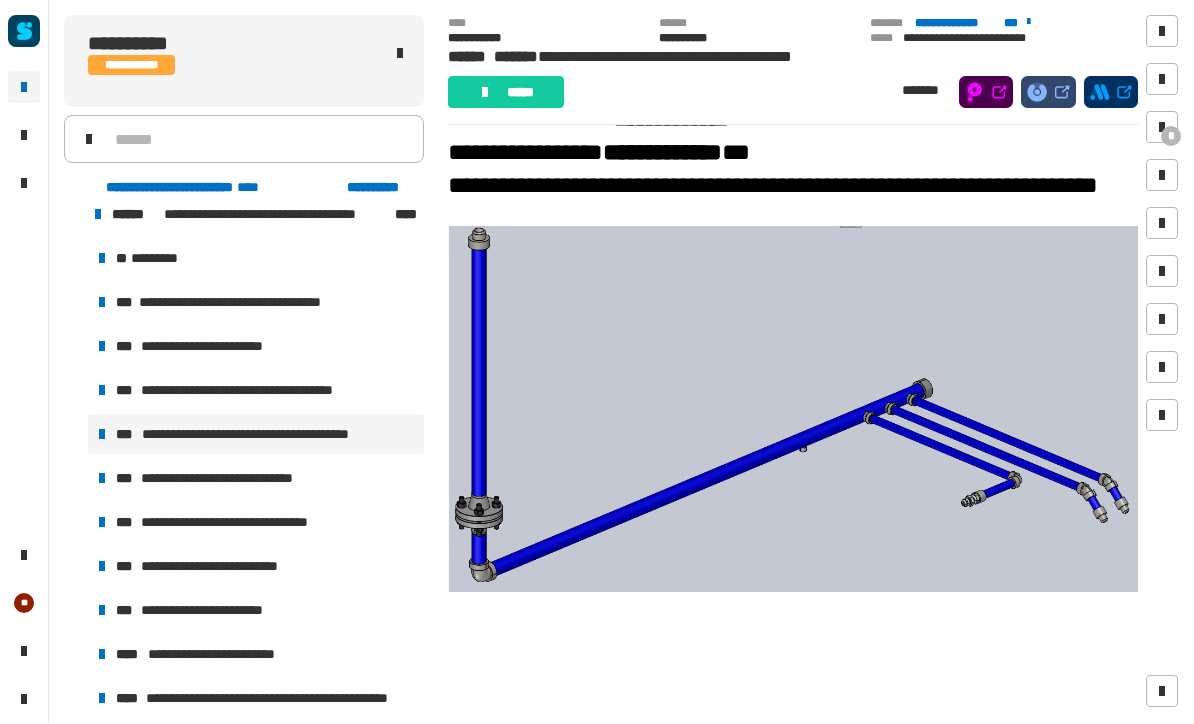 click at bounding box center [794, 409] 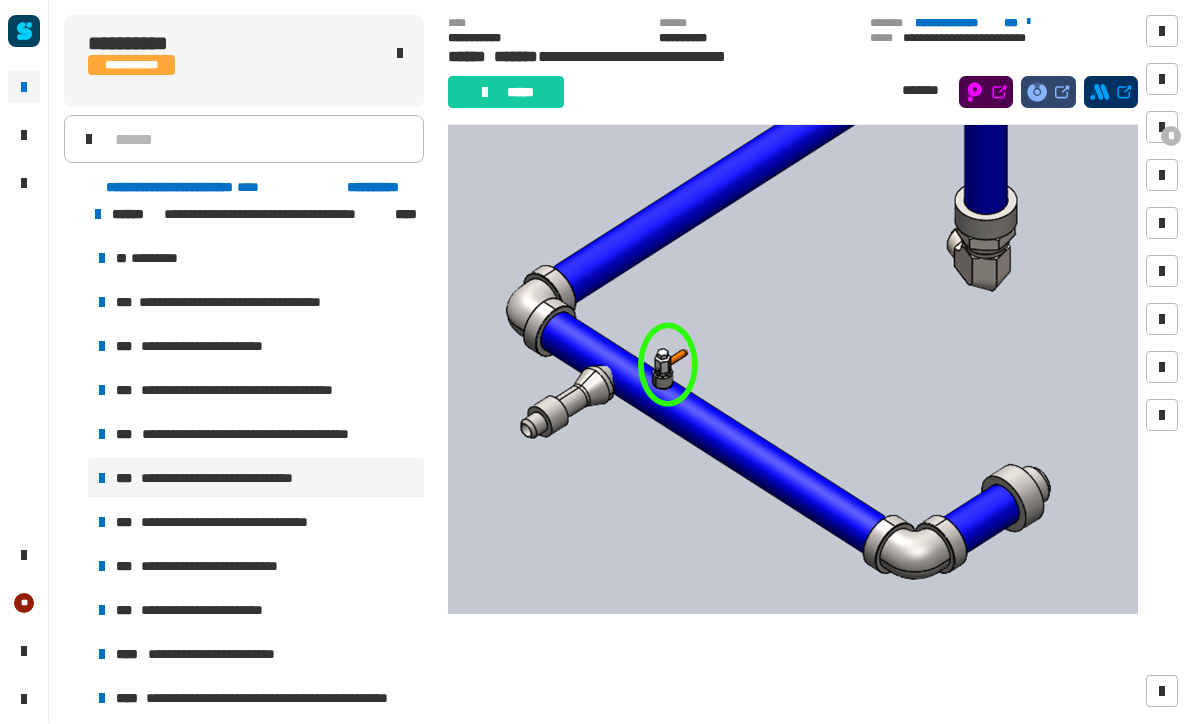 click on "**********" at bounding box center (256, 523) 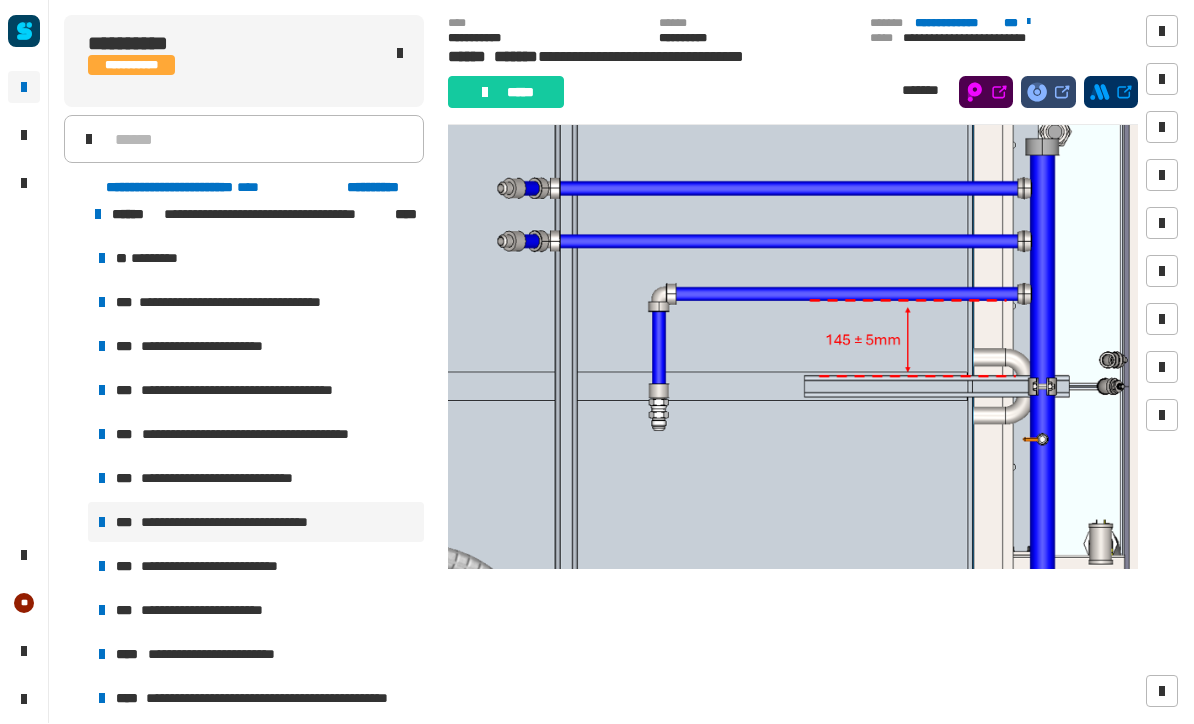 scroll, scrollTop: 1641, scrollLeft: 0, axis: vertical 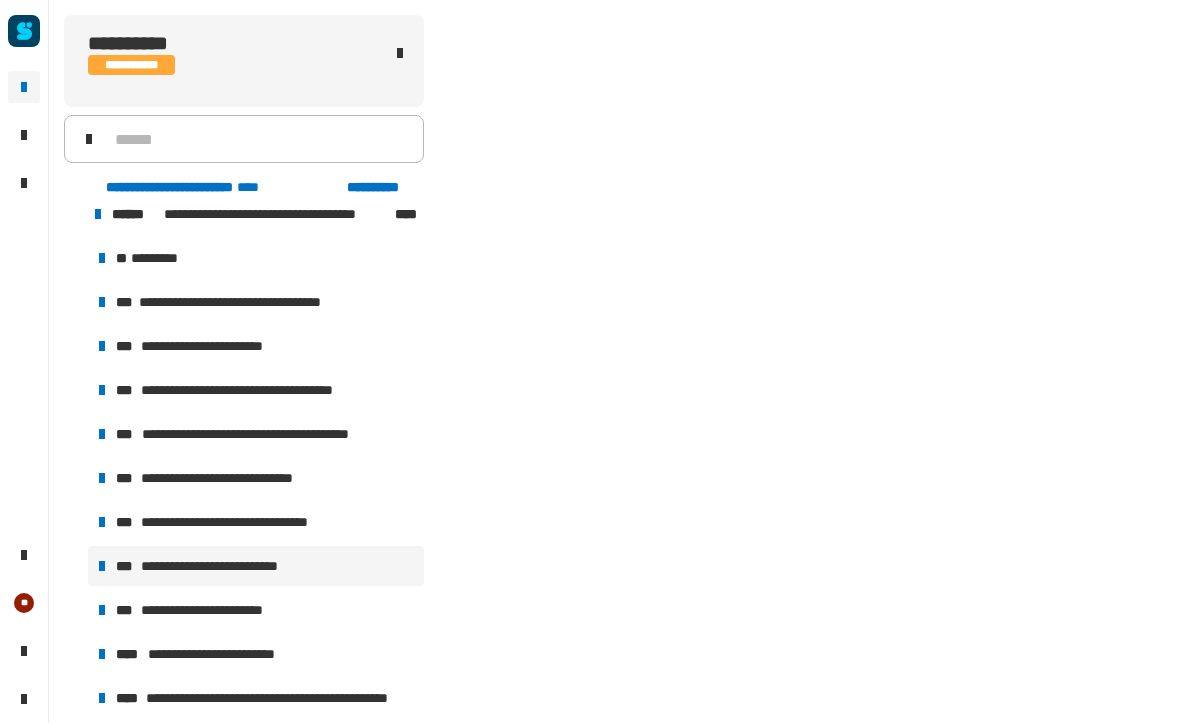 click on "**********" at bounding box center (256, 567) 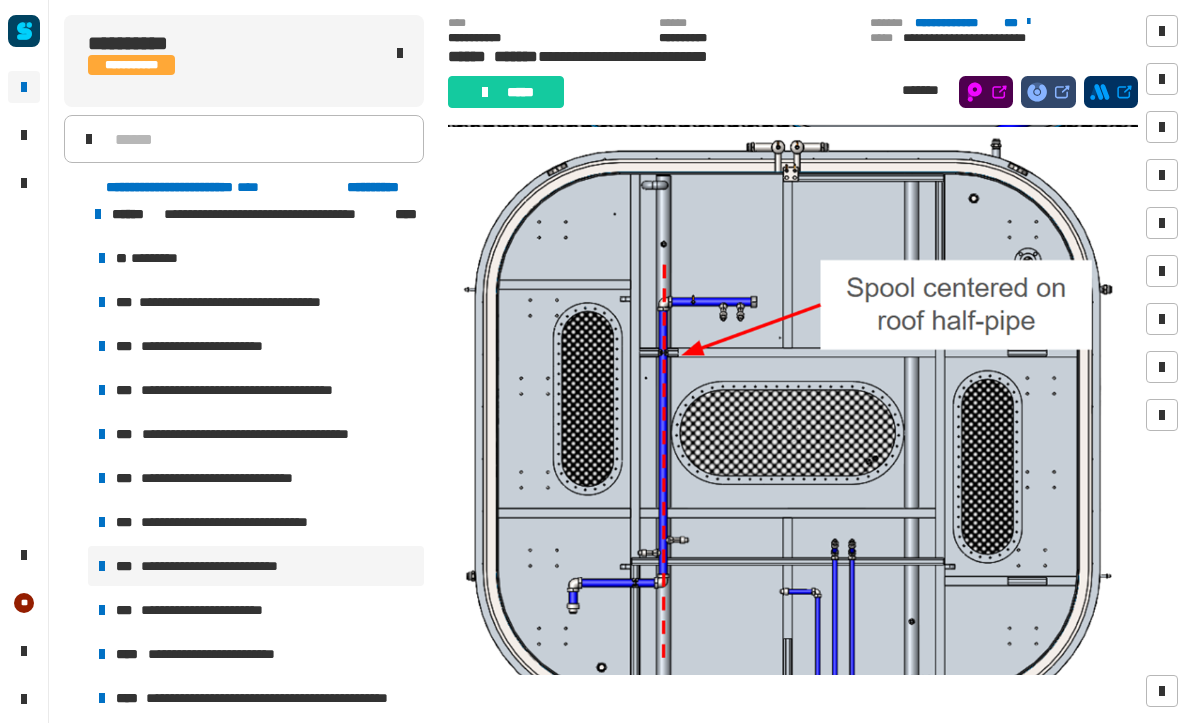 scroll, scrollTop: 737, scrollLeft: 0, axis: vertical 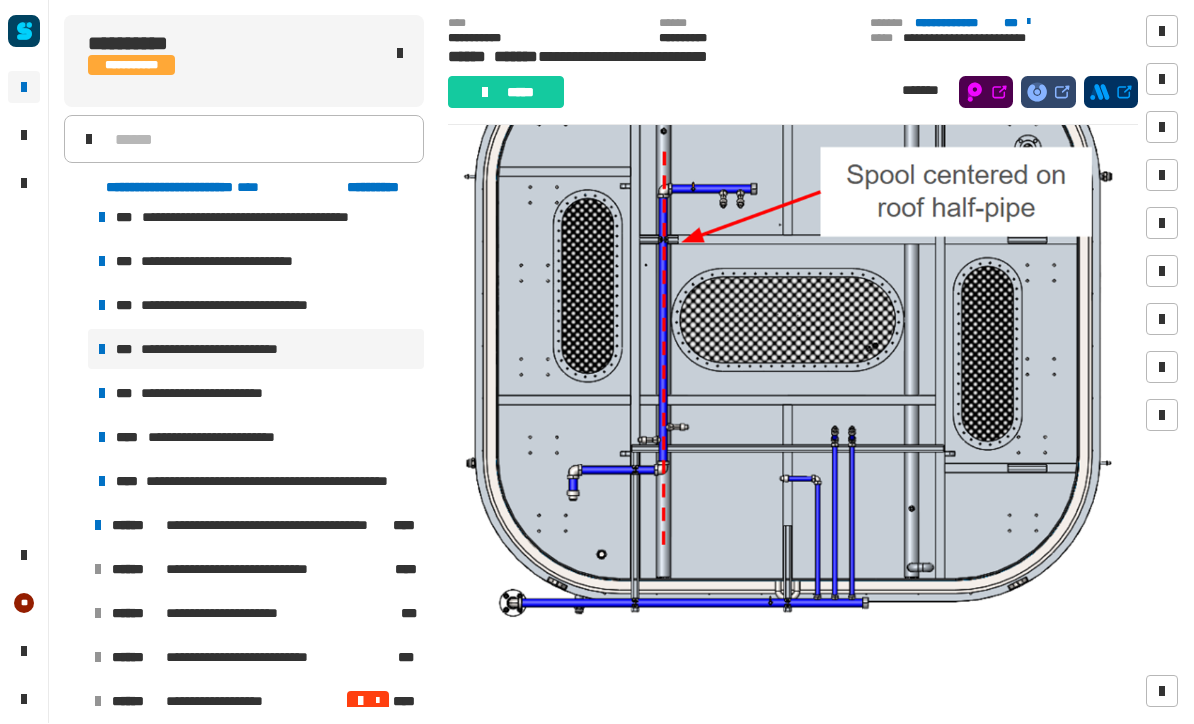 click on "**********" at bounding box center (256, 394) 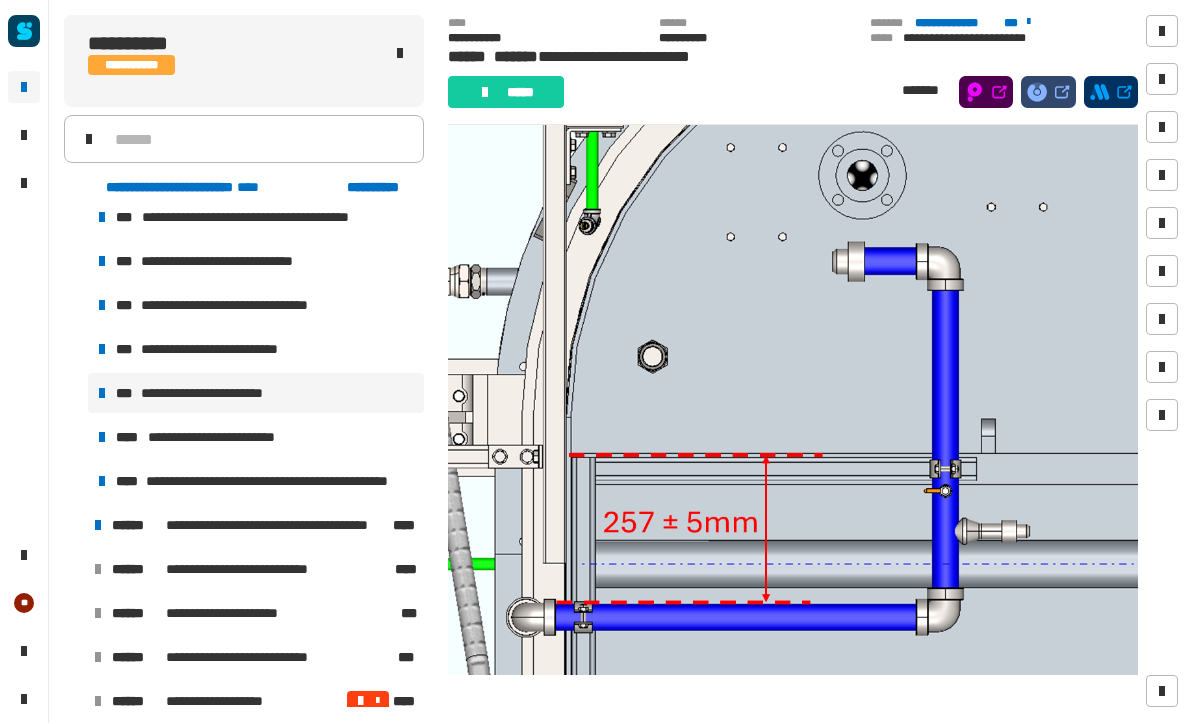 scroll, scrollTop: 807, scrollLeft: 0, axis: vertical 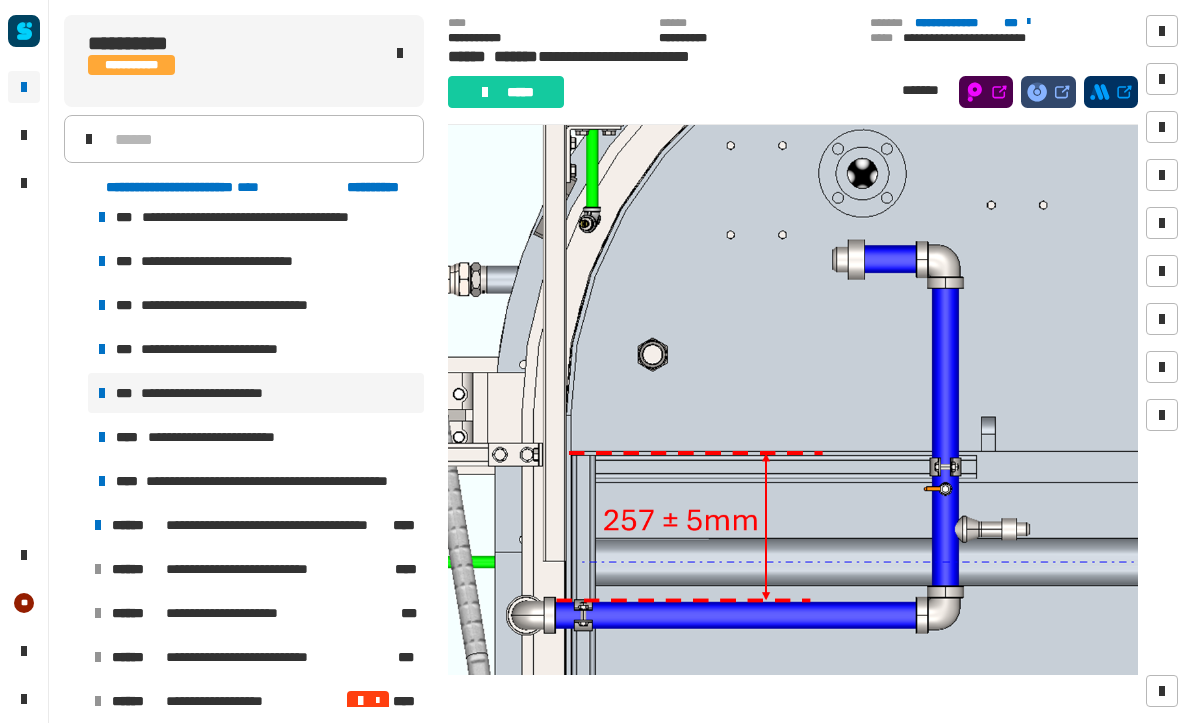 click on "**********" at bounding box center [256, 438] 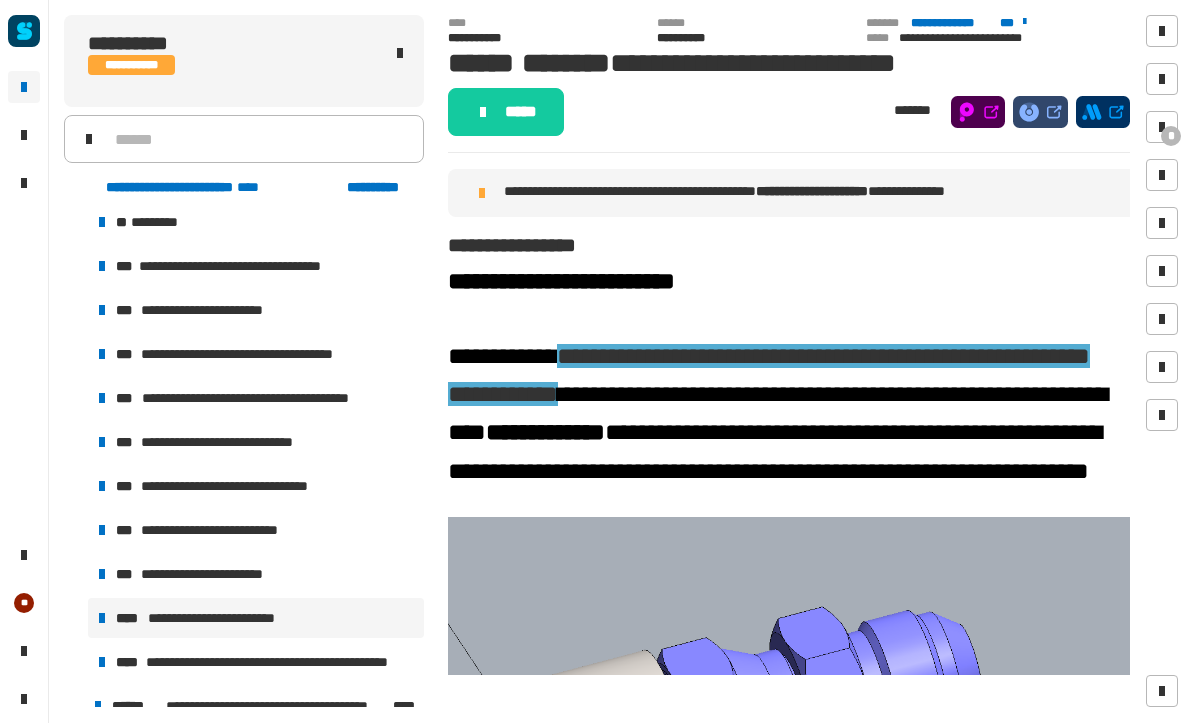 scroll, scrollTop: 755, scrollLeft: 0, axis: vertical 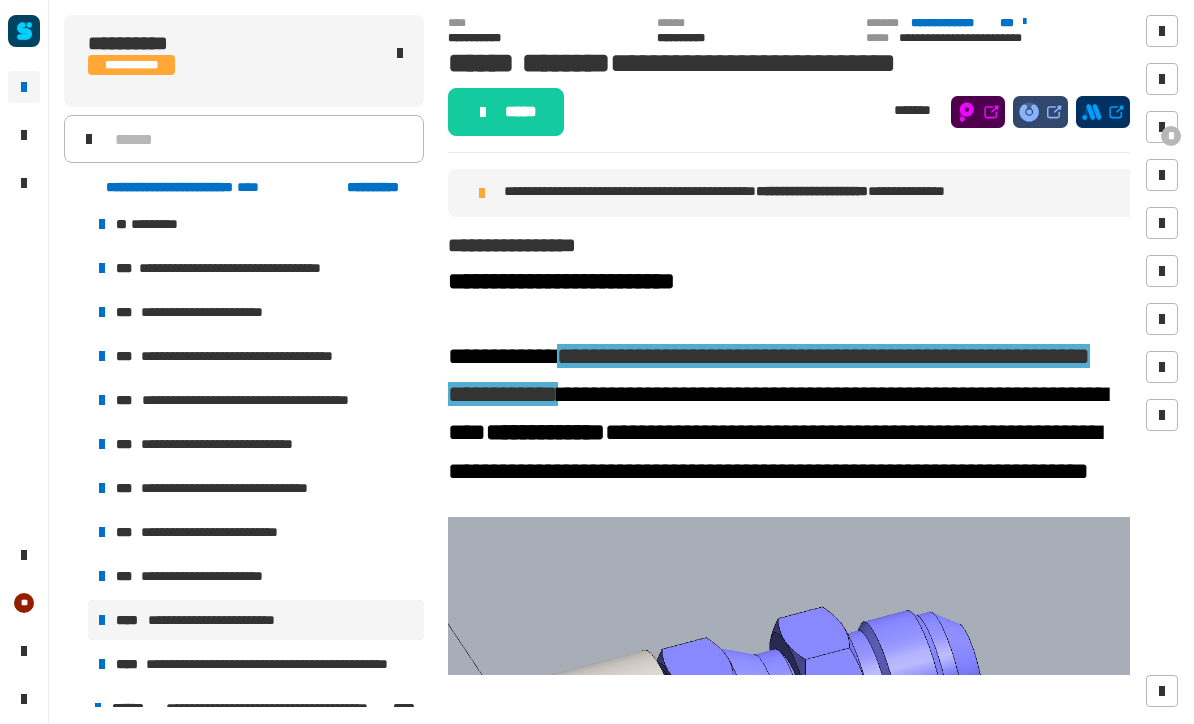 click on "**********" at bounding box center (227, 445) 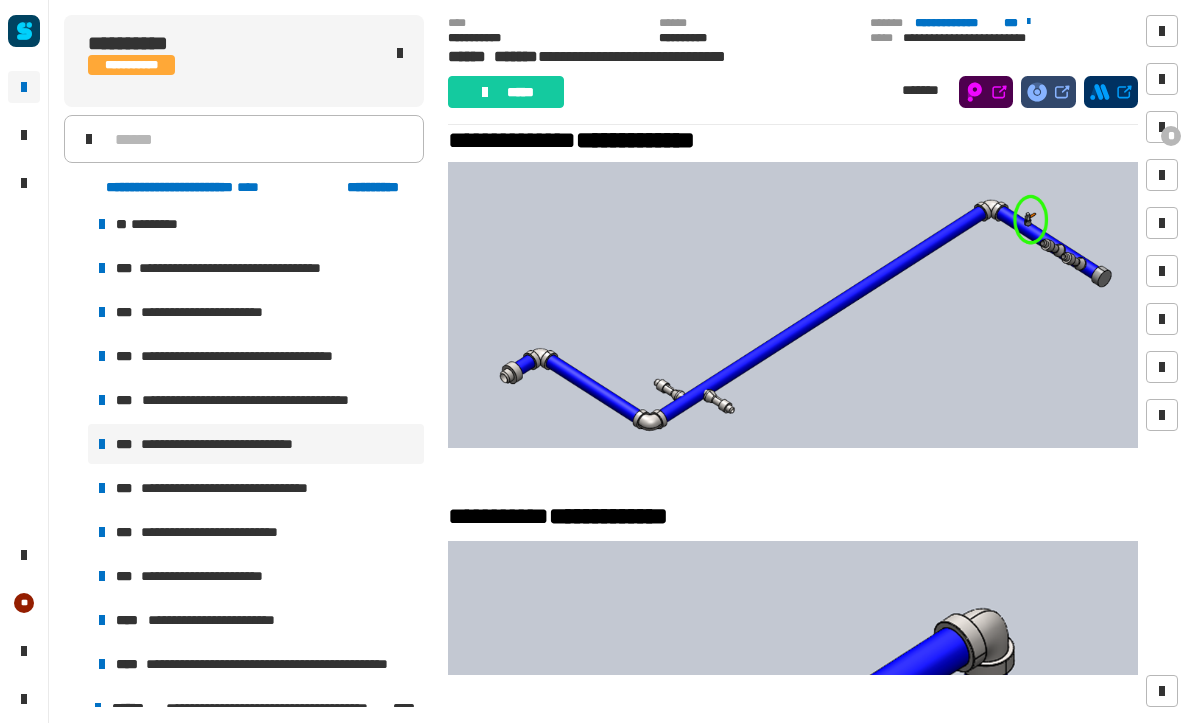 scroll, scrollTop: 717, scrollLeft: 0, axis: vertical 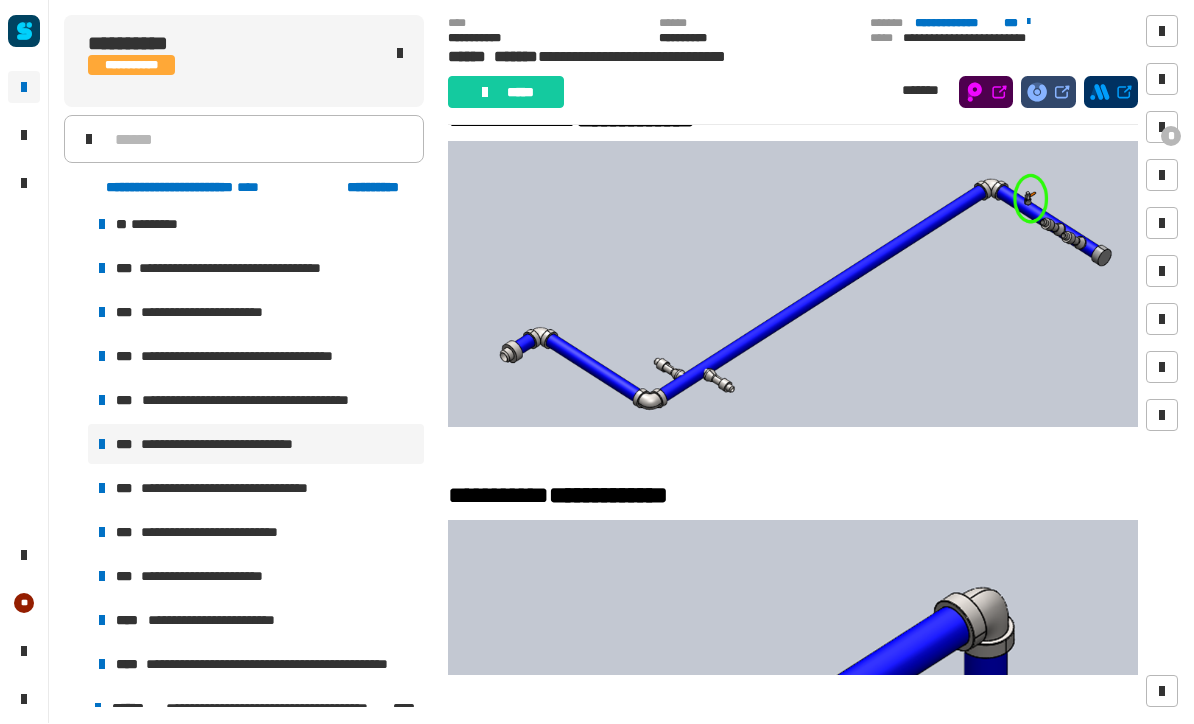 click on "**********" at bounding box center (256, 445) 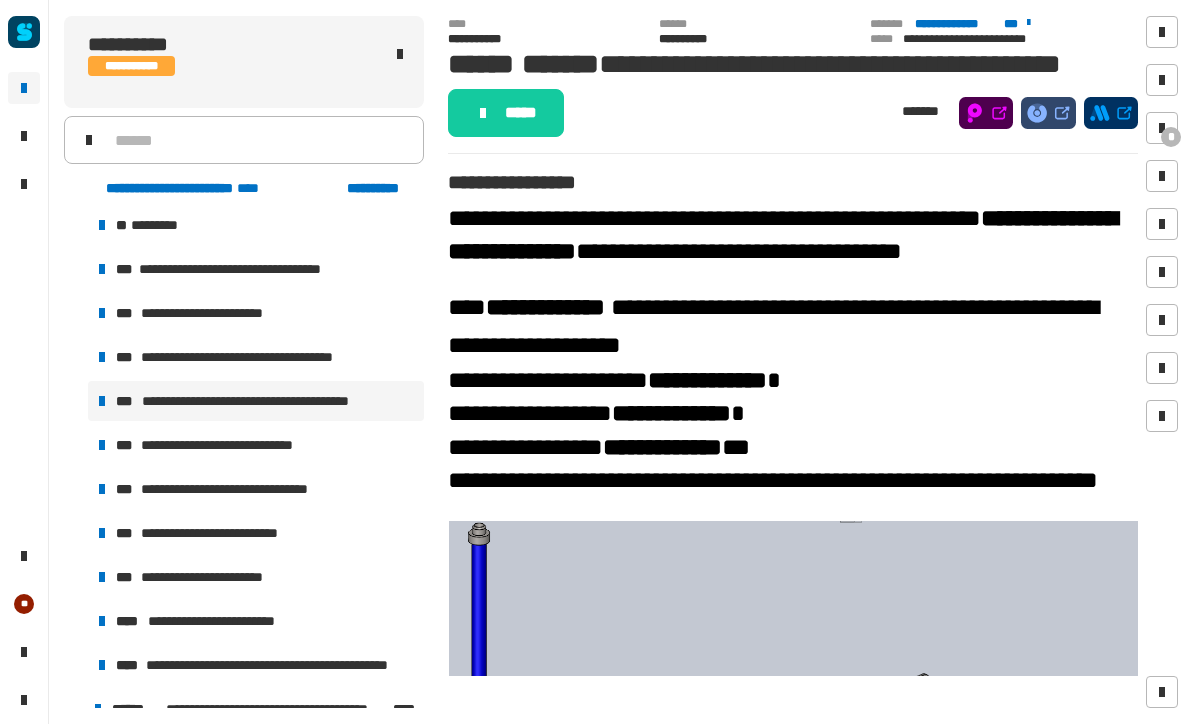 scroll, scrollTop: 0, scrollLeft: 0, axis: both 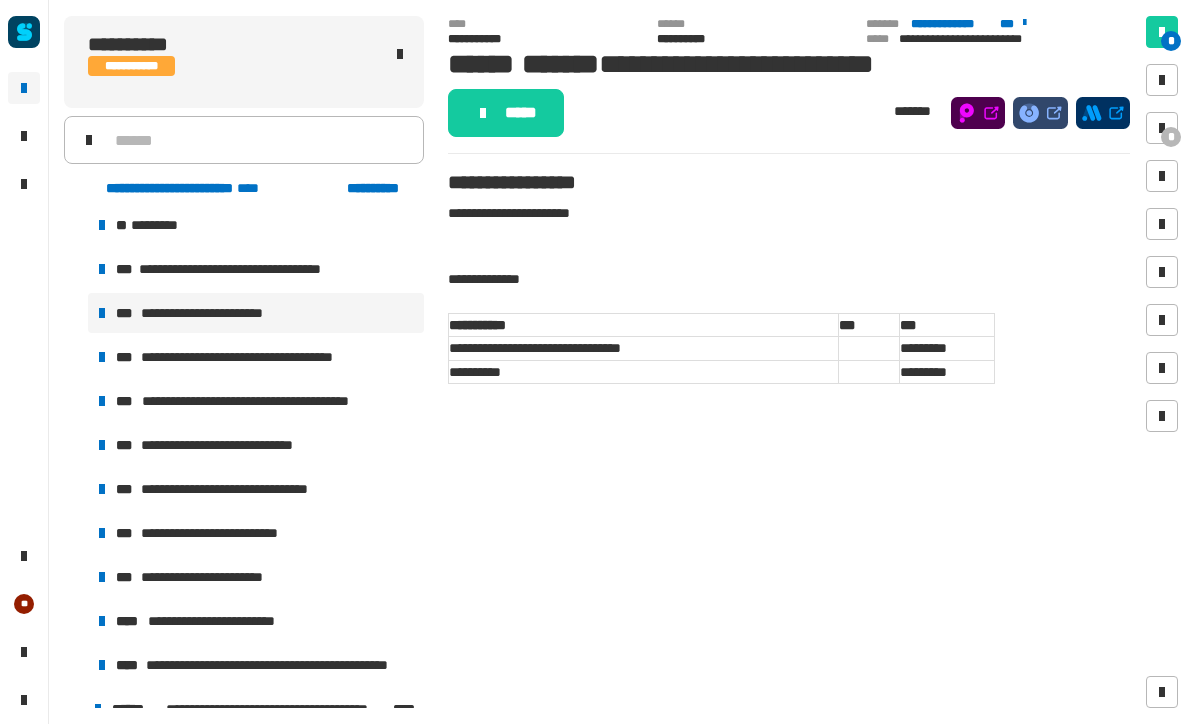 click on "**********" at bounding box center [258, 357] 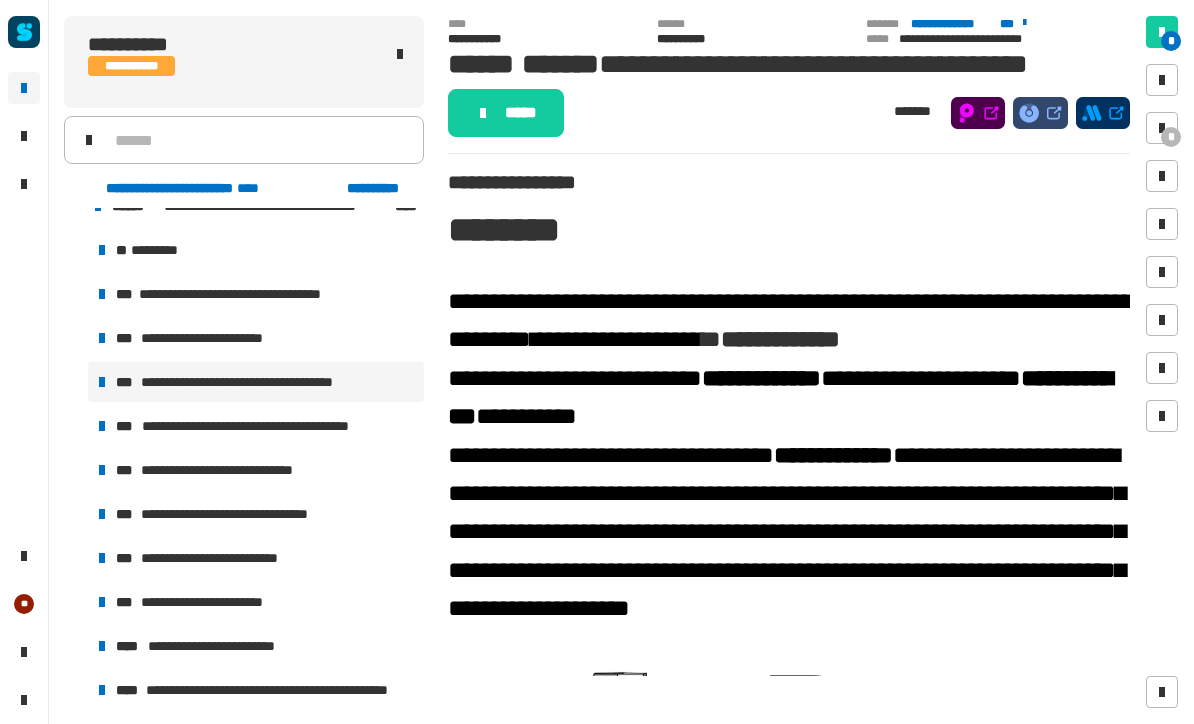 scroll, scrollTop: 729, scrollLeft: 0, axis: vertical 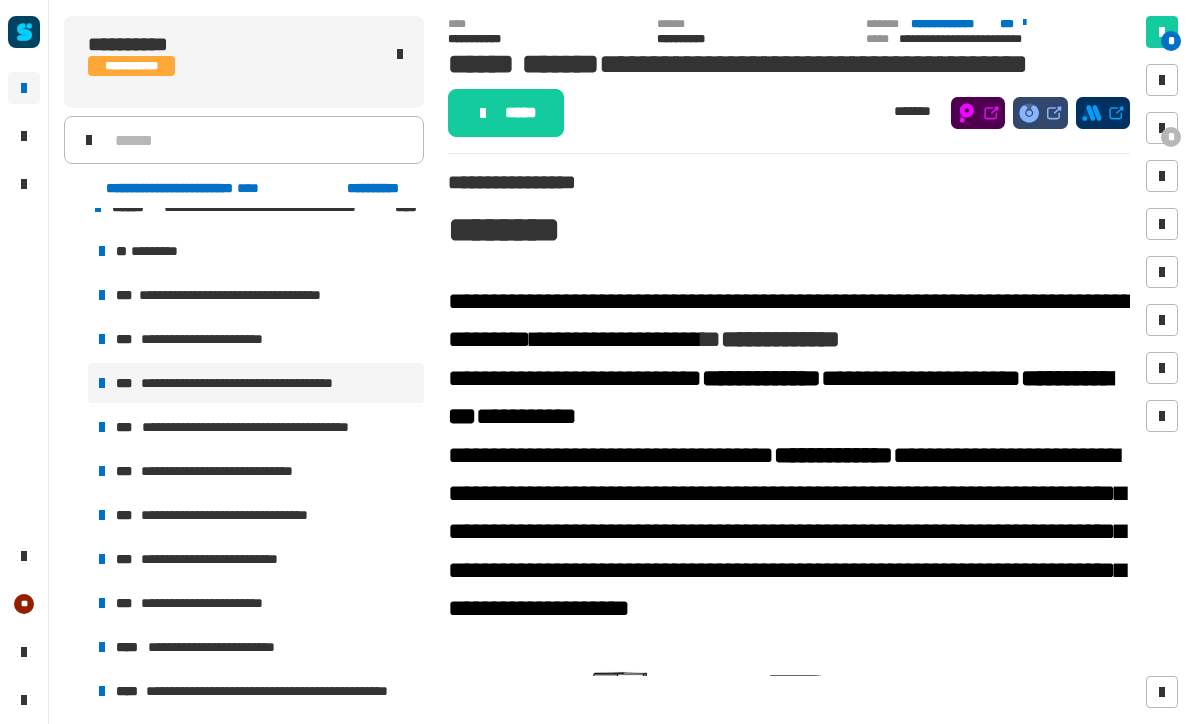 click on "**********" at bounding box center [256, 339] 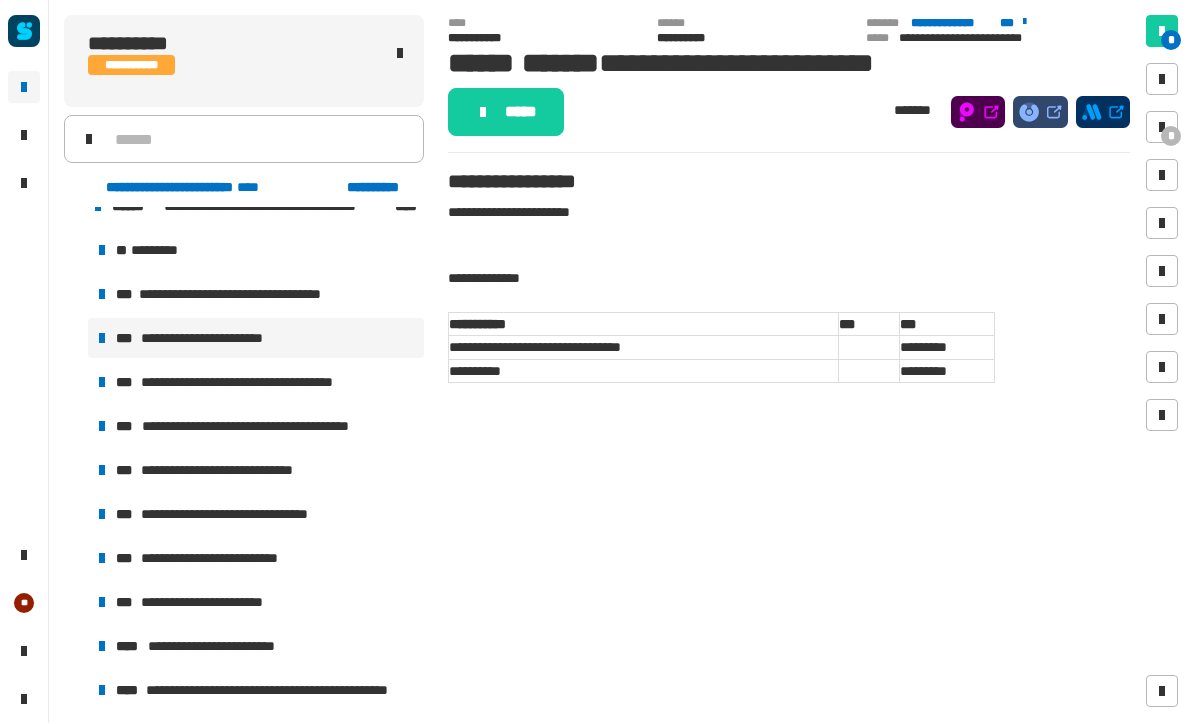 click on "**********" at bounding box center [256, 383] 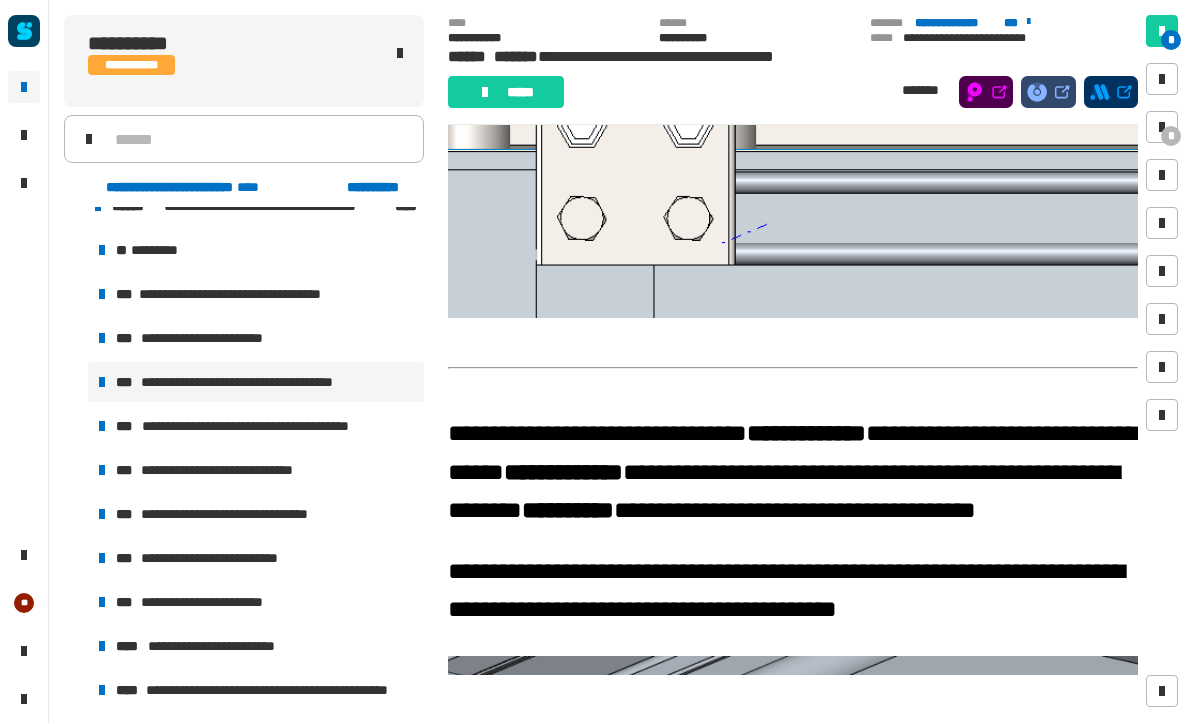 click at bounding box center [1162, 128] 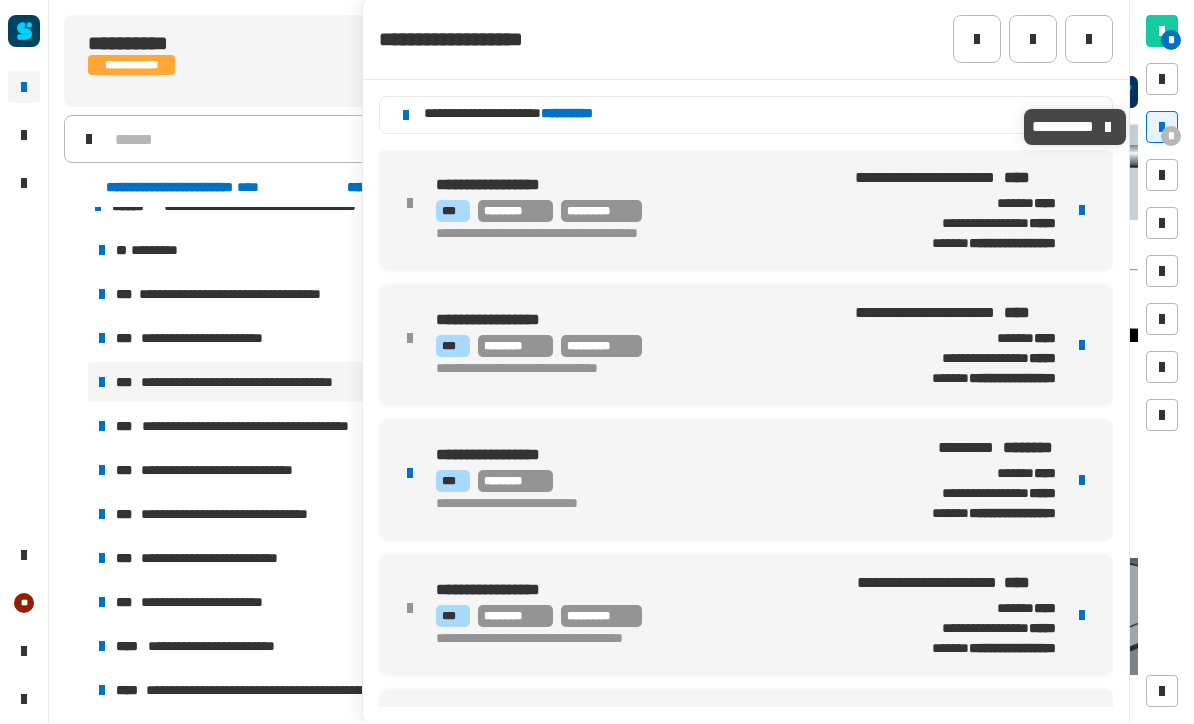 scroll, scrollTop: 1211, scrollLeft: 0, axis: vertical 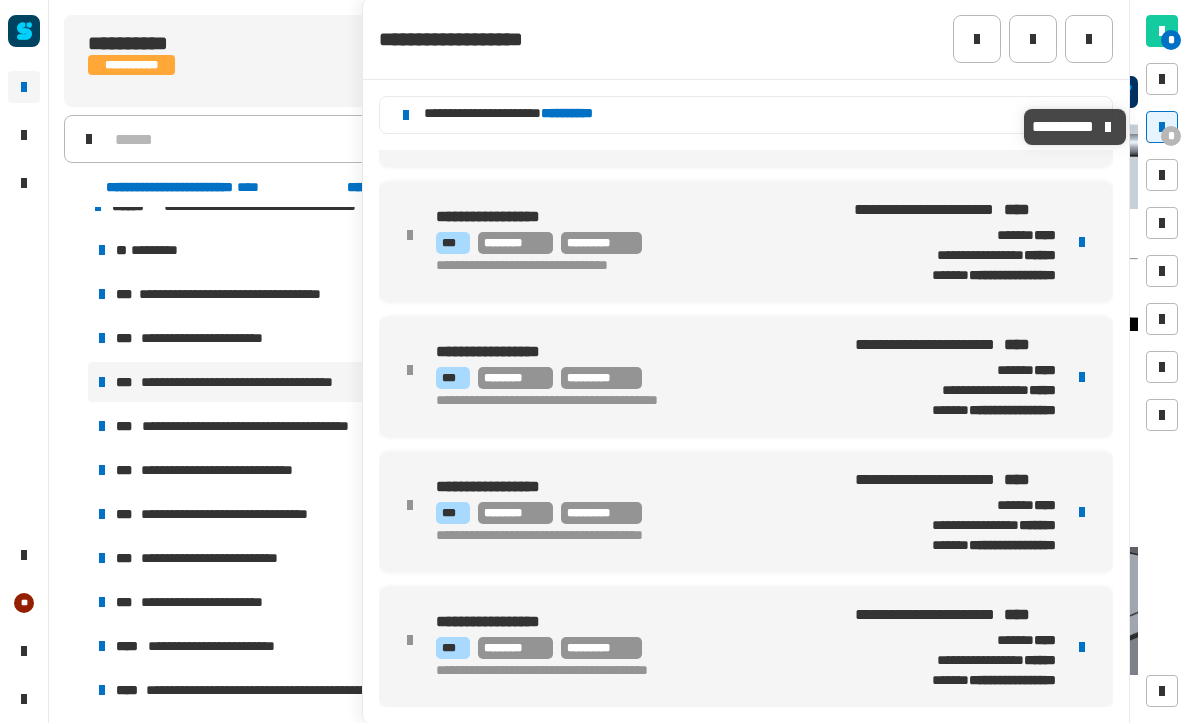 click at bounding box center [1162, 128] 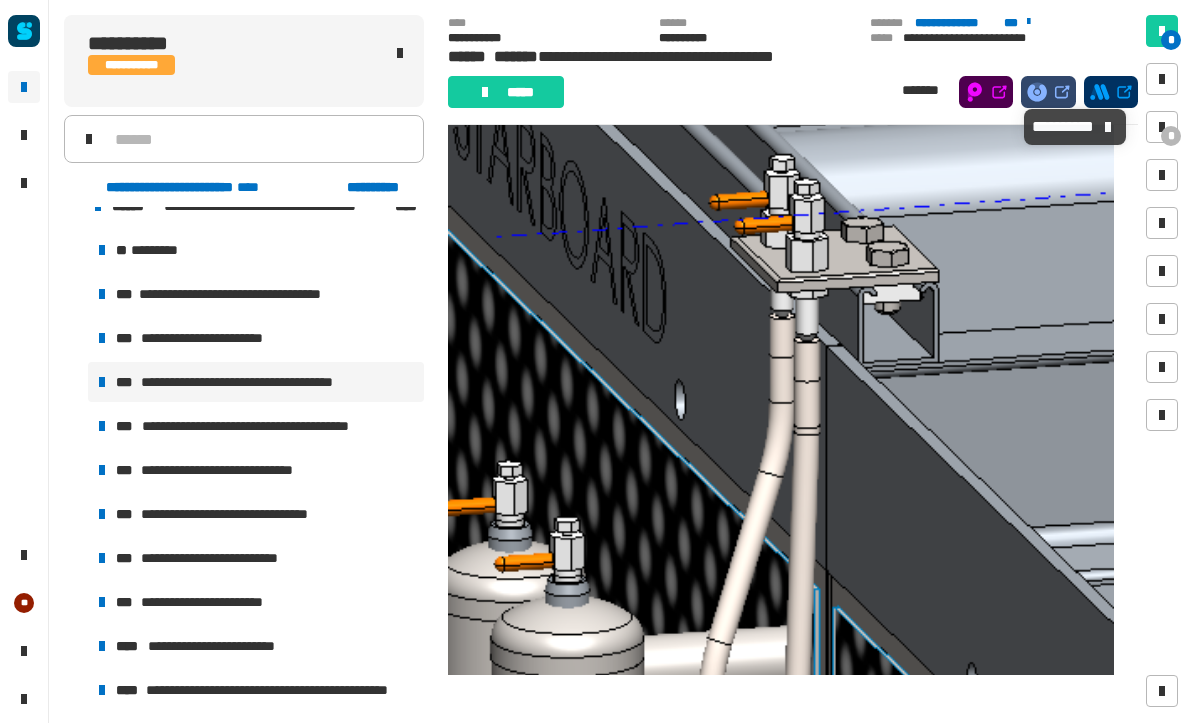 scroll, scrollTop: 2926, scrollLeft: 0, axis: vertical 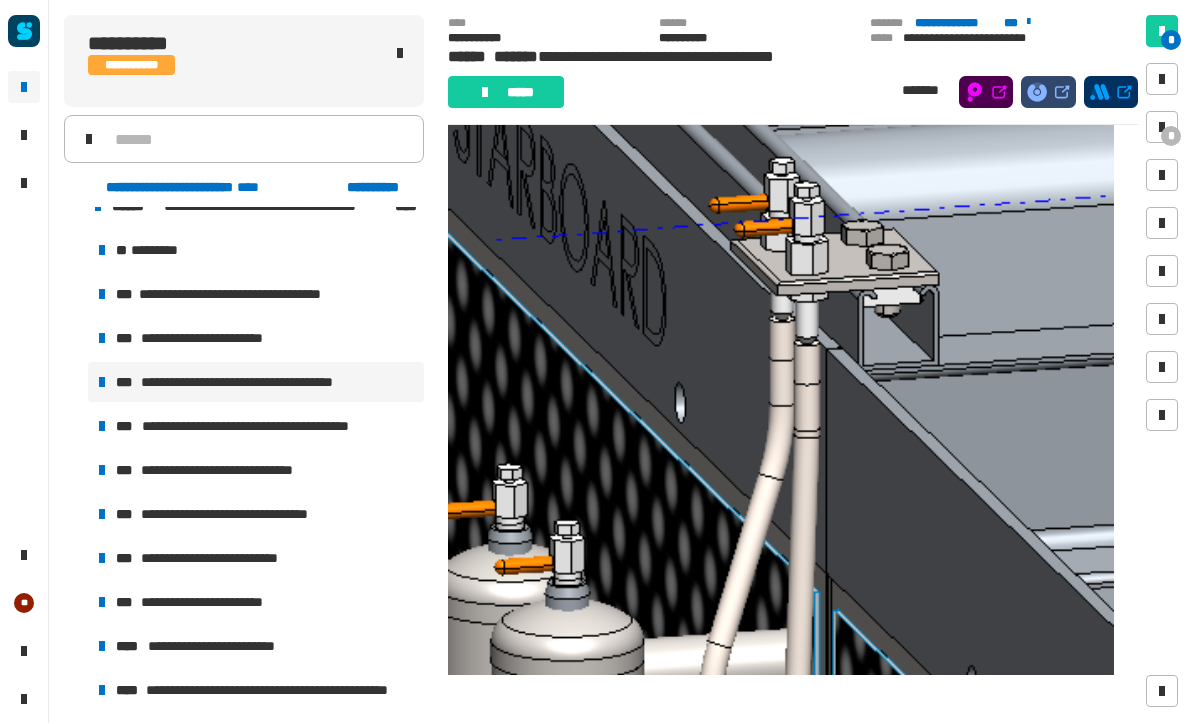 click on "**********" at bounding box center [267, 427] 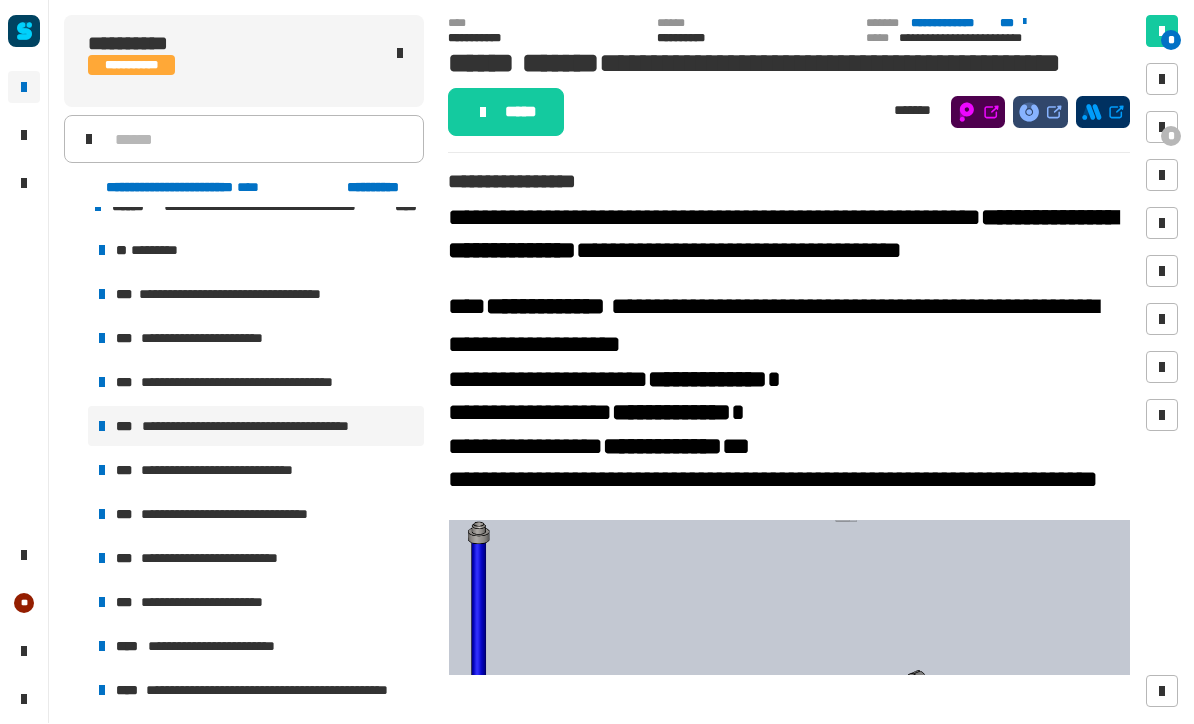 click on "**********" at bounding box center (227, 471) 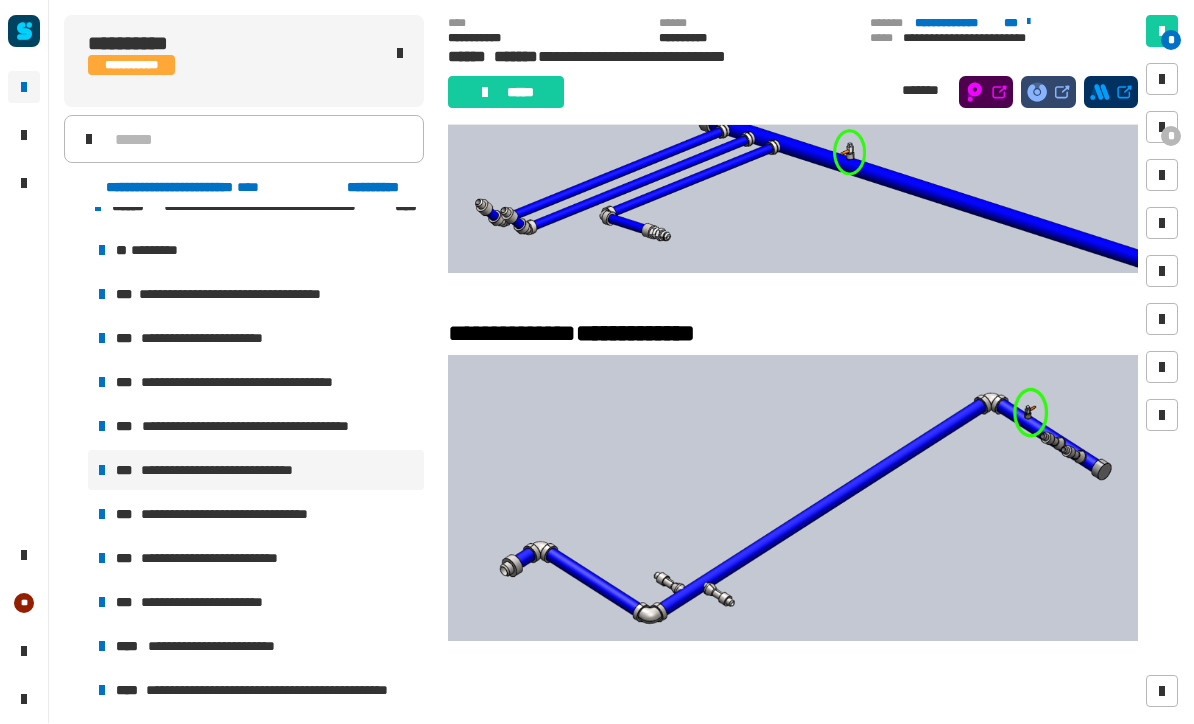 scroll, scrollTop: 538, scrollLeft: 0, axis: vertical 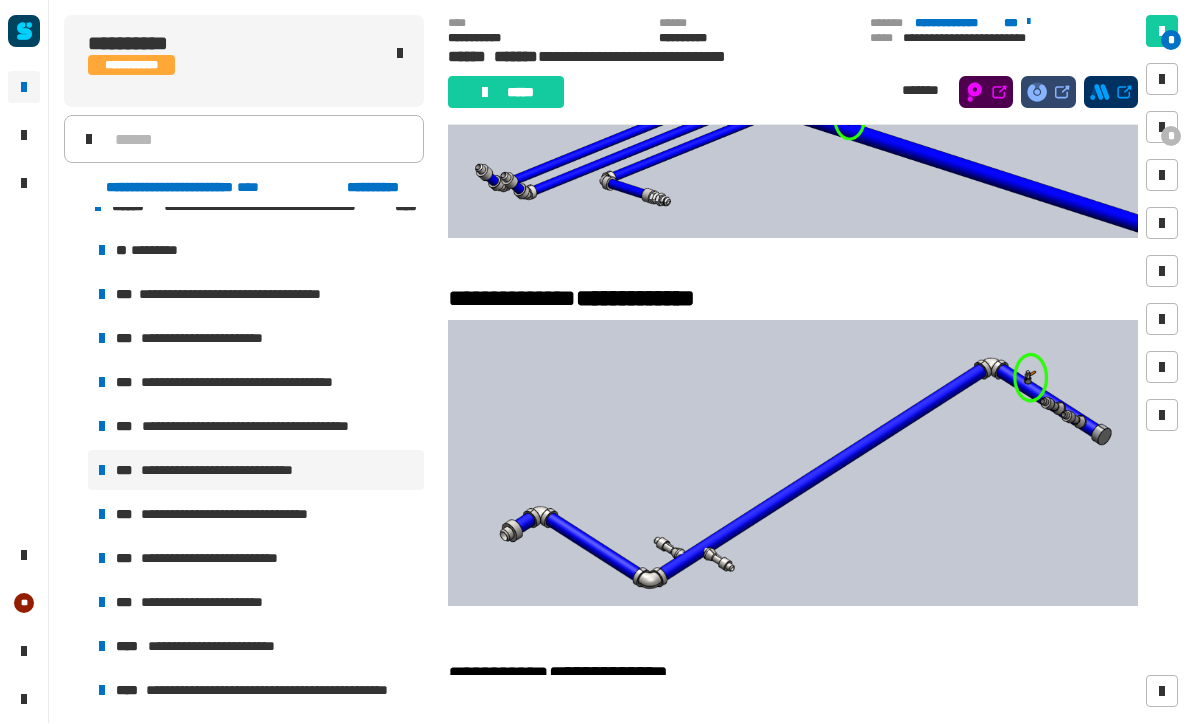 click on "**********" at bounding box center [236, 515] 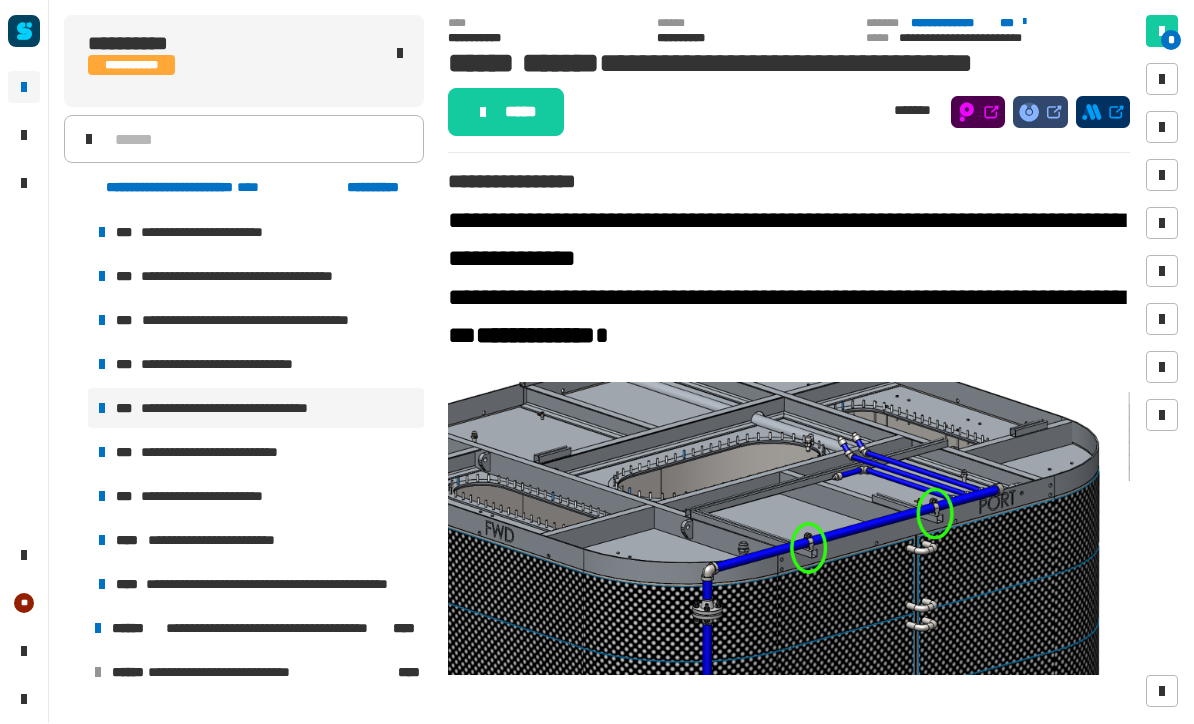 scroll, scrollTop: 863, scrollLeft: 0, axis: vertical 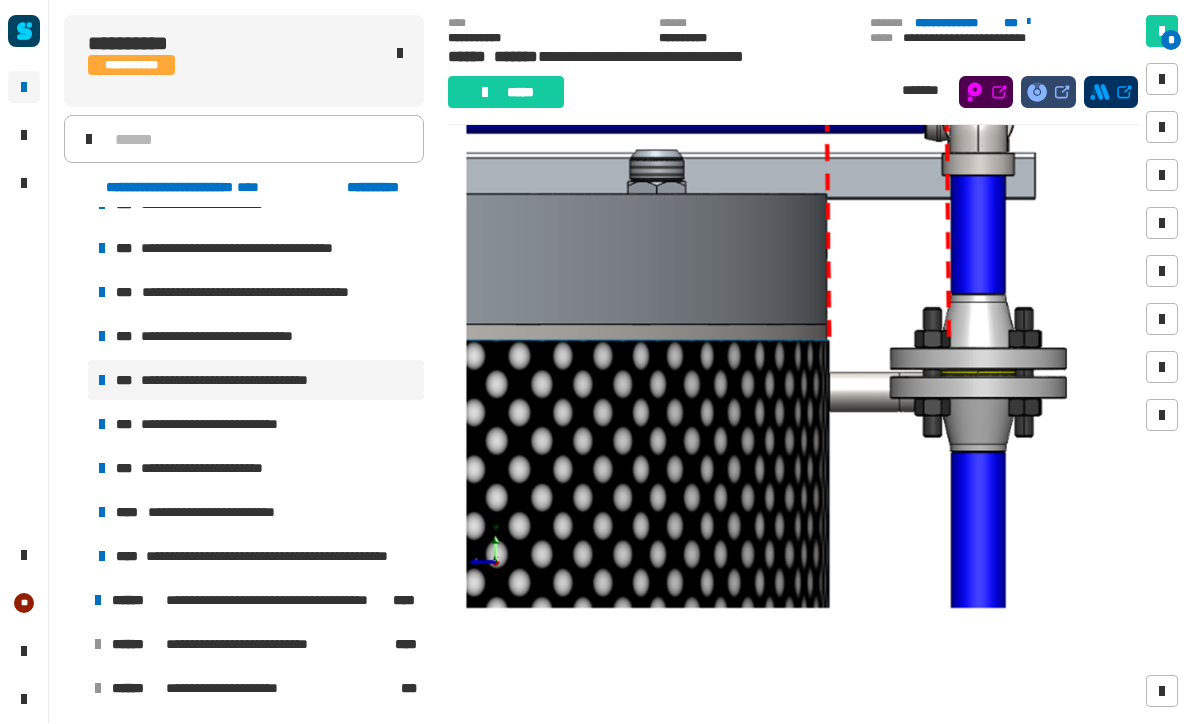 click on "**********" at bounding box center [218, 425] 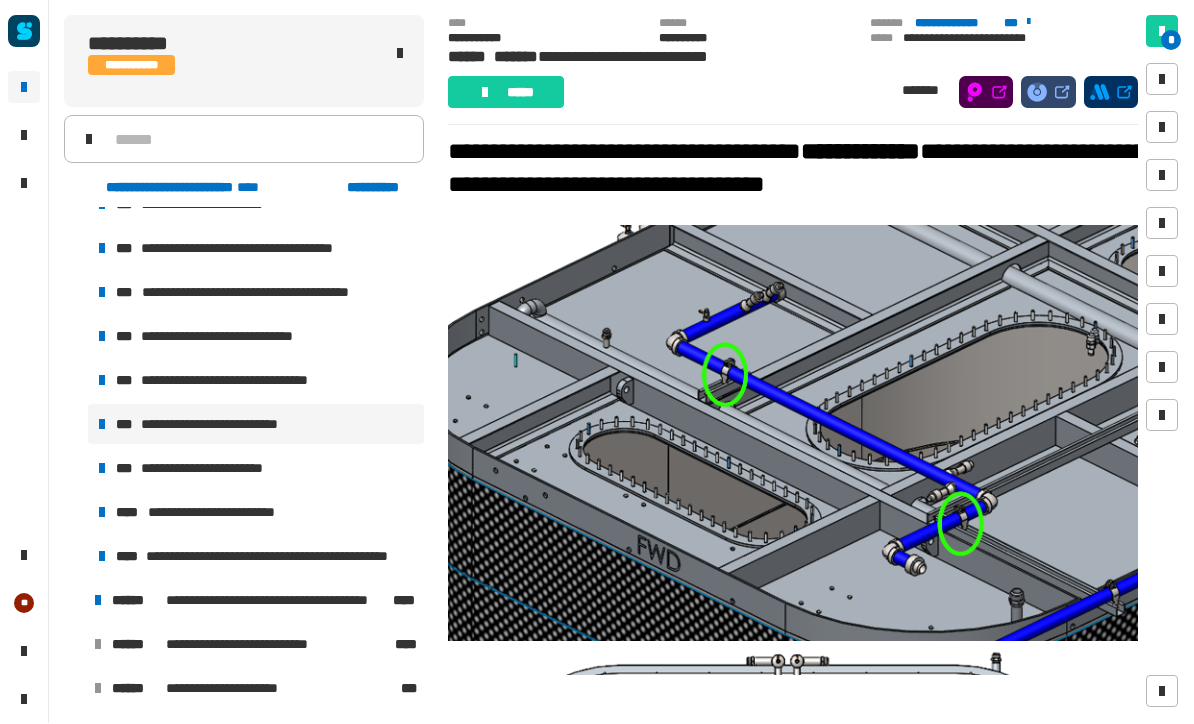 scroll, scrollTop: 182, scrollLeft: 0, axis: vertical 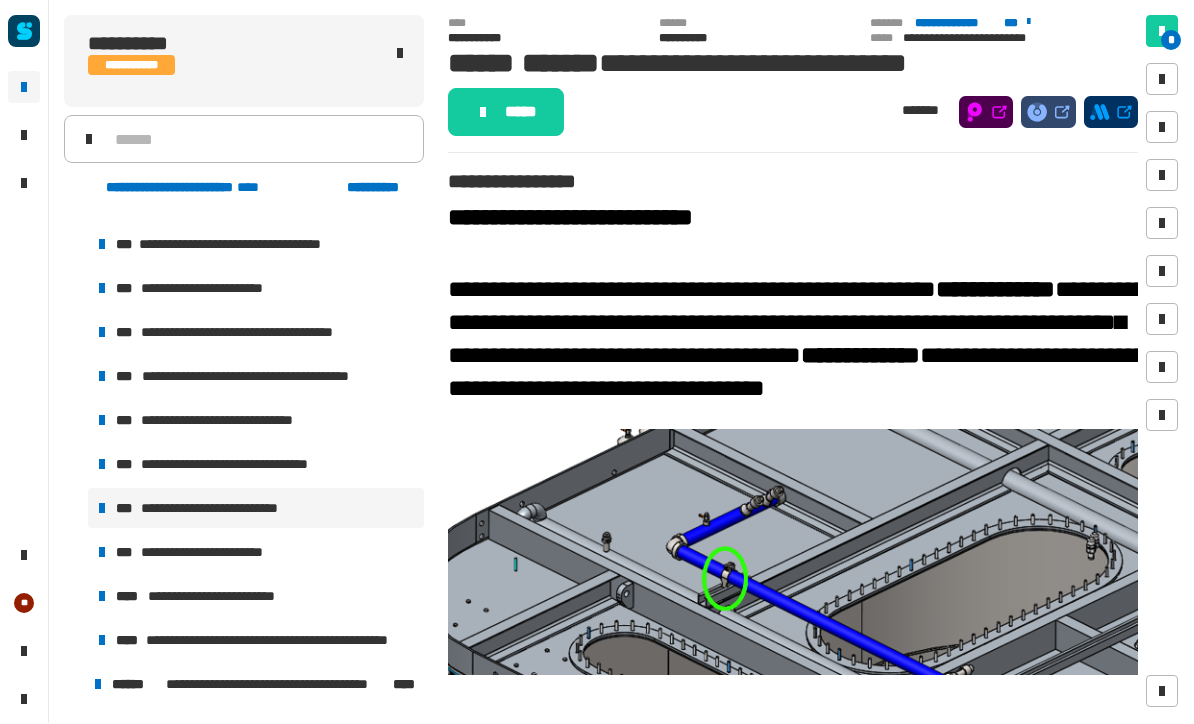 click on "**********" at bounding box center [212, 289] 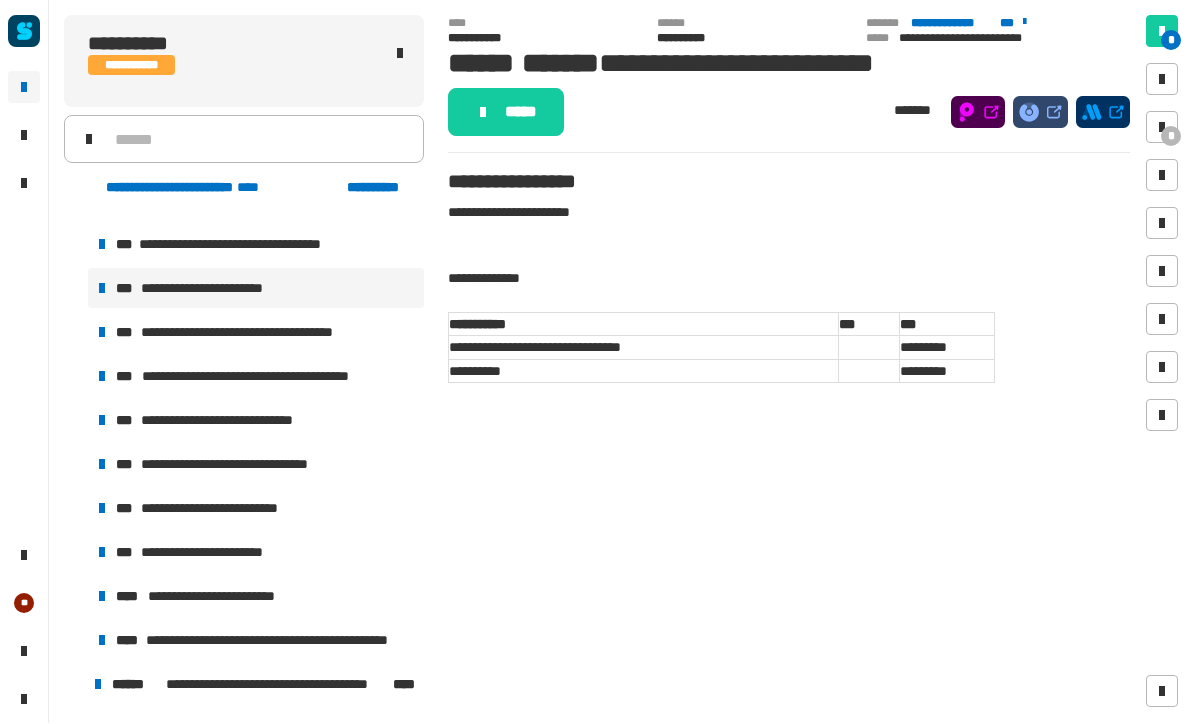 click on "**********" at bounding box center [256, 333] 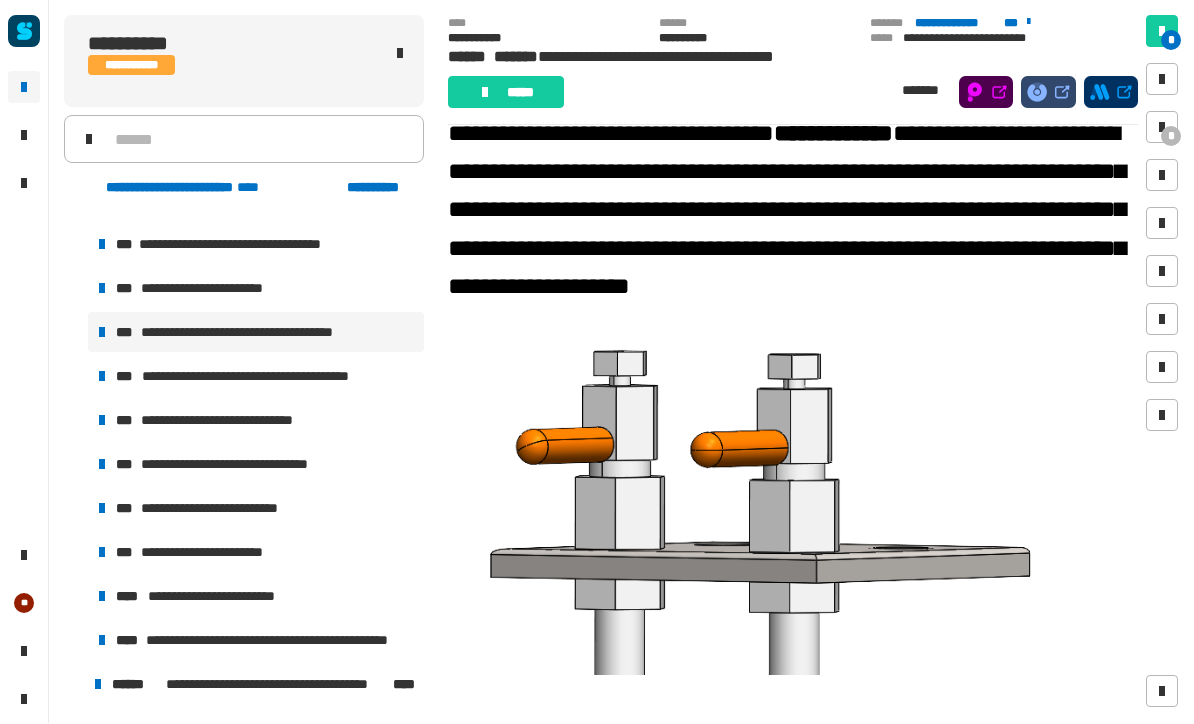 scroll, scrollTop: 316, scrollLeft: 0, axis: vertical 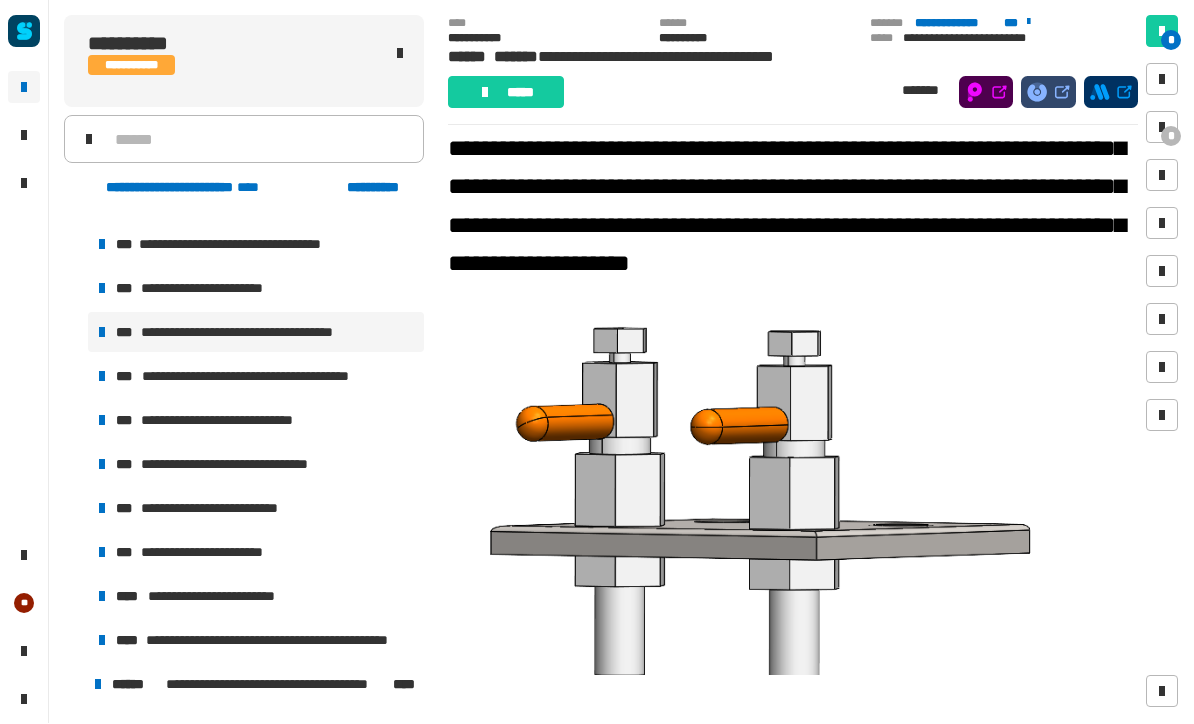click on "**********" at bounding box center (267, 377) 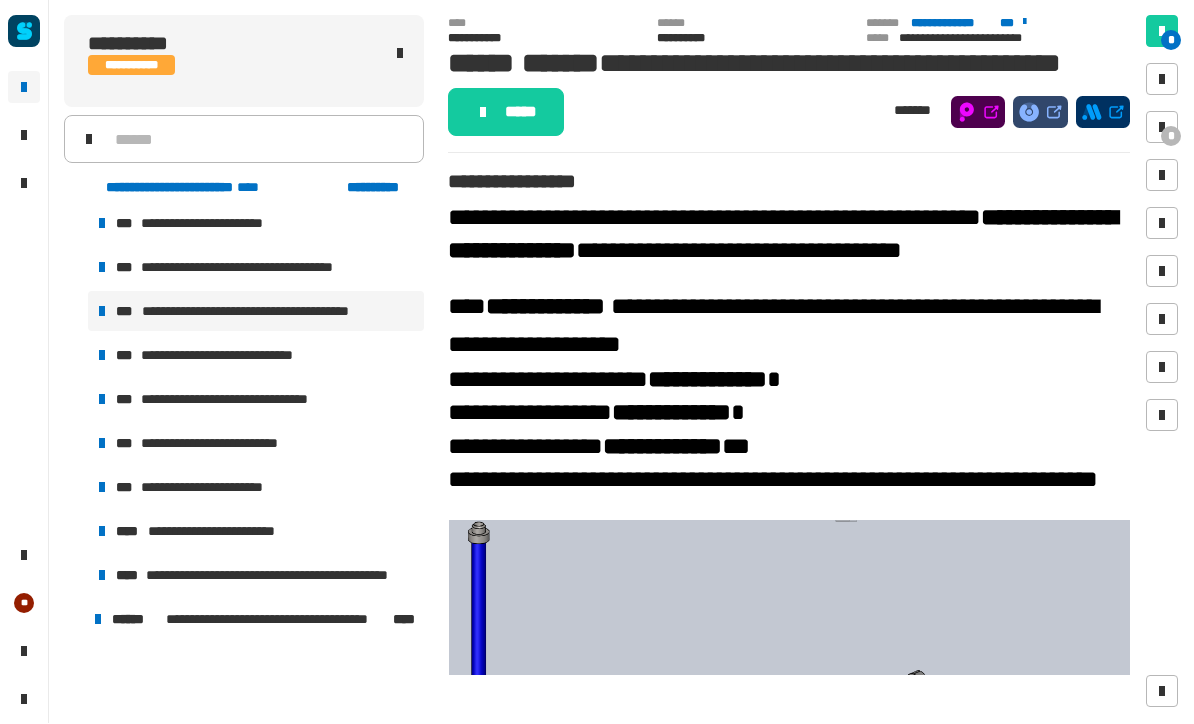 scroll, scrollTop: 850, scrollLeft: 0, axis: vertical 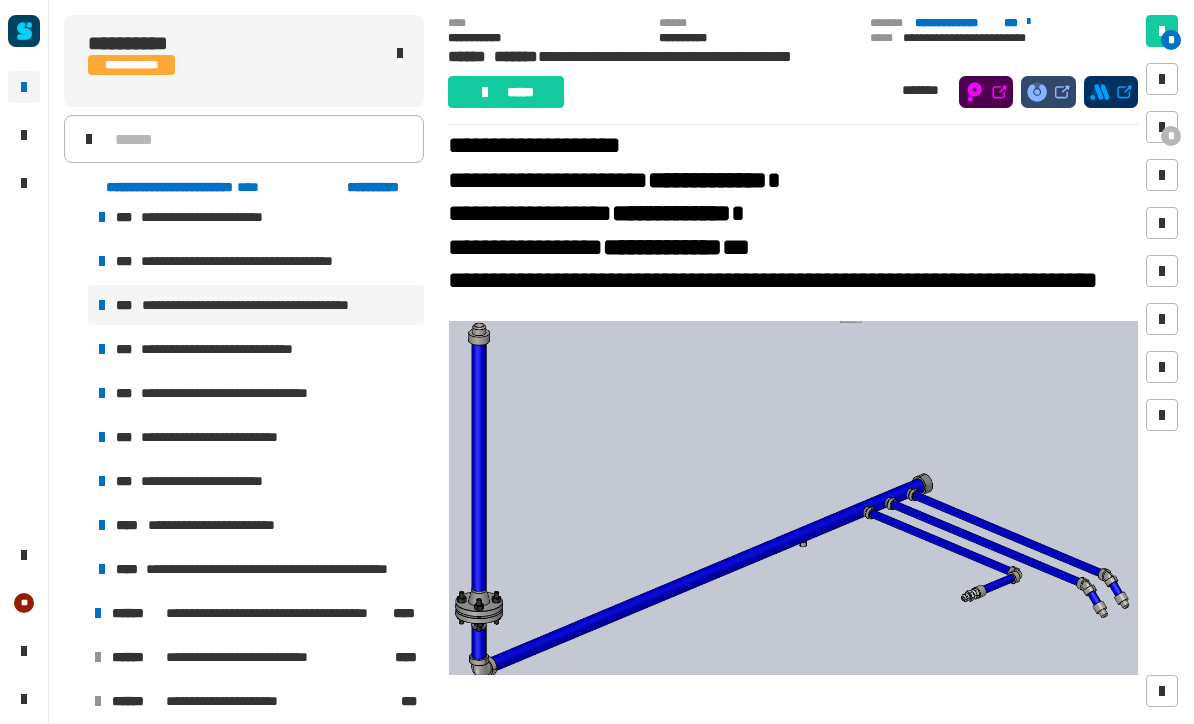 click on "**********" at bounding box center (227, 350) 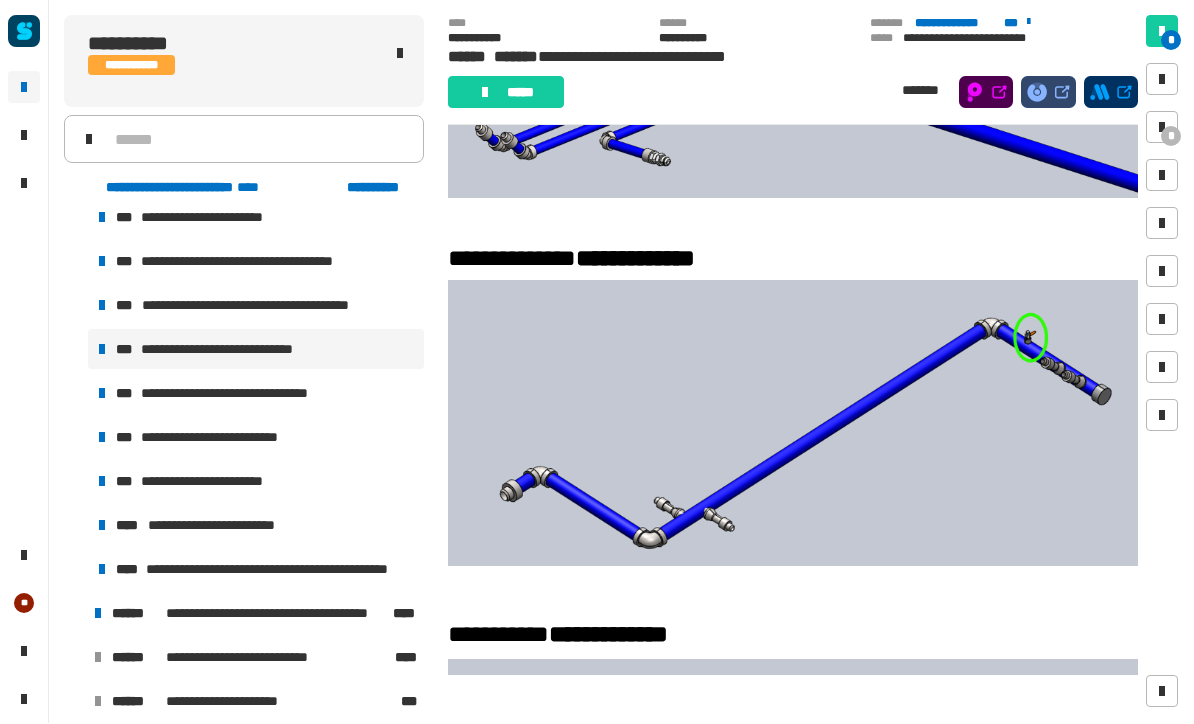scroll, scrollTop: 575, scrollLeft: 0, axis: vertical 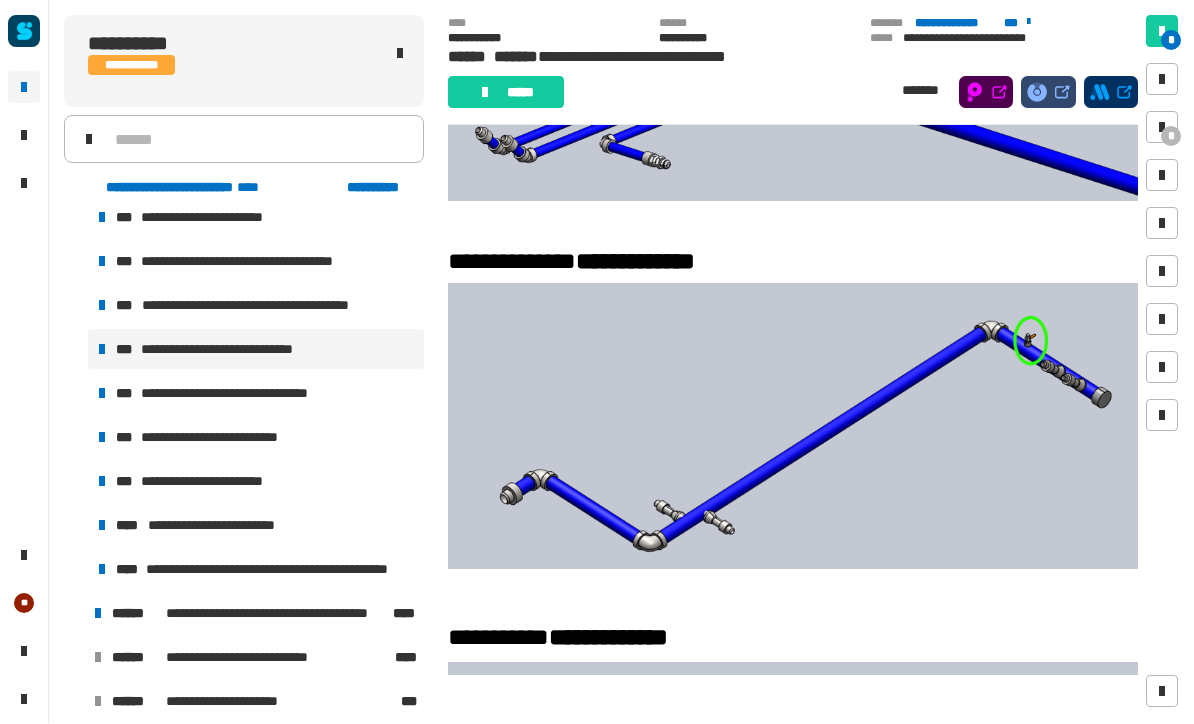 click on "**********" at bounding box center (236, 394) 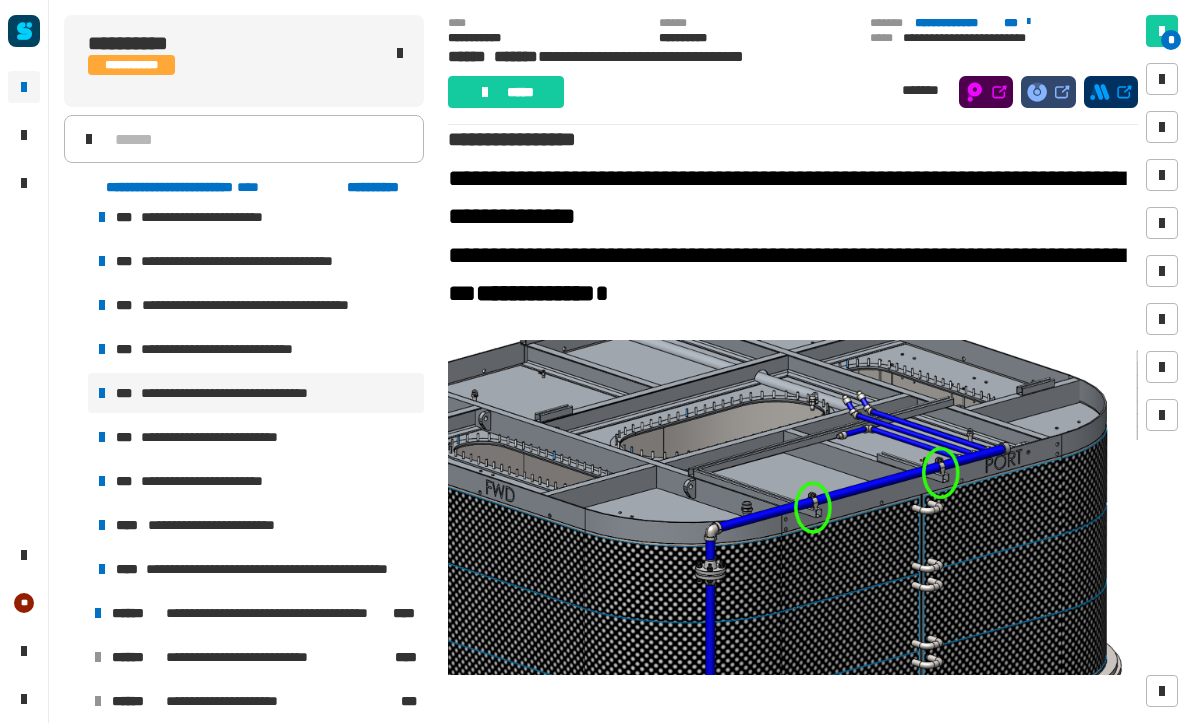 scroll, scrollTop: 13, scrollLeft: 0, axis: vertical 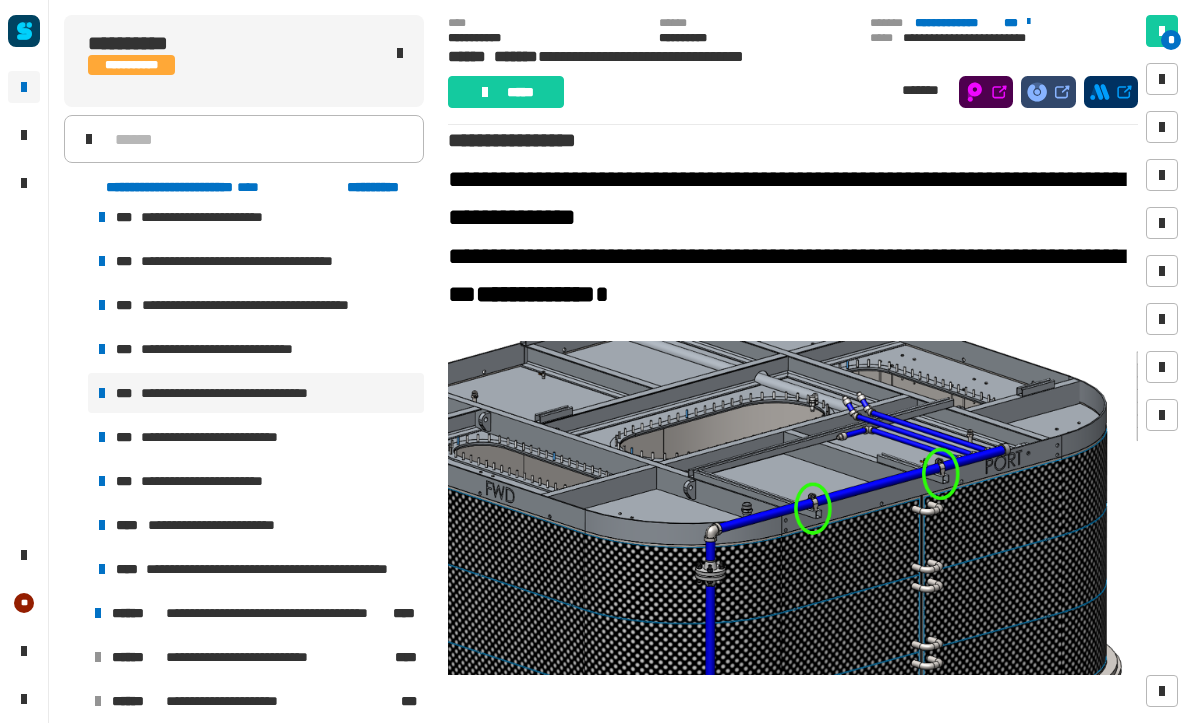 click at bounding box center [793, 549] 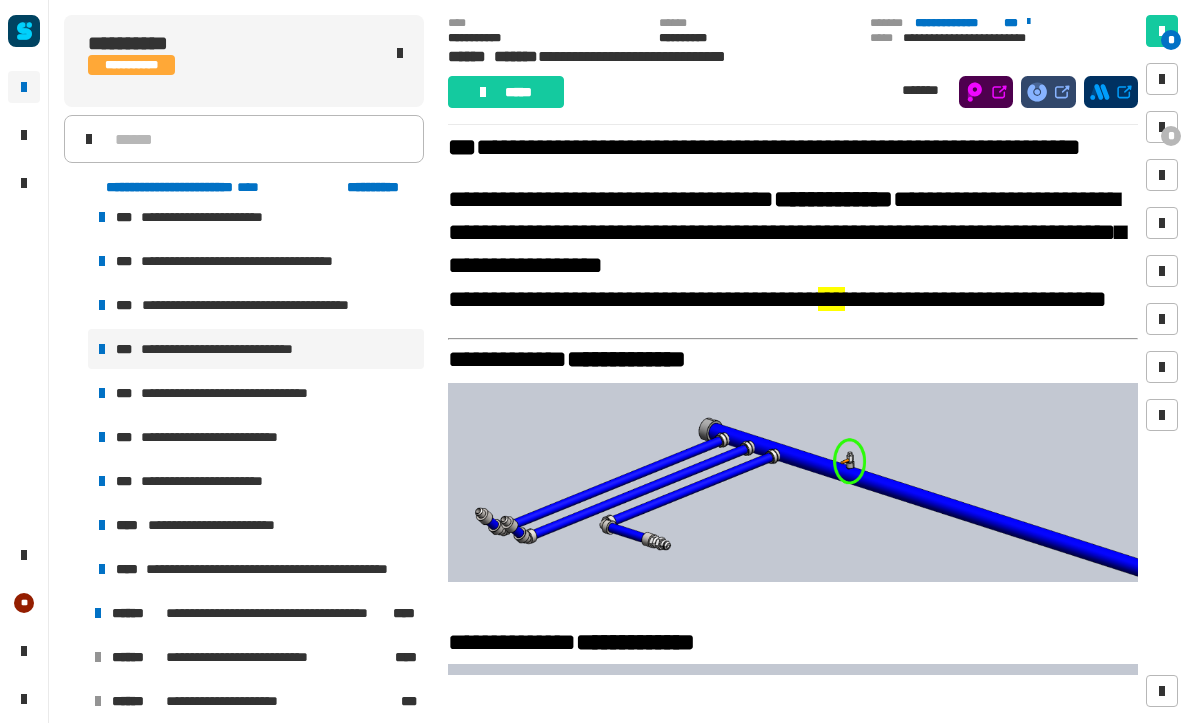scroll, scrollTop: 195, scrollLeft: 0, axis: vertical 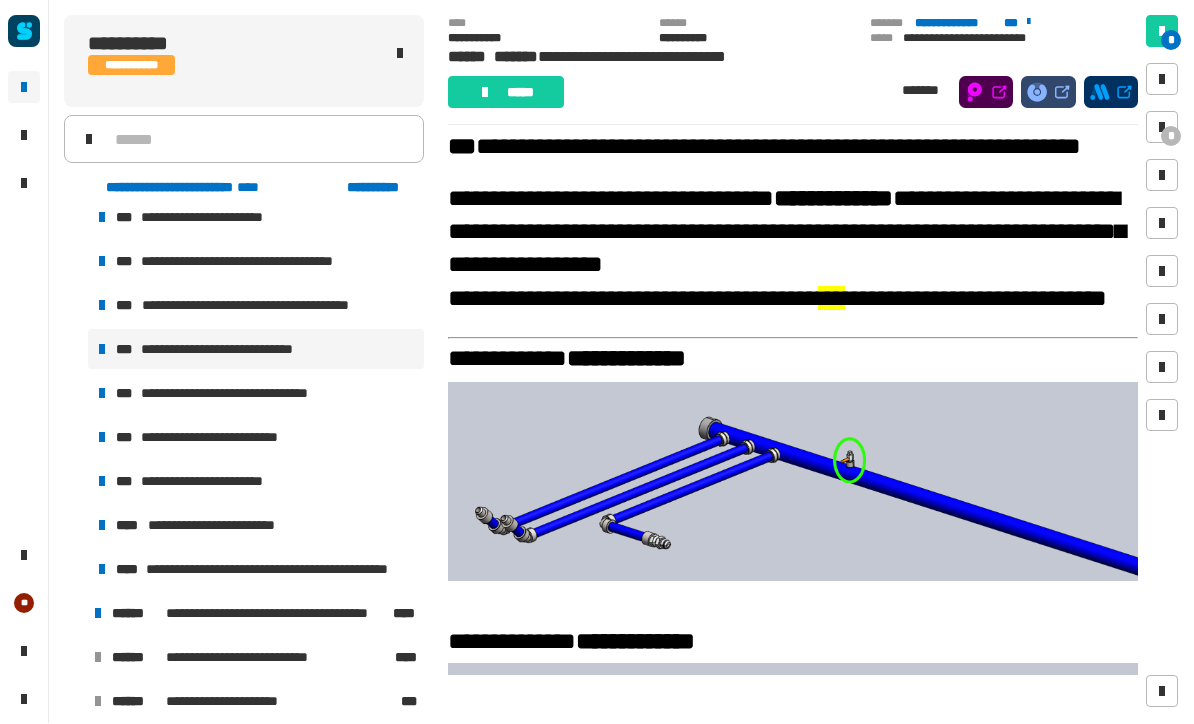 click on "**********" at bounding box center [256, 438] 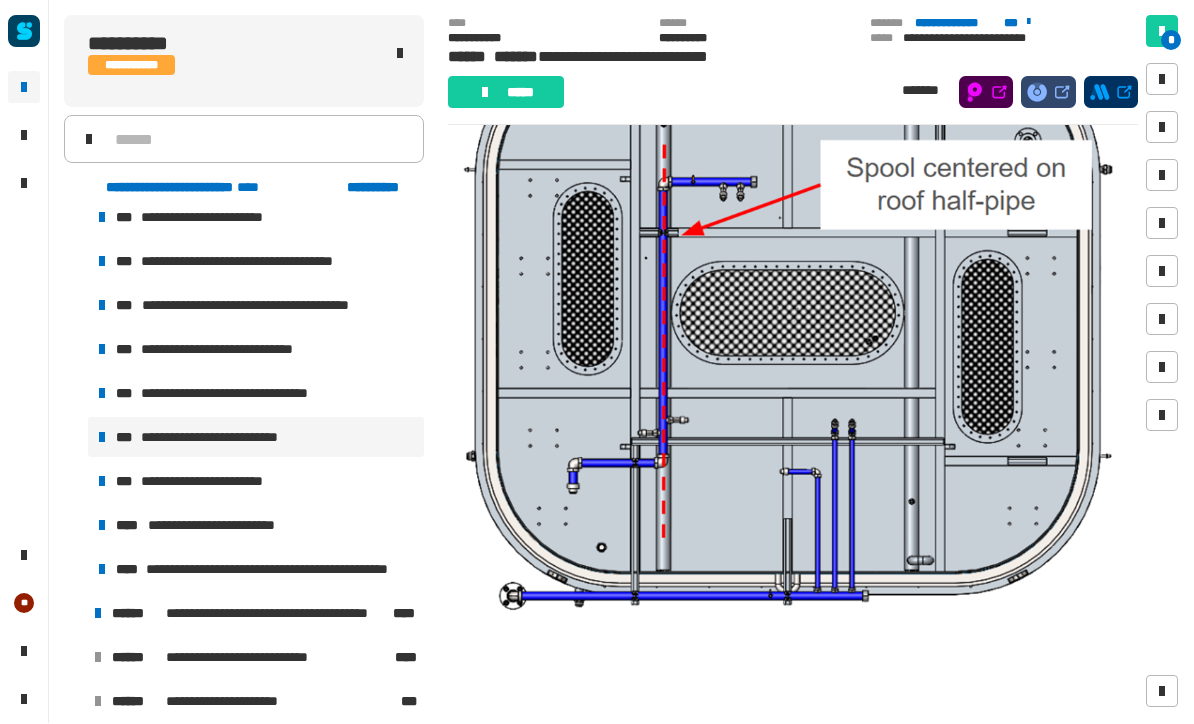 scroll, scrollTop: 842, scrollLeft: 0, axis: vertical 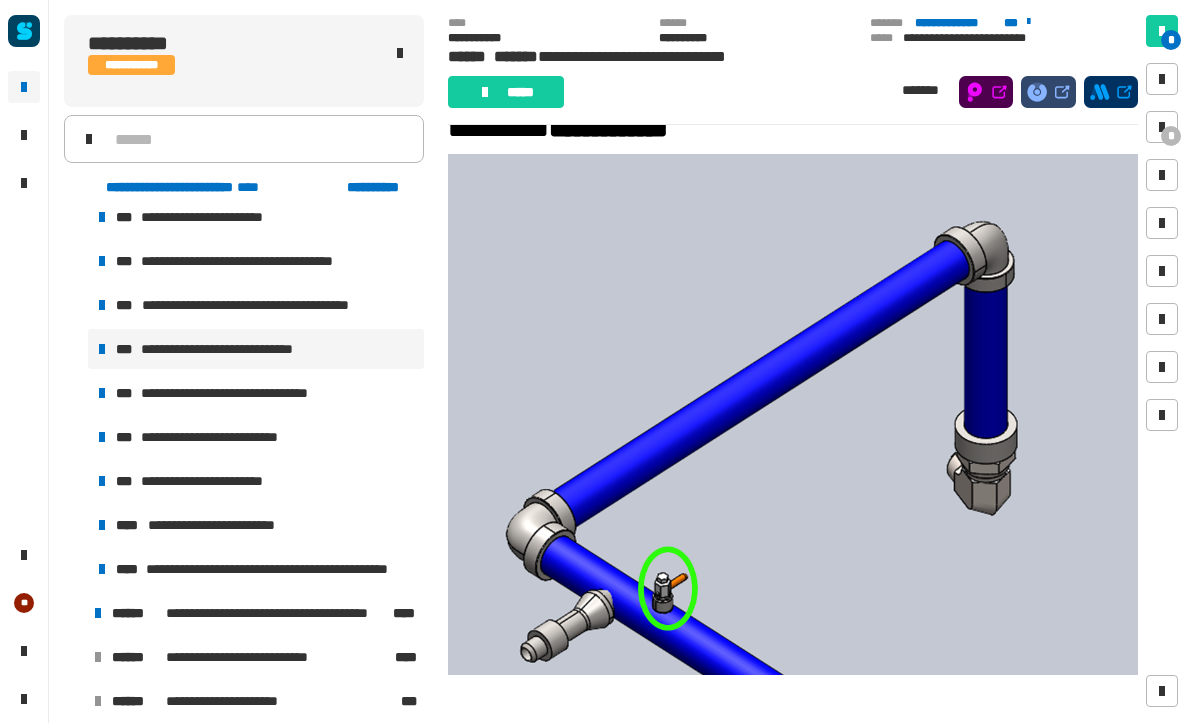 click on "**********" at bounding box center (267, 306) 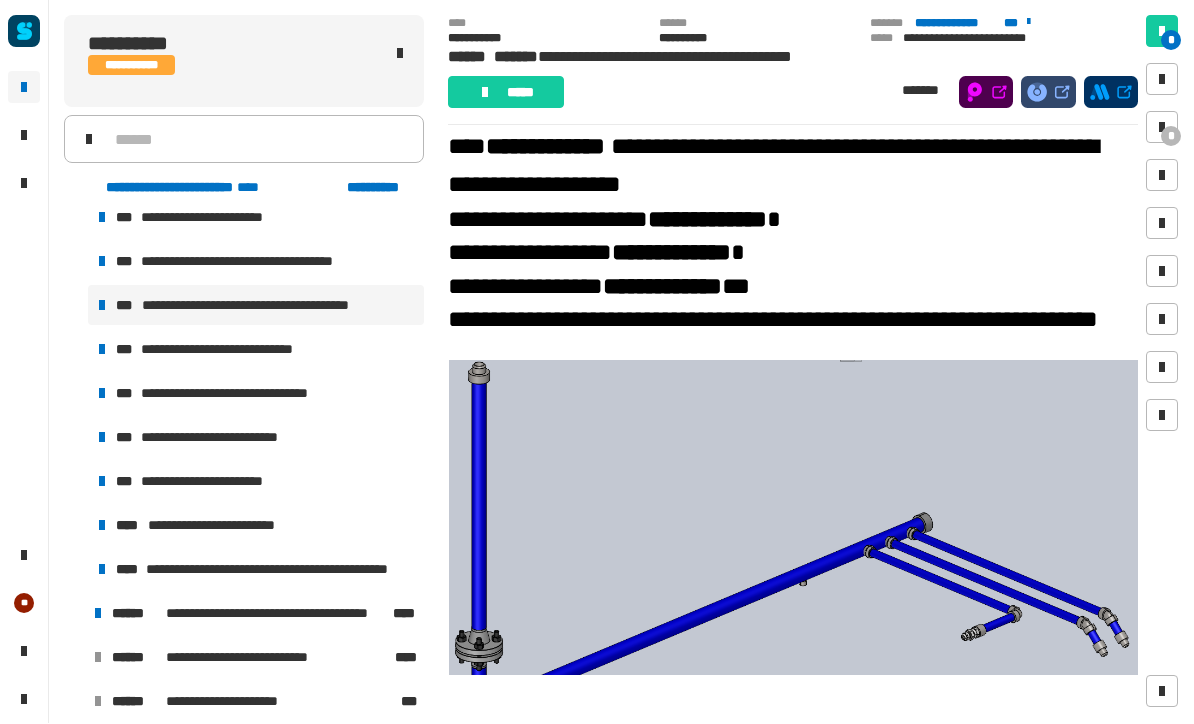 scroll, scrollTop: 92, scrollLeft: 0, axis: vertical 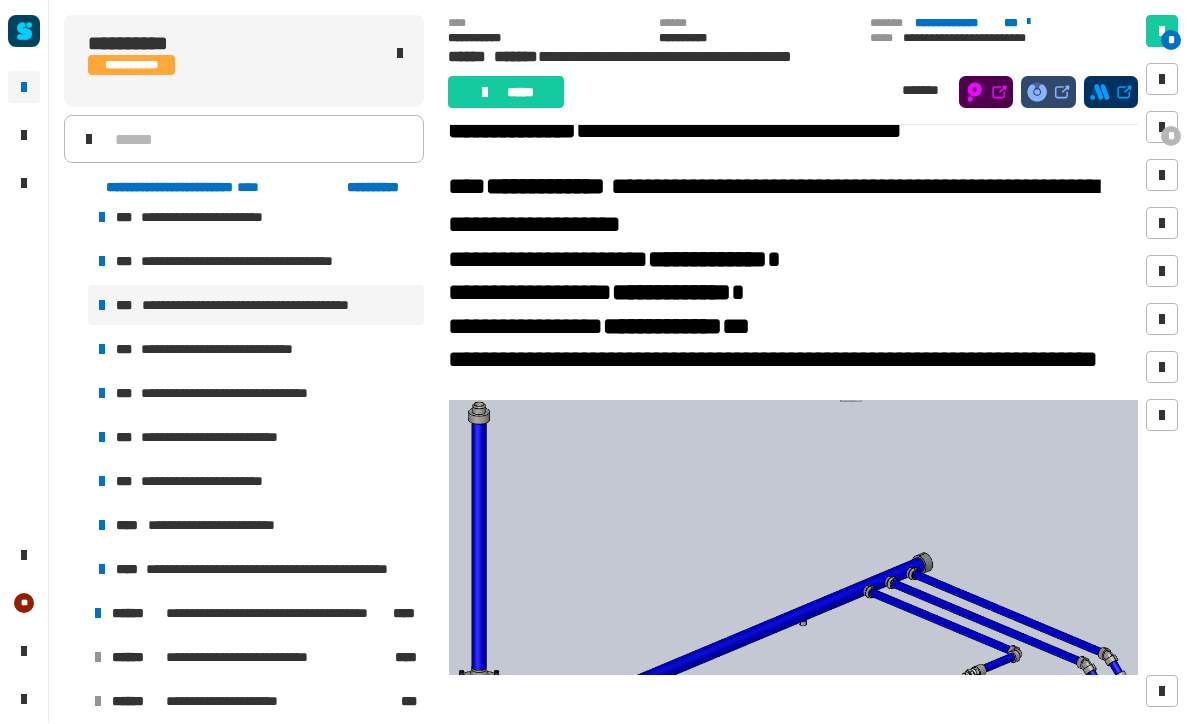 click on "**********" at bounding box center (258, 262) 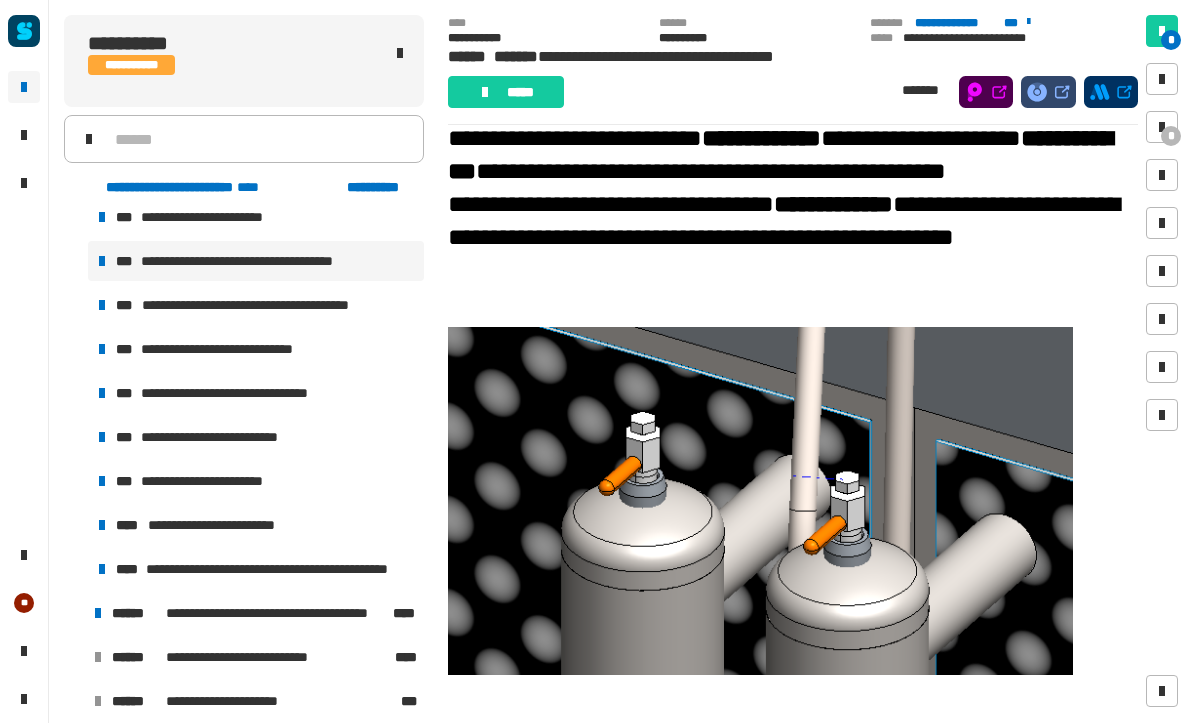scroll, scrollTop: 1992, scrollLeft: 0, axis: vertical 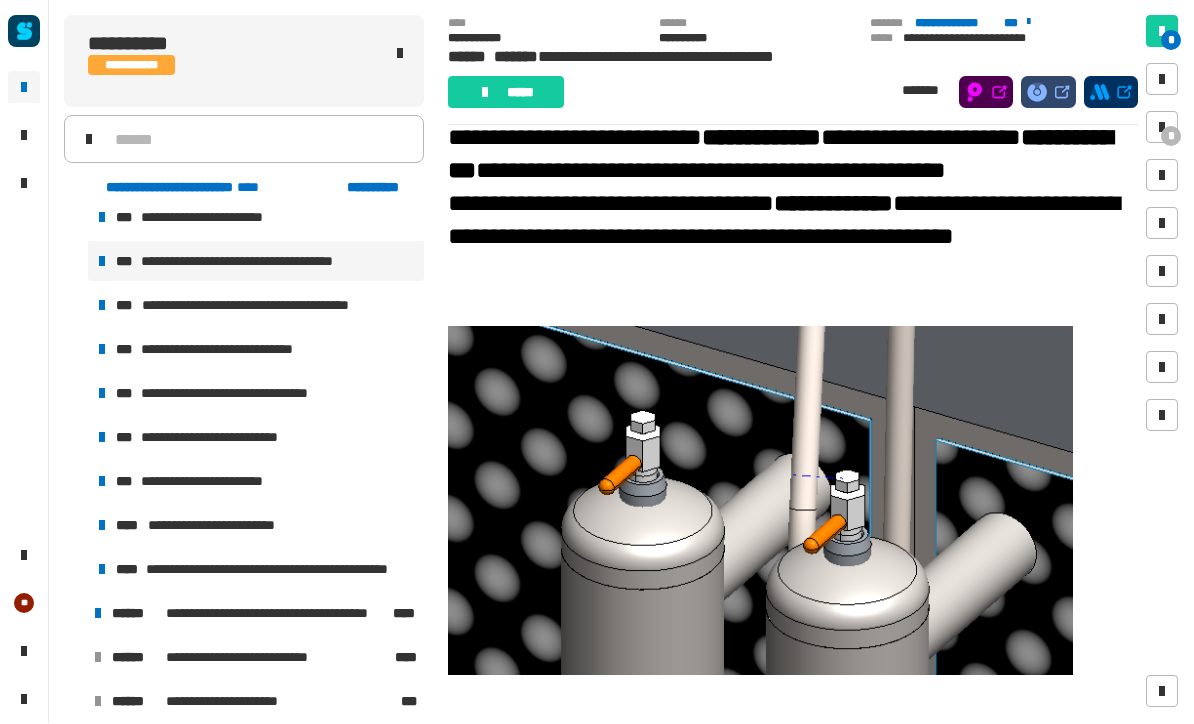 click at bounding box center [1162, 128] 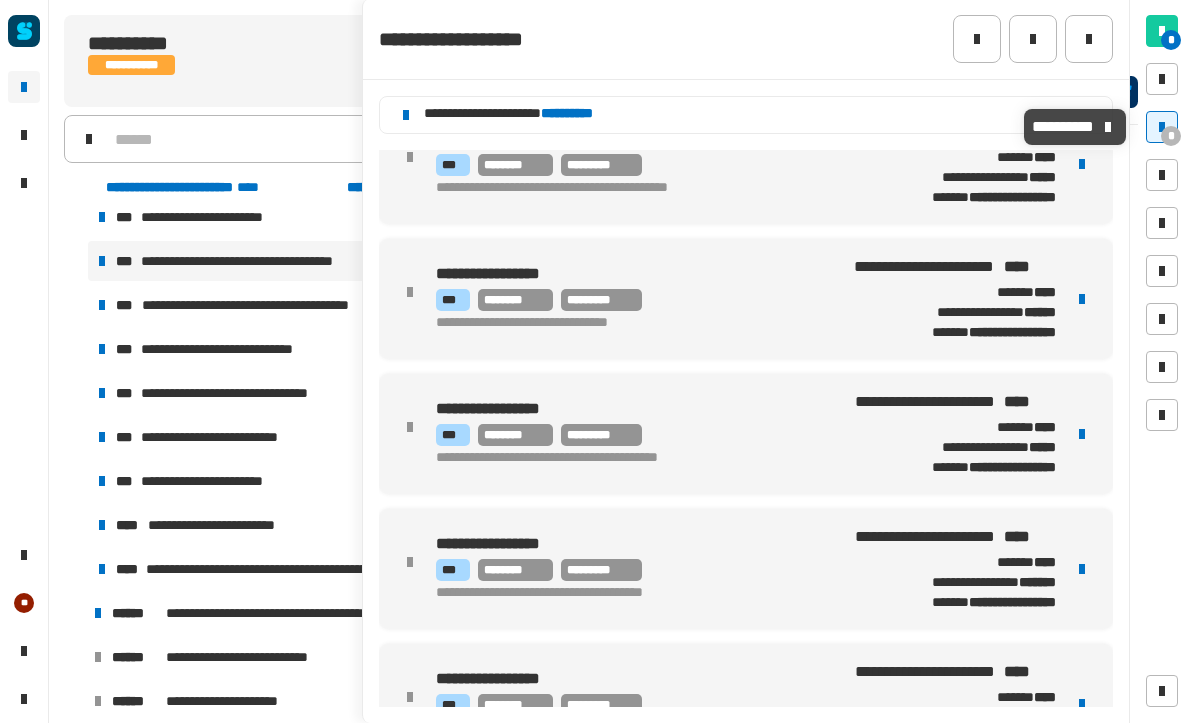 scroll, scrollTop: 588, scrollLeft: 0, axis: vertical 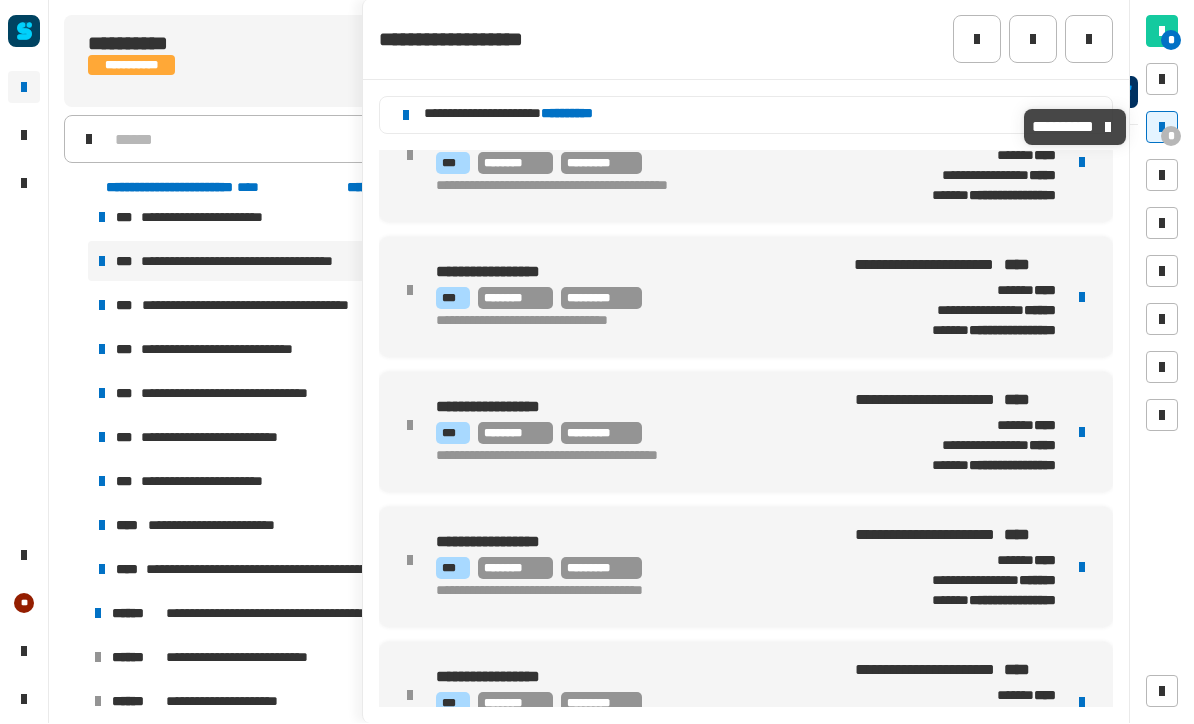 click at bounding box center (1162, 128) 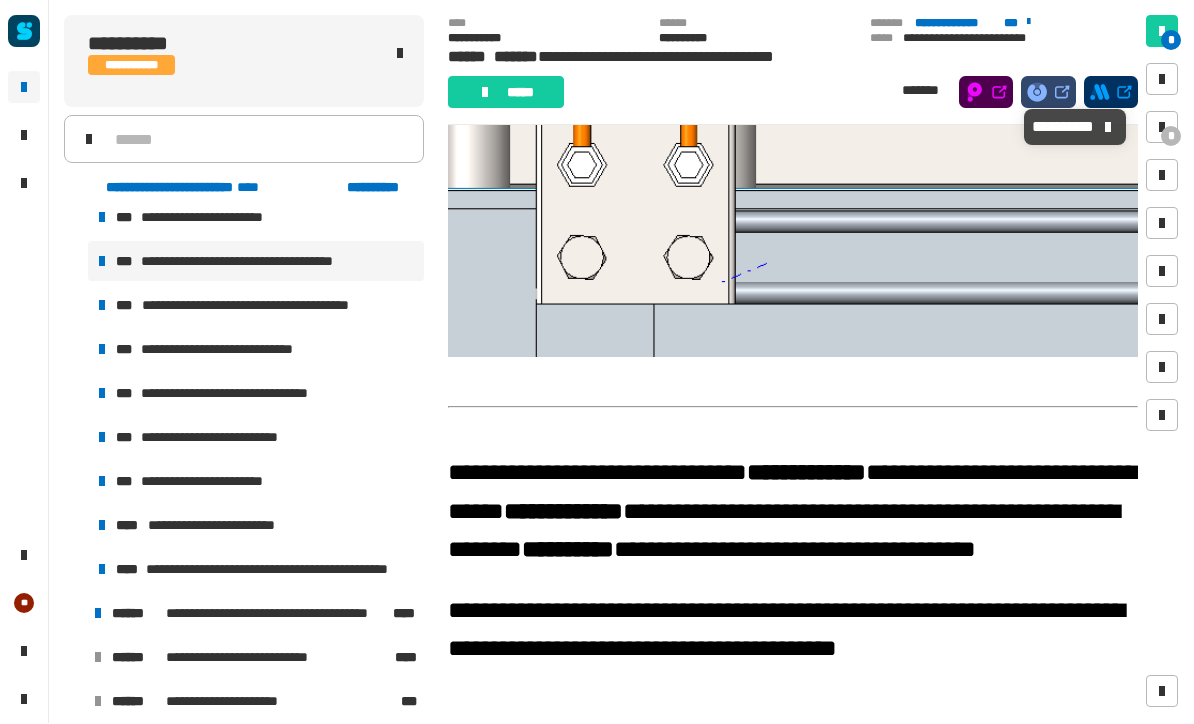 scroll, scrollTop: 1037, scrollLeft: 0, axis: vertical 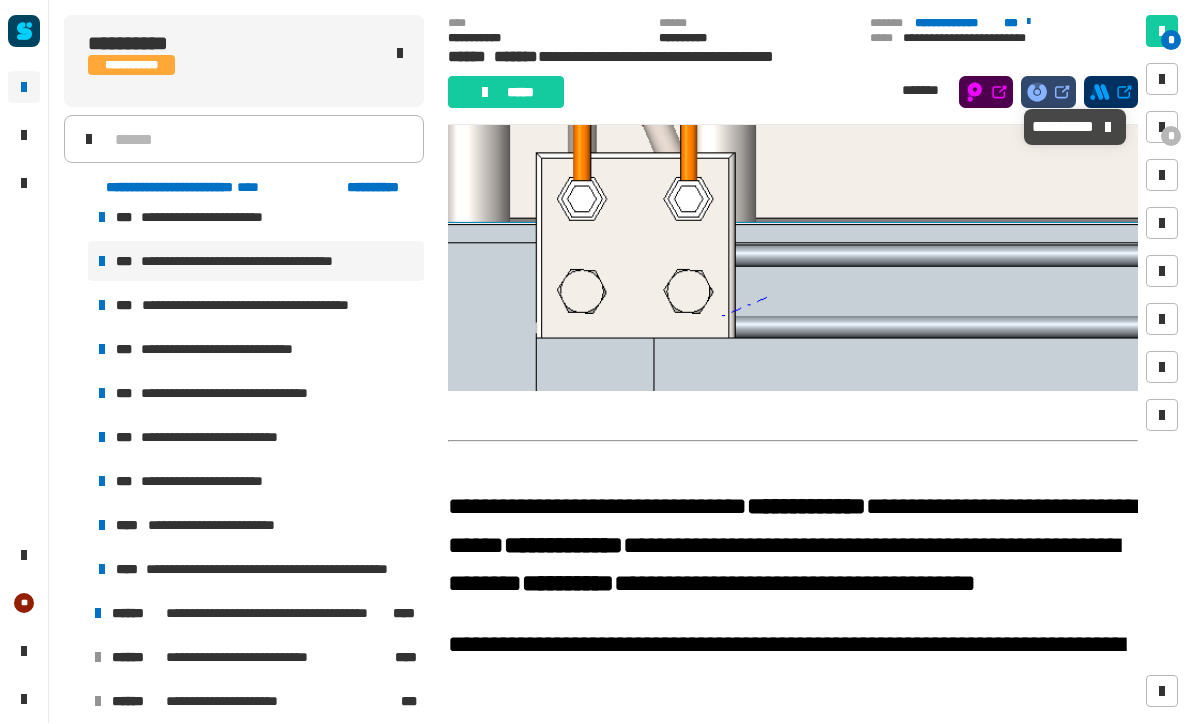 click on "*" at bounding box center (1171, 137) 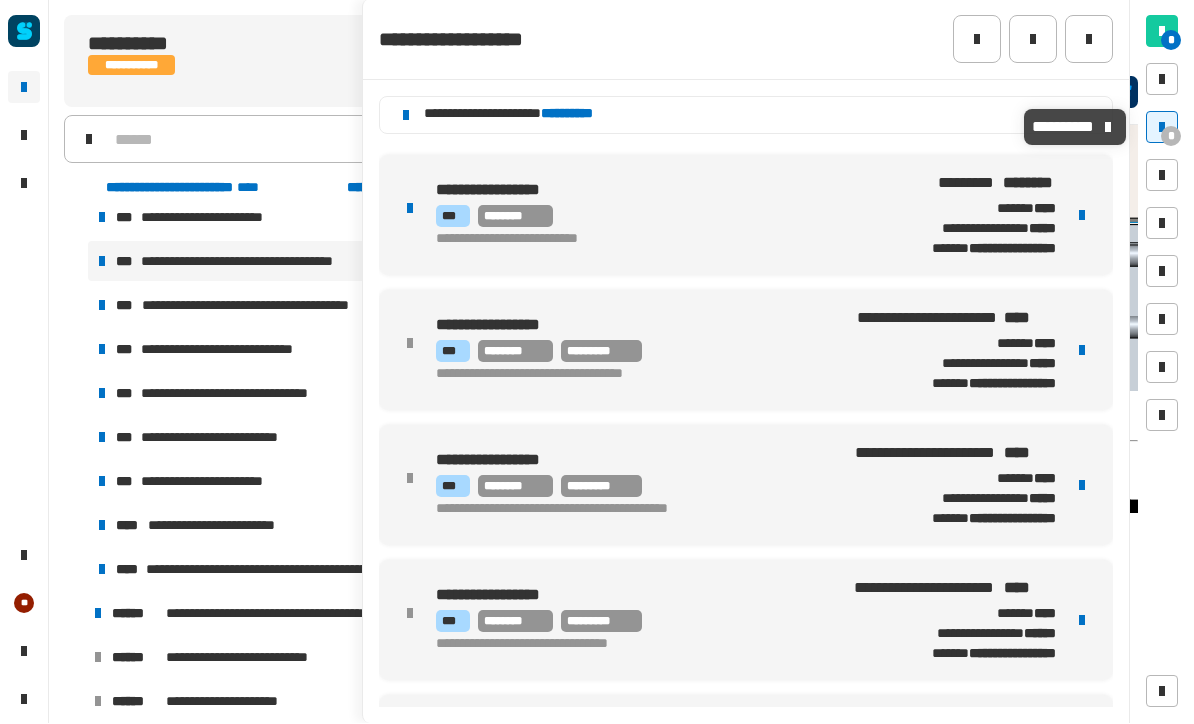 scroll, scrollTop: 350, scrollLeft: 0, axis: vertical 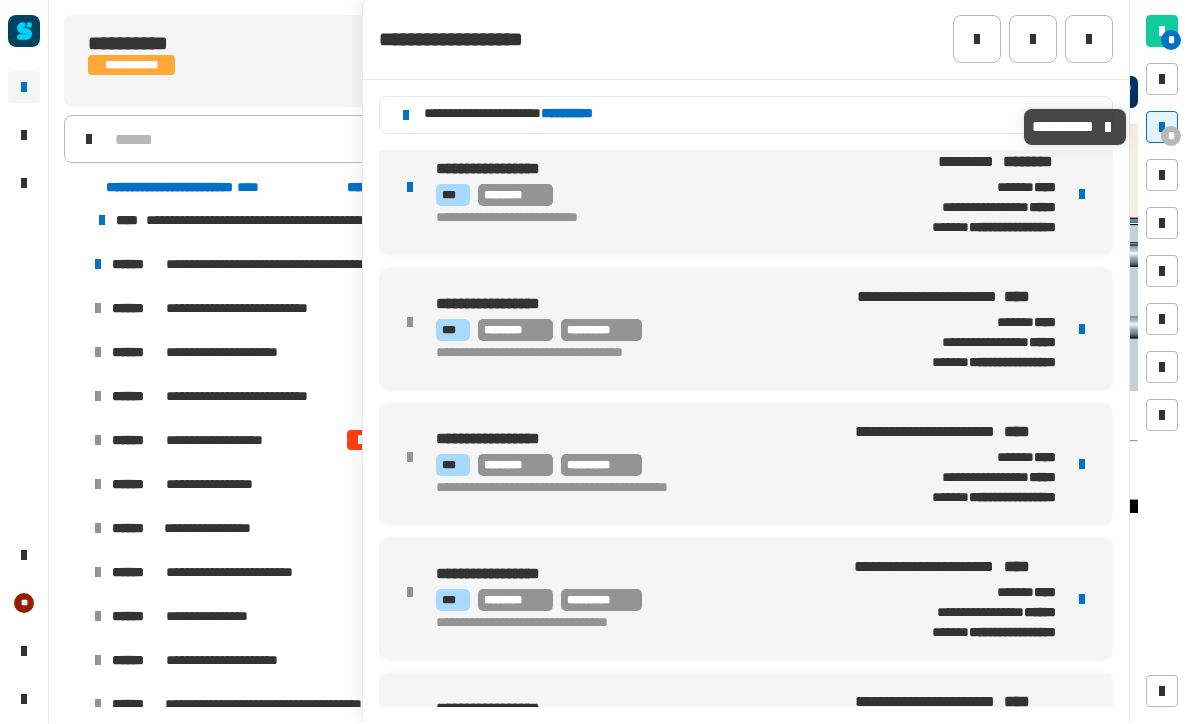 click 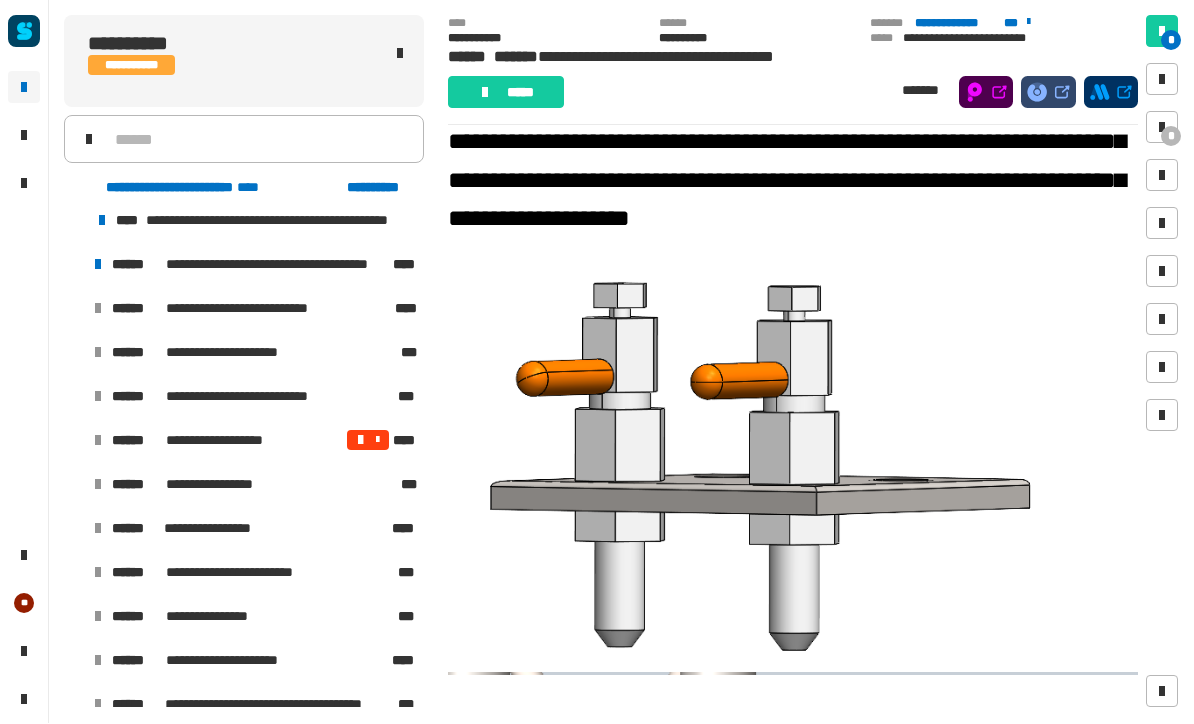 scroll, scrollTop: 367, scrollLeft: 0, axis: vertical 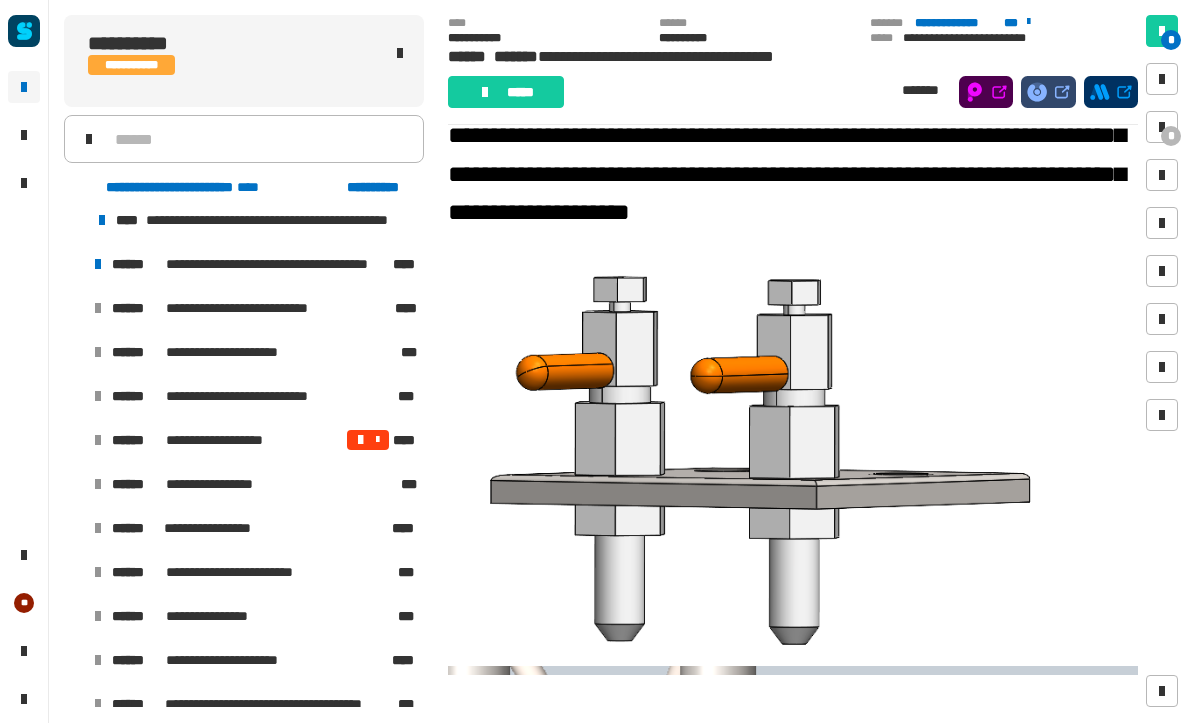 click at bounding box center [751, 461] 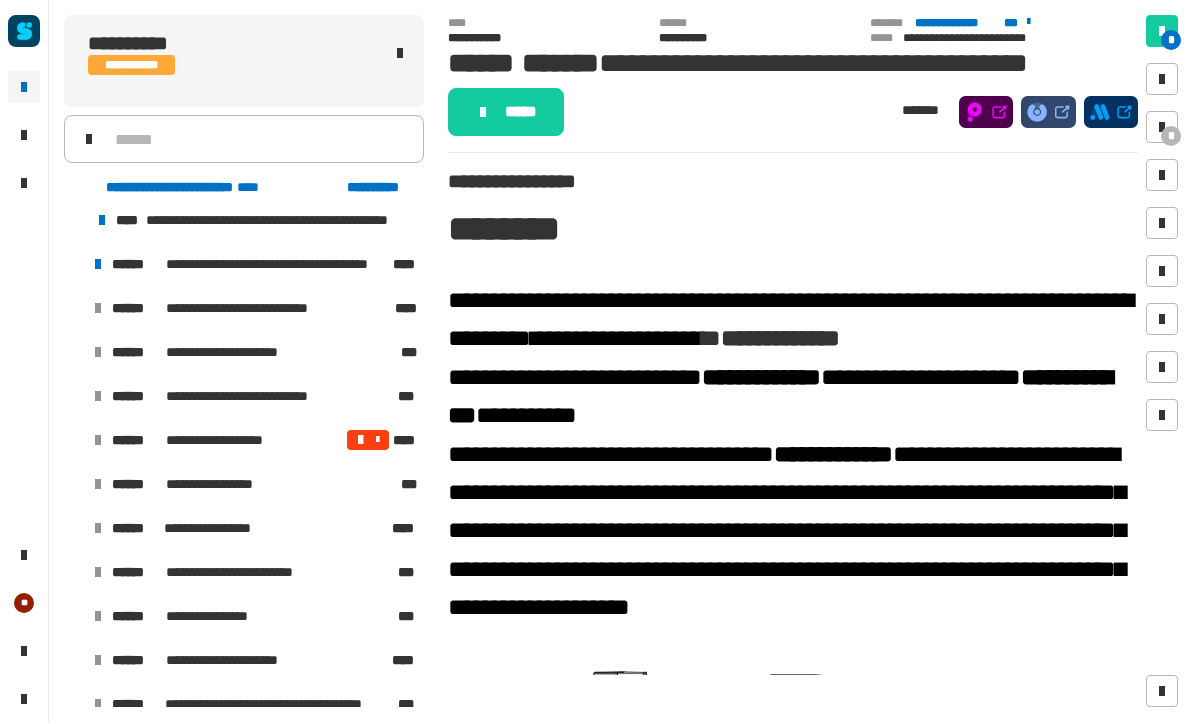 scroll, scrollTop: 0, scrollLeft: 0, axis: both 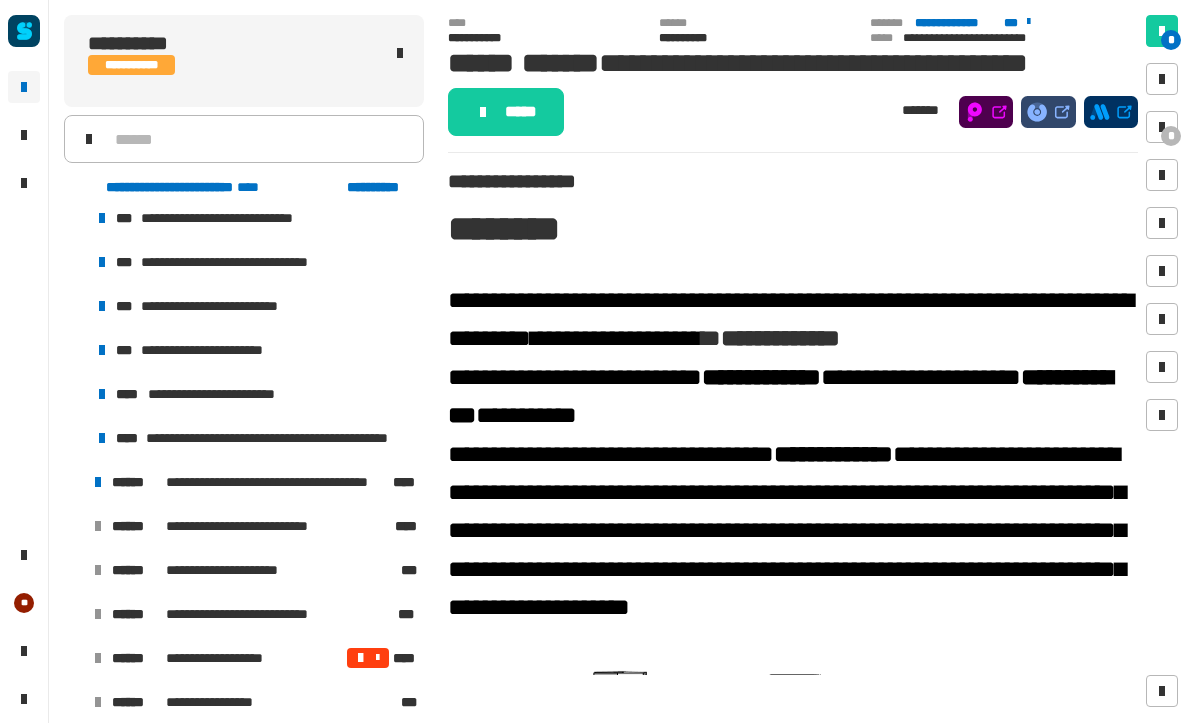 click on "**********" at bounding box center (218, 307) 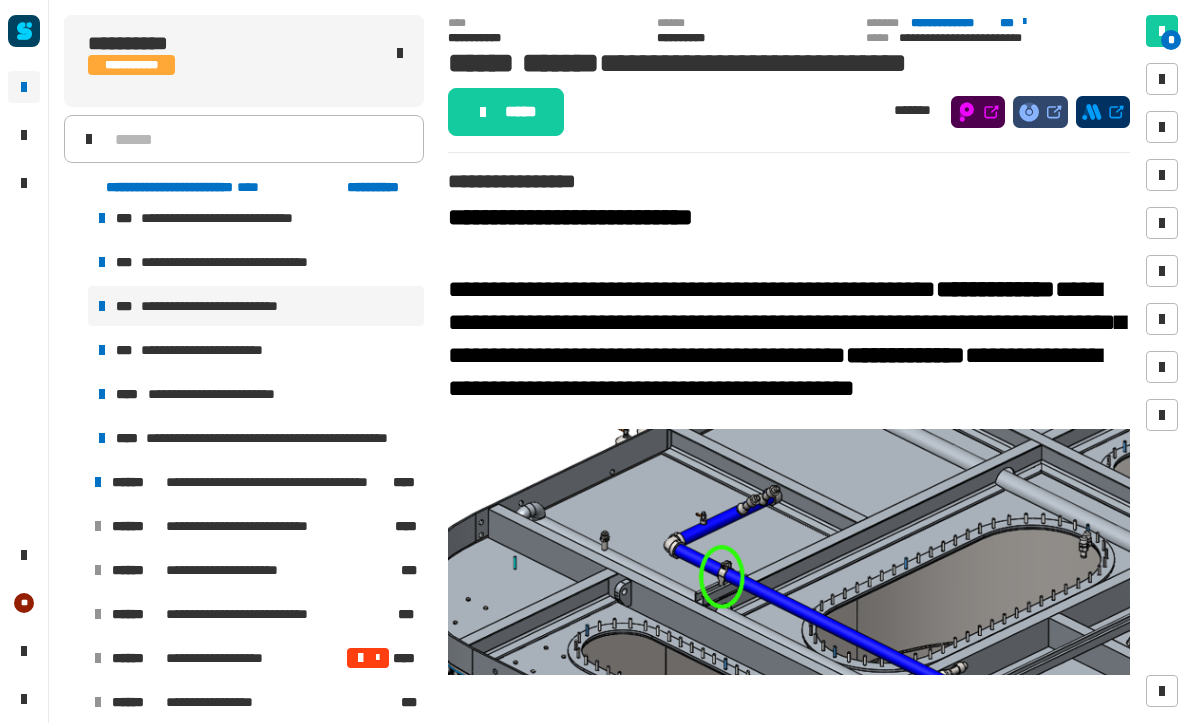 click on "**********" at bounding box center (256, 263) 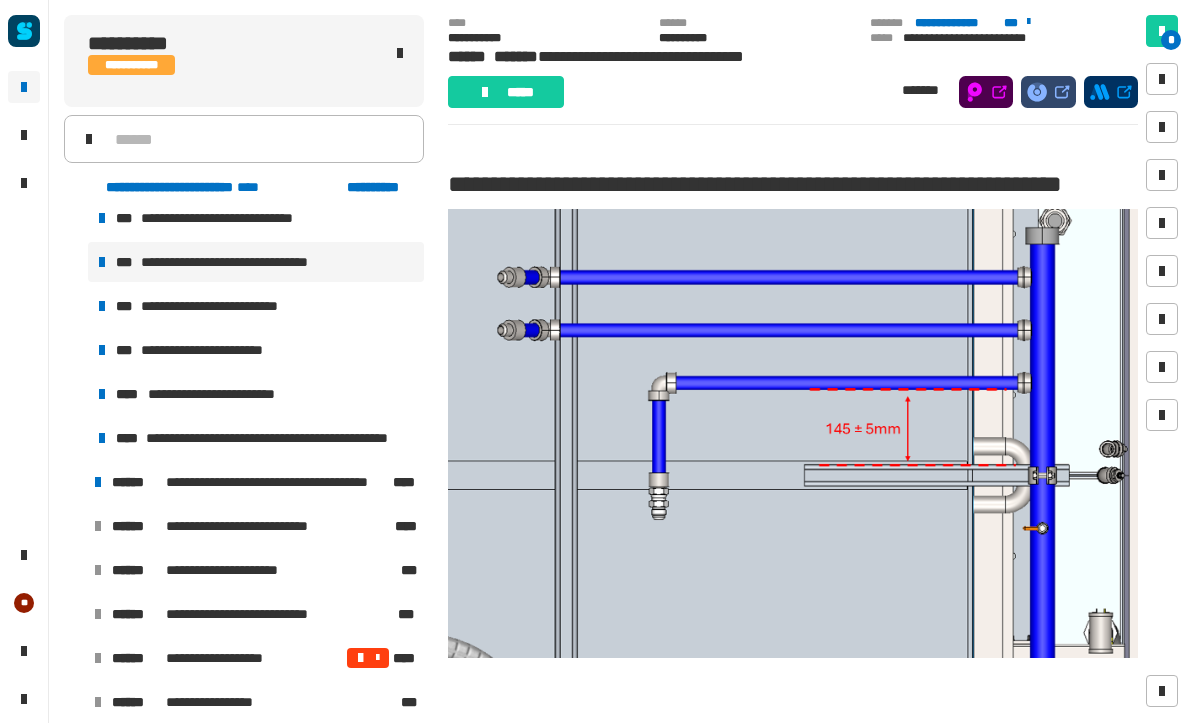 scroll, scrollTop: 1551, scrollLeft: 0, axis: vertical 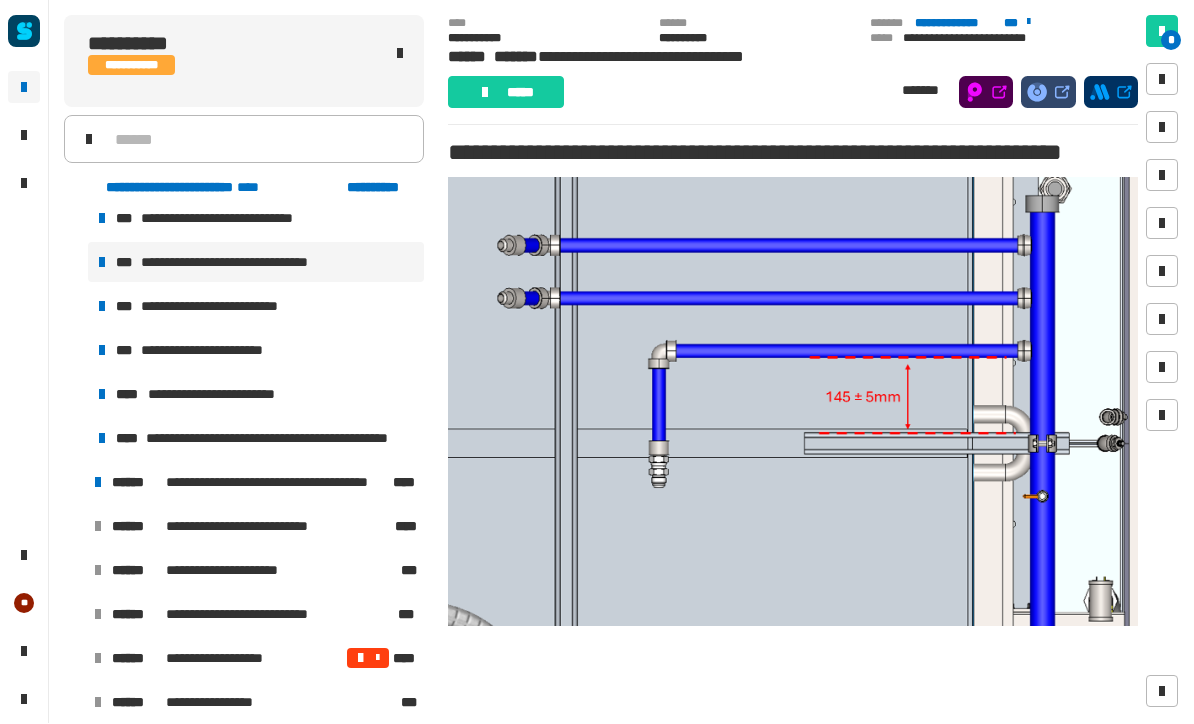 click at bounding box center [793, 402] 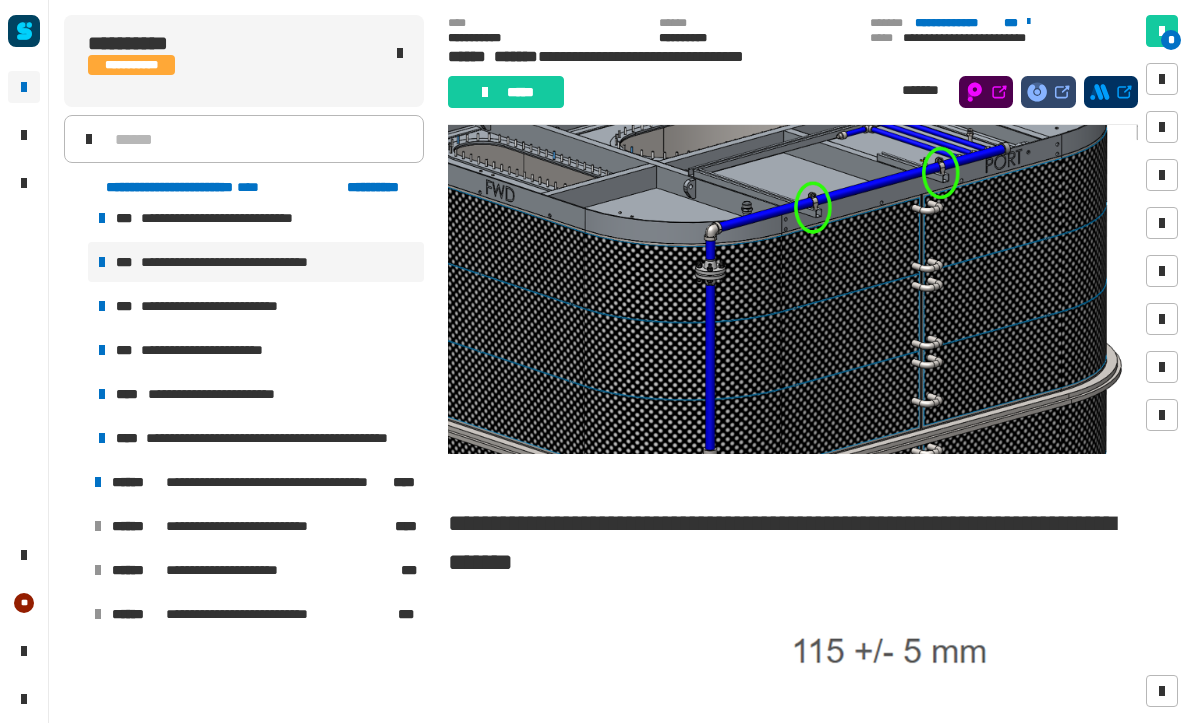 scroll, scrollTop: 269, scrollLeft: 0, axis: vertical 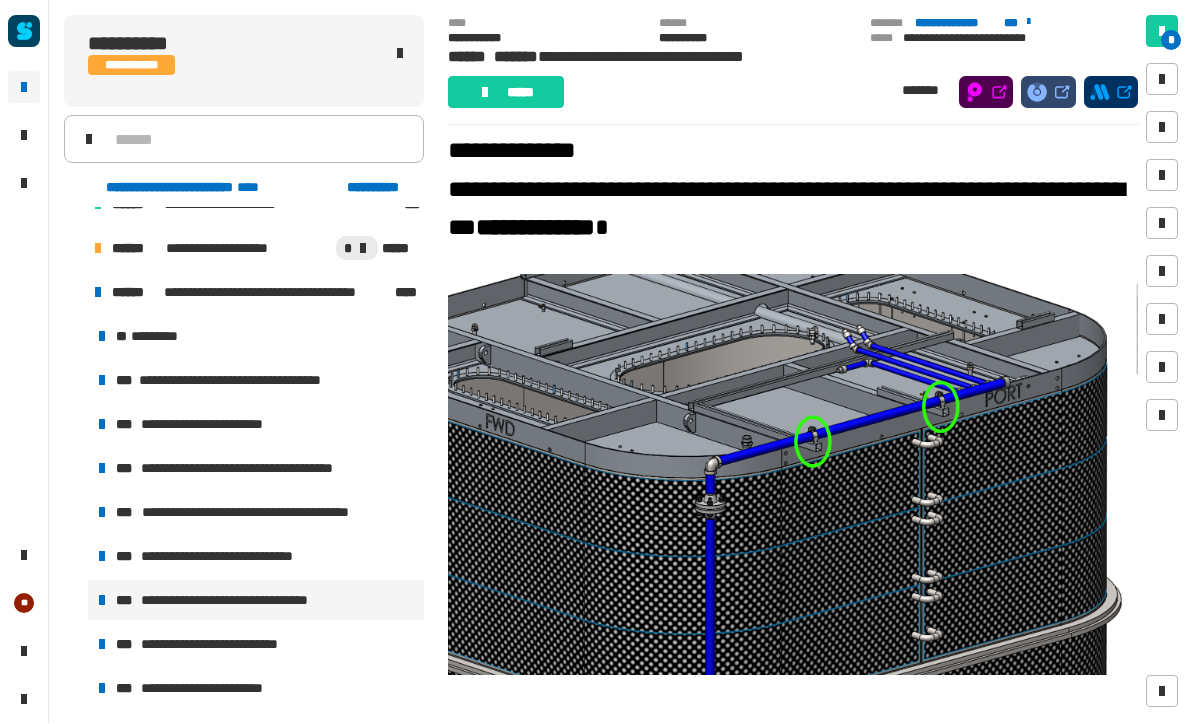 click on "**********" at bounding box center [253, 381] 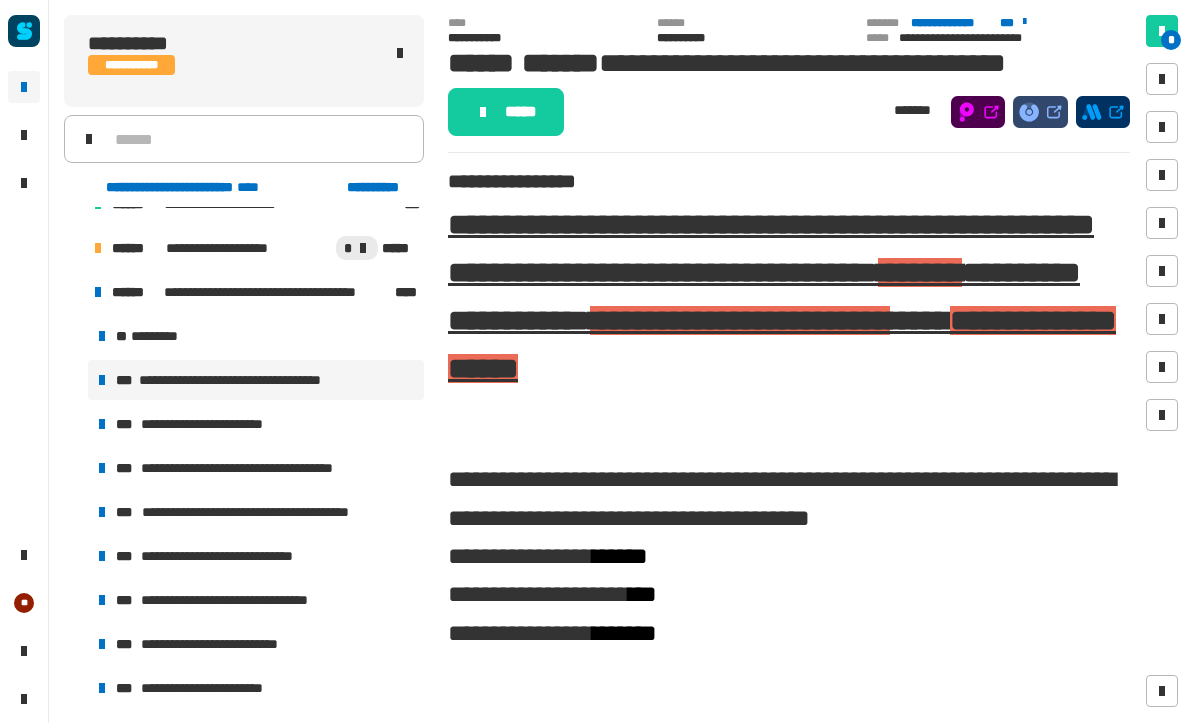 click on "**********" at bounding box center [256, 425] 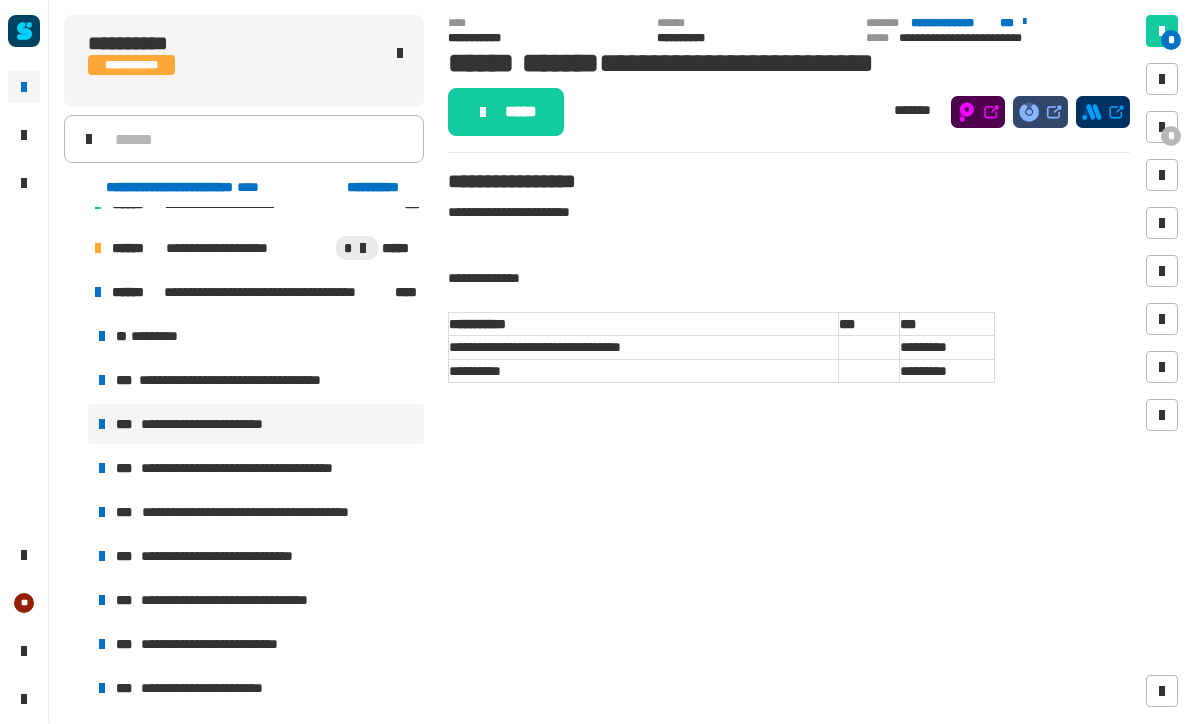 click on "**********" at bounding box center [258, 469] 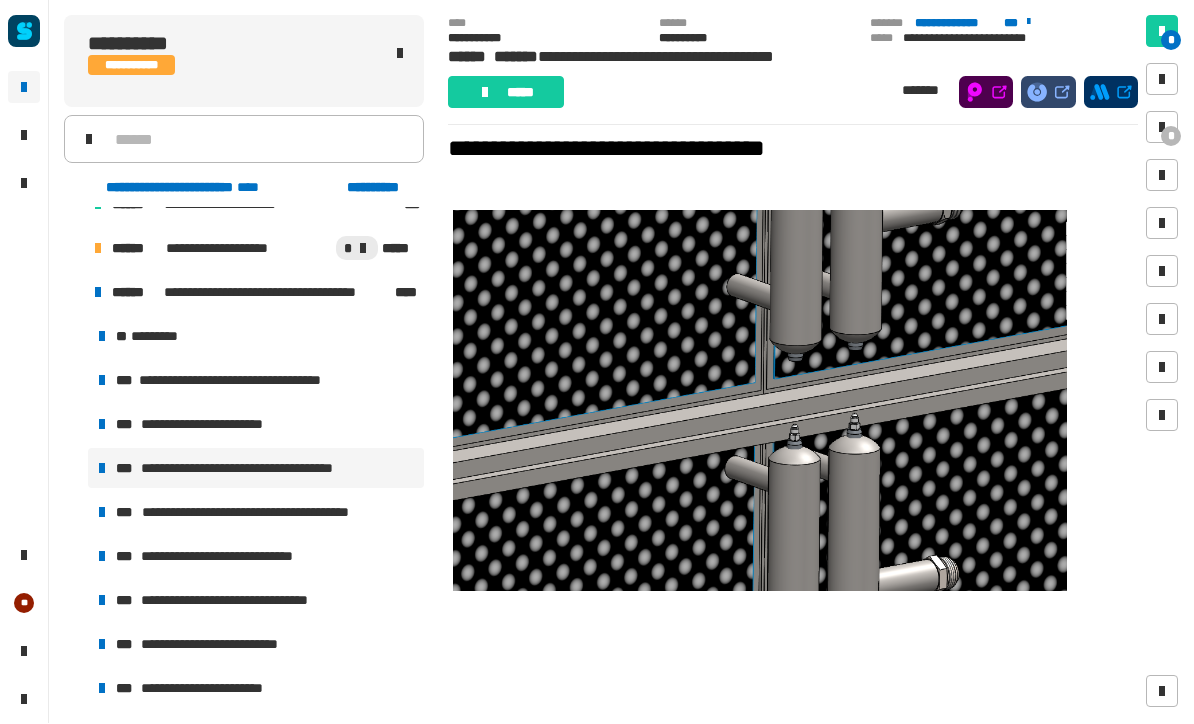 scroll, scrollTop: 4087, scrollLeft: 0, axis: vertical 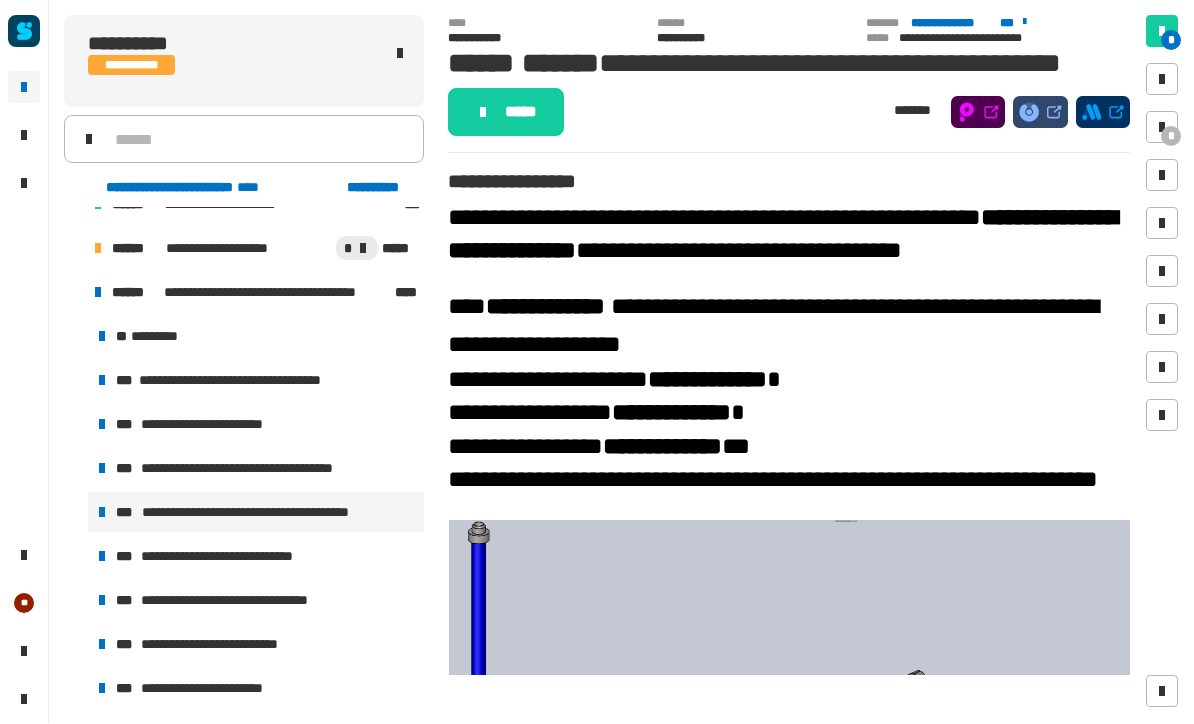 click on "**********" at bounding box center (227, 557) 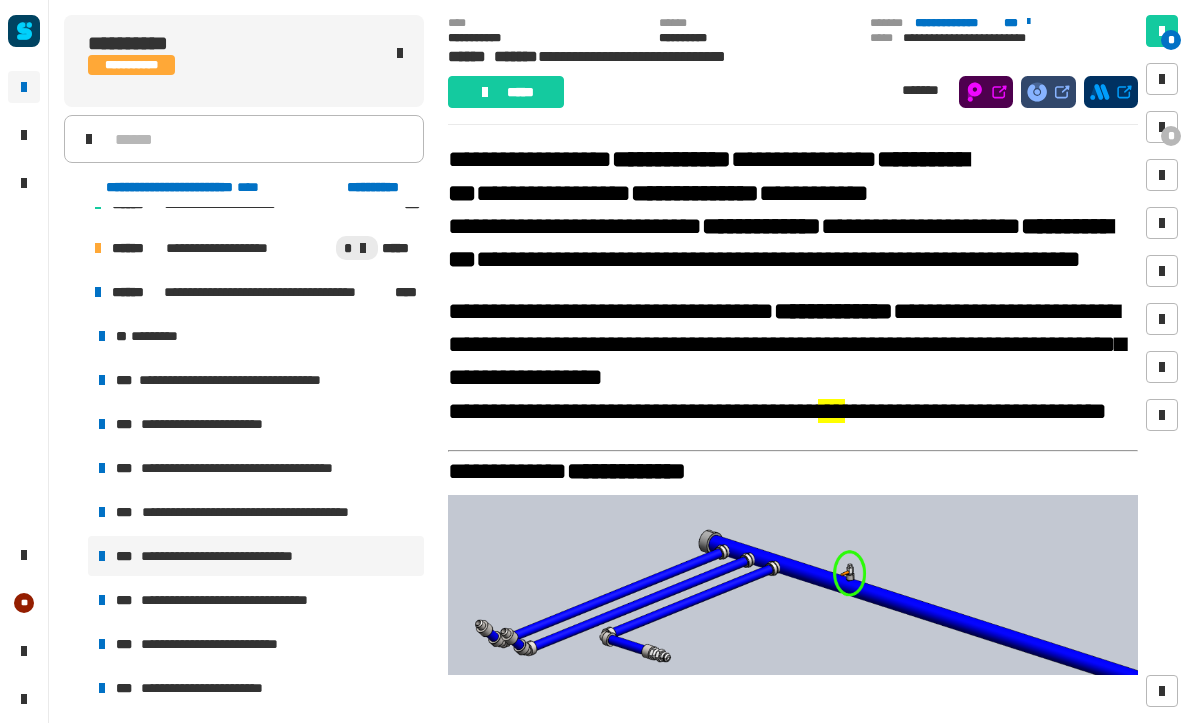 scroll, scrollTop: 96, scrollLeft: 0, axis: vertical 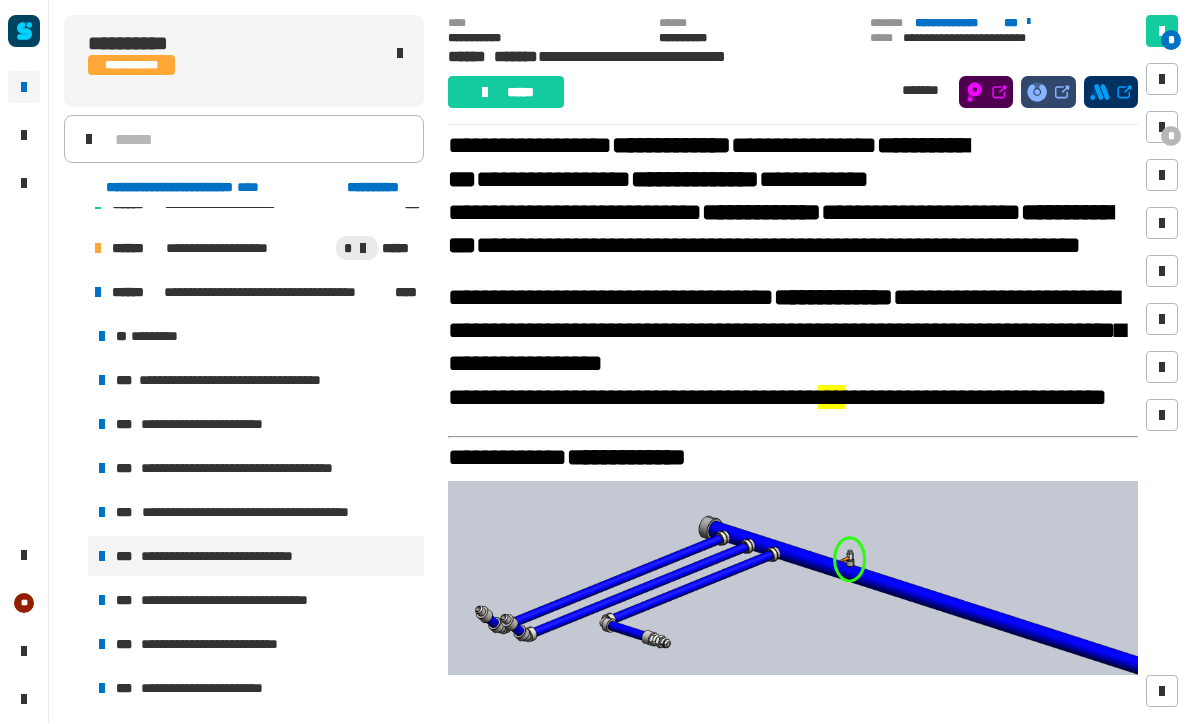 click on "**********" at bounding box center [258, 469] 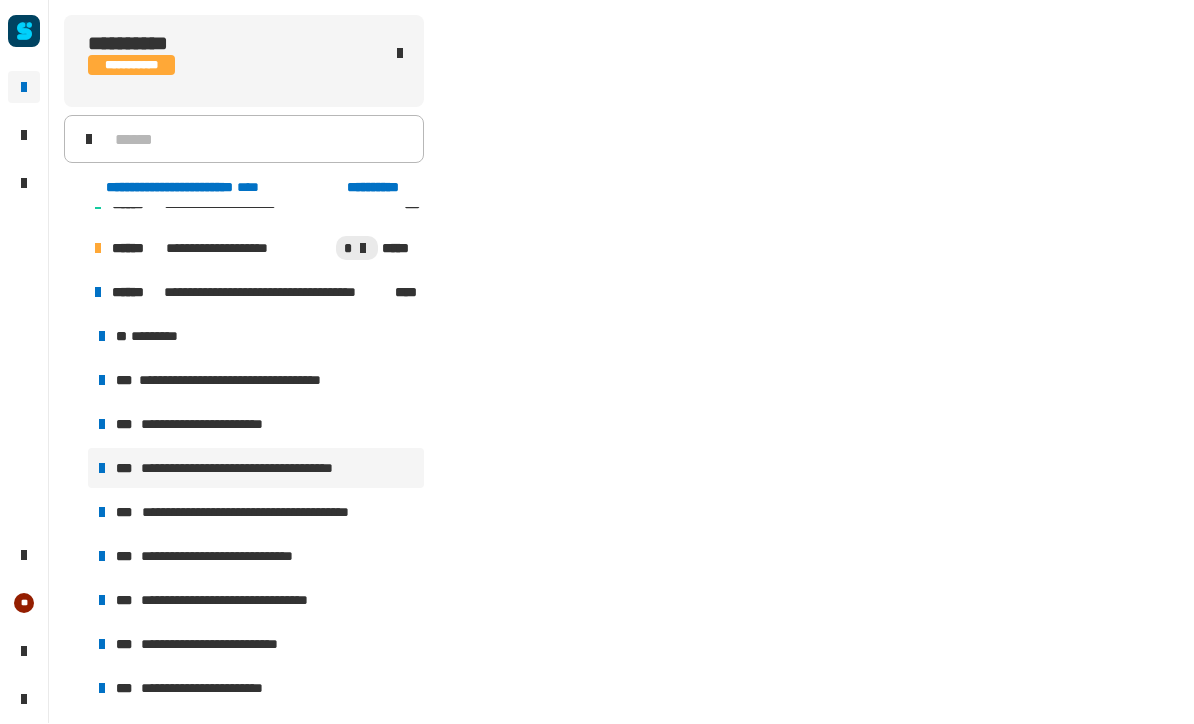 click on "**********" at bounding box center [258, 469] 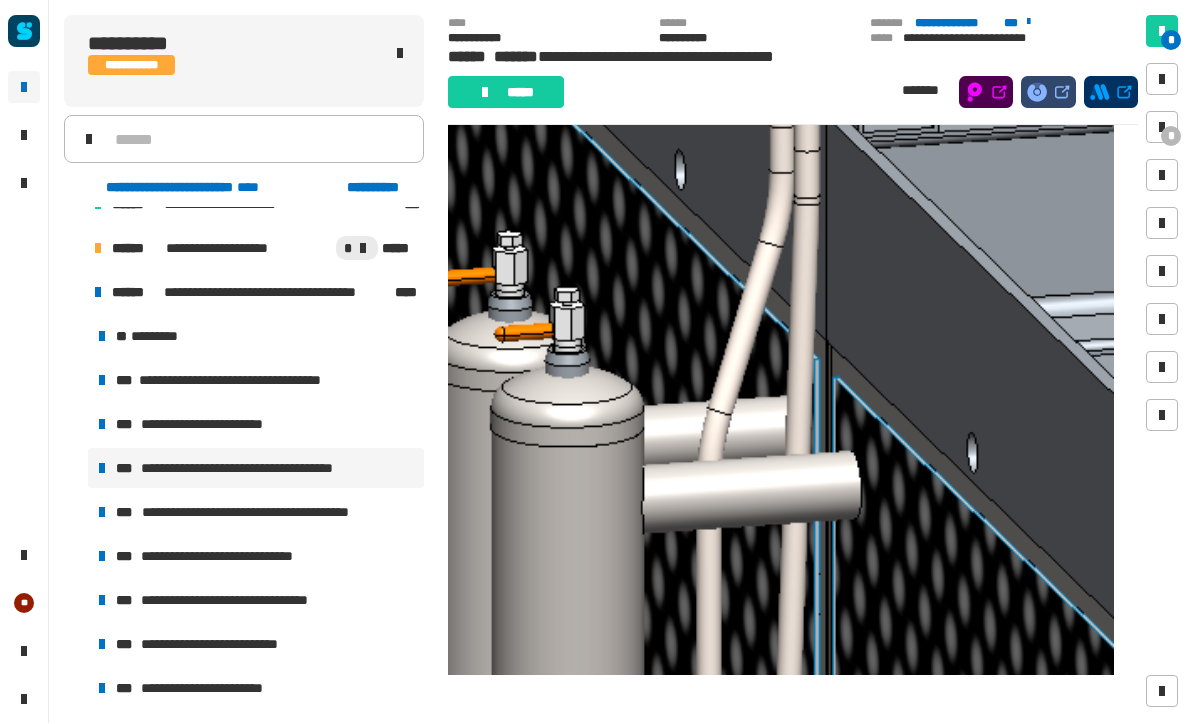 scroll, scrollTop: 2968, scrollLeft: 0, axis: vertical 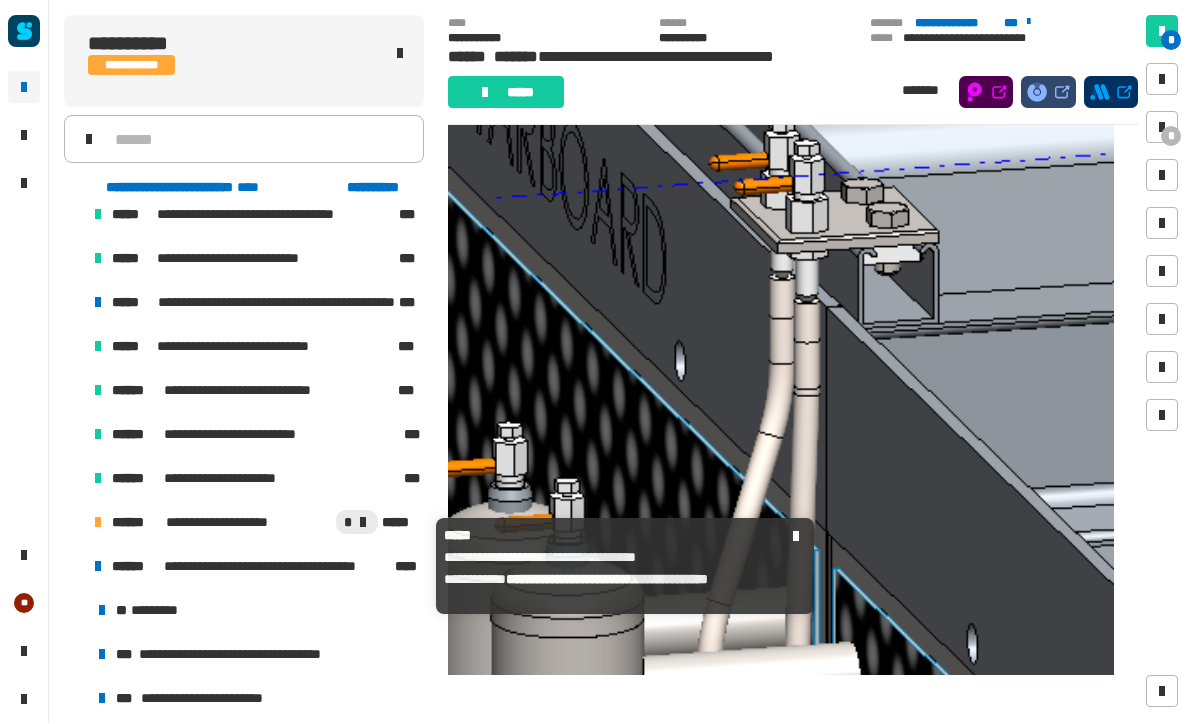 click on "**********" at bounding box center (278, 567) 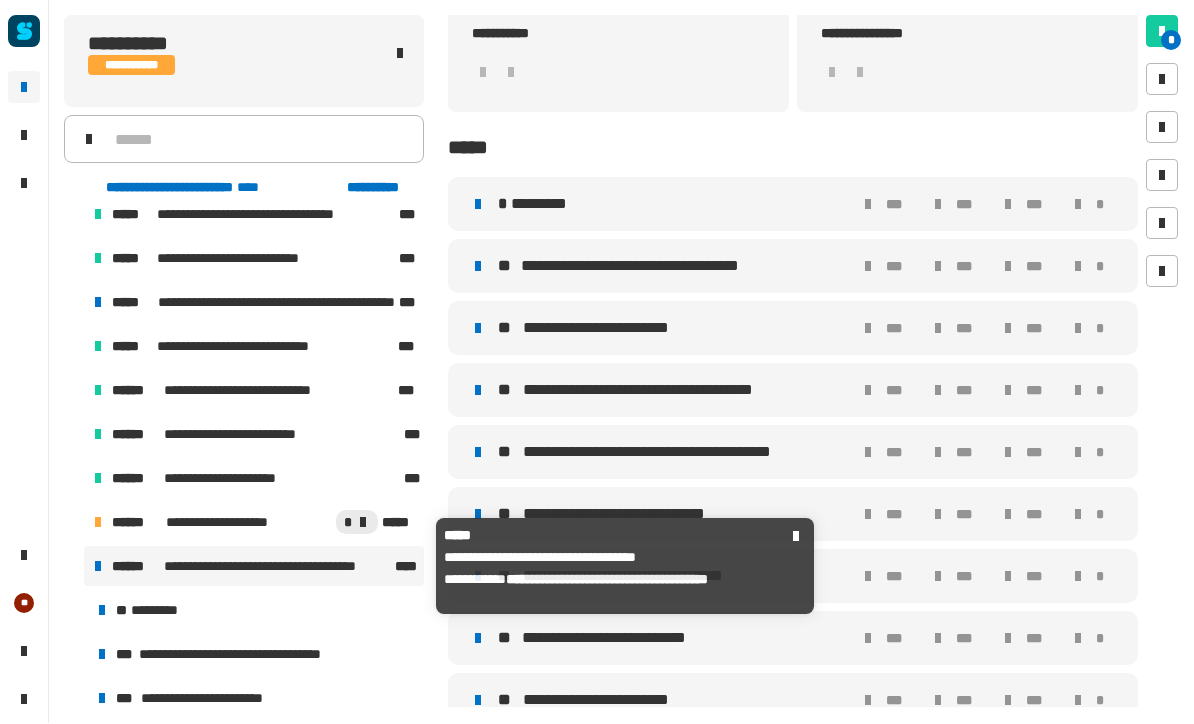 scroll, scrollTop: 550, scrollLeft: 0, axis: vertical 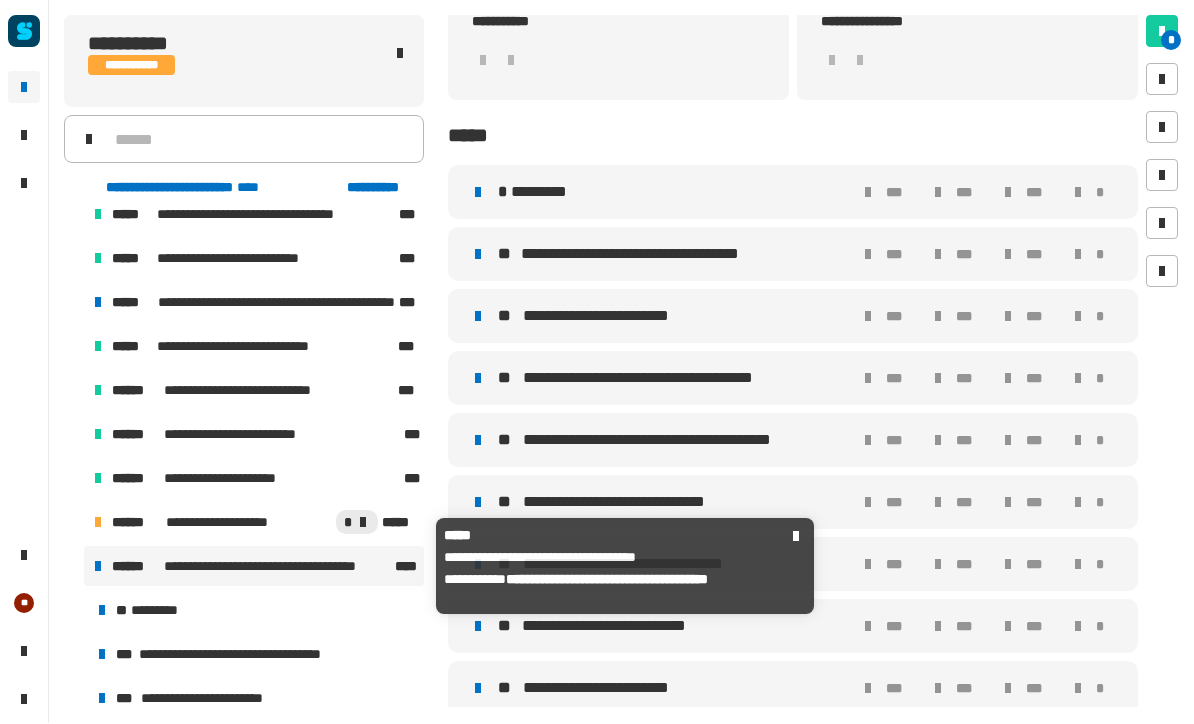 click on "[FIRST] [LAST] [STREET]" at bounding box center [793, 193] 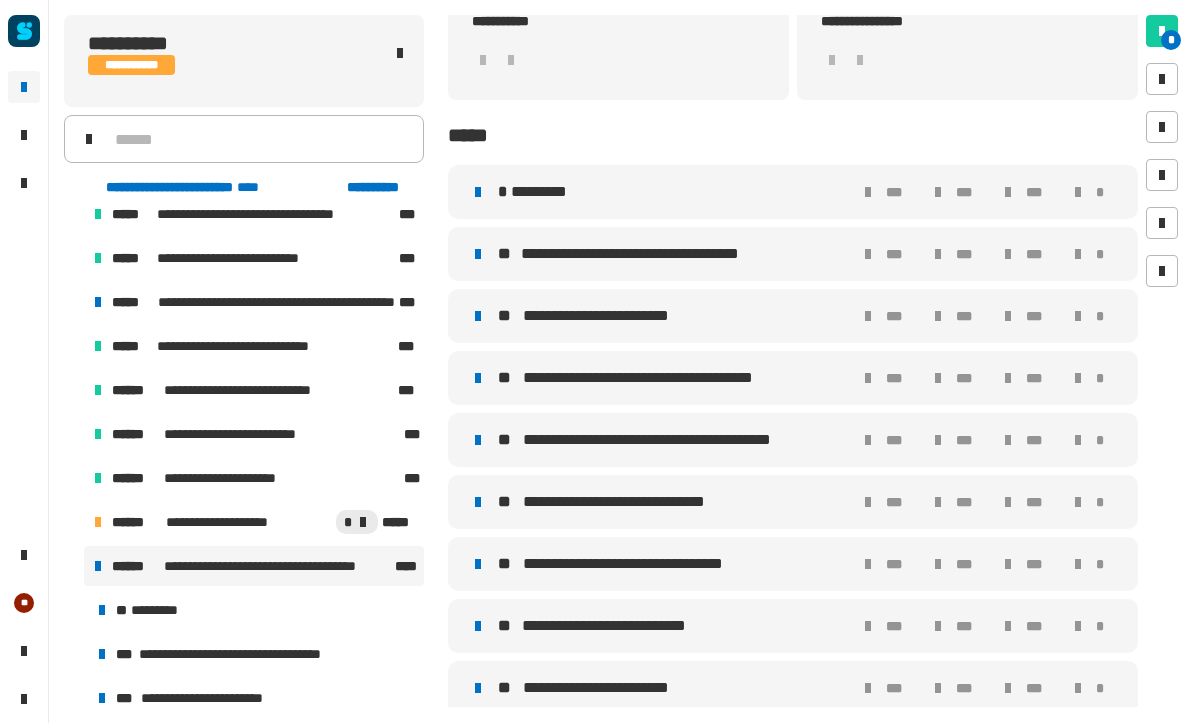 click on "**********" at bounding box center [651, 255] 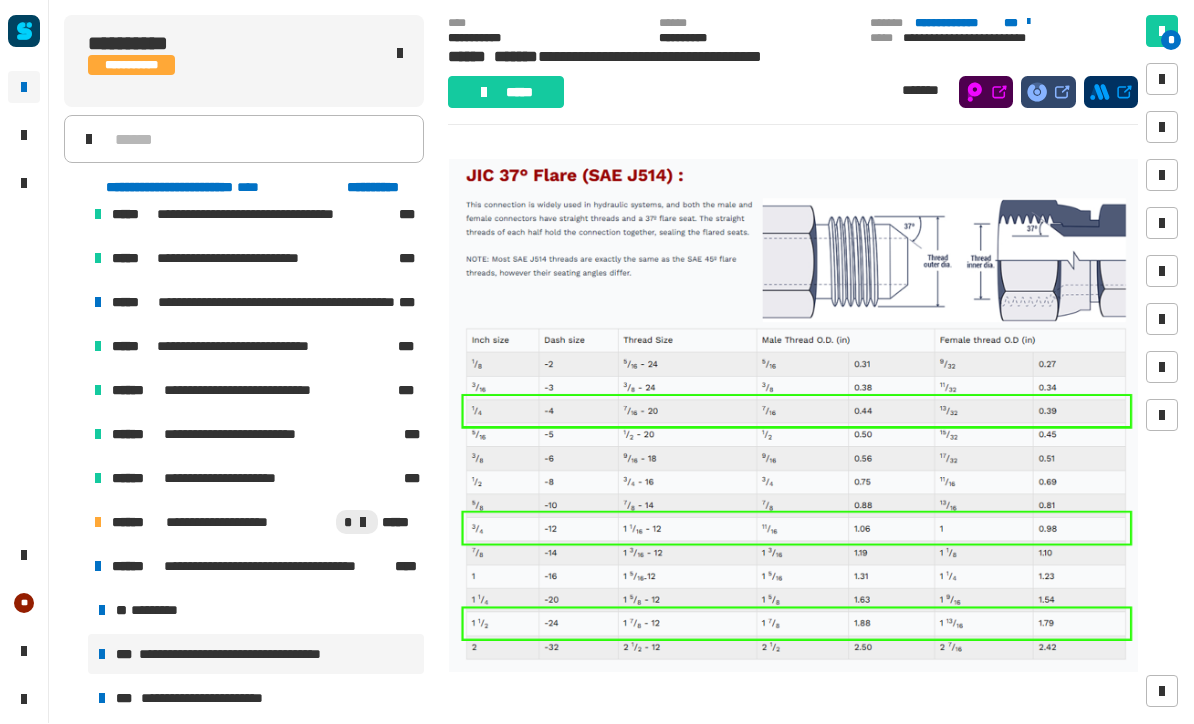 click at bounding box center (794, 416) 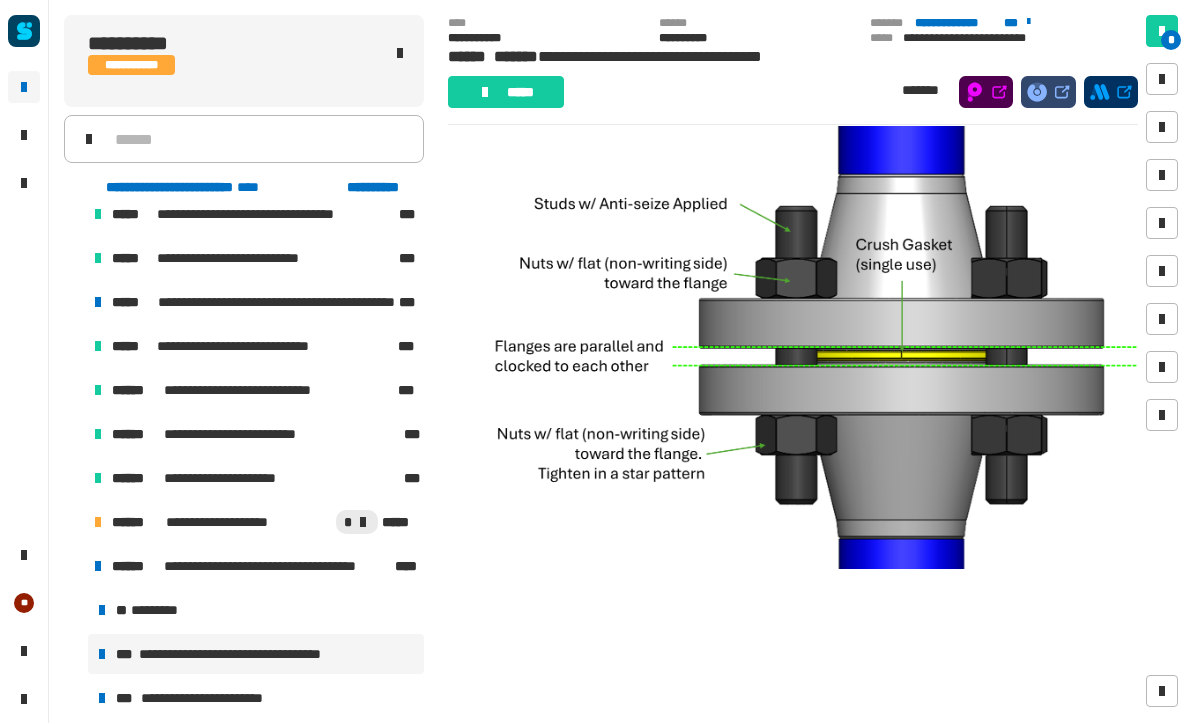 click at bounding box center (793, 348) 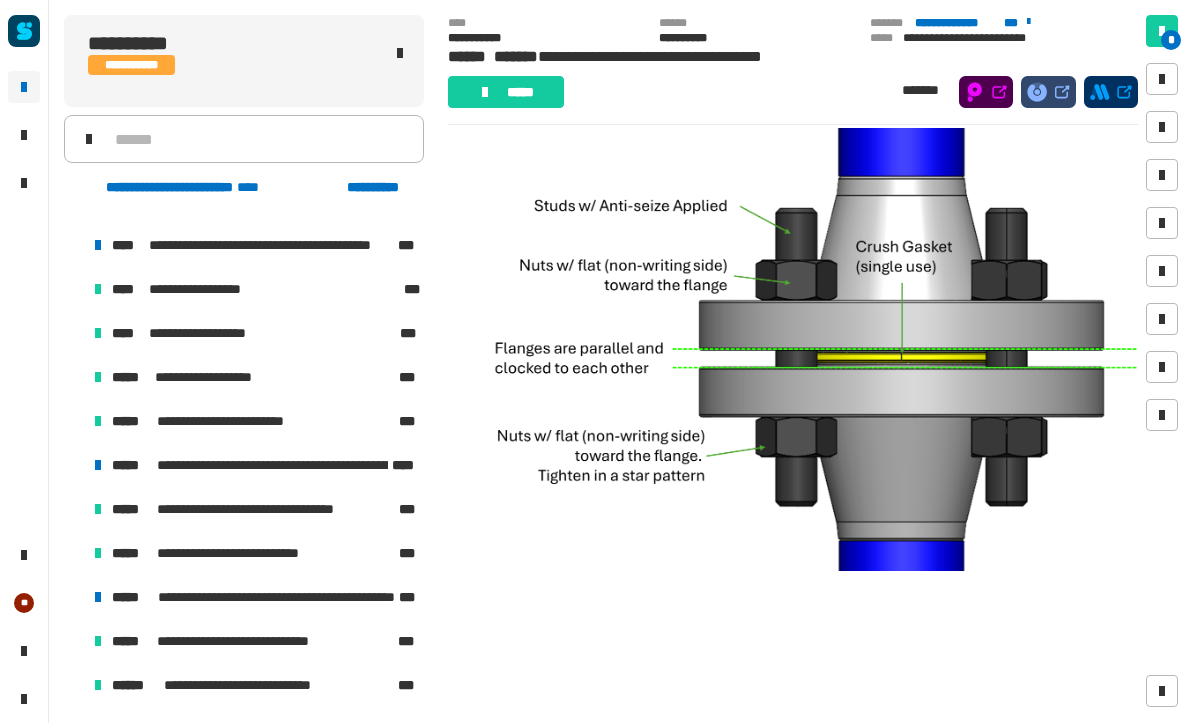 scroll, scrollTop: 67, scrollLeft: 0, axis: vertical 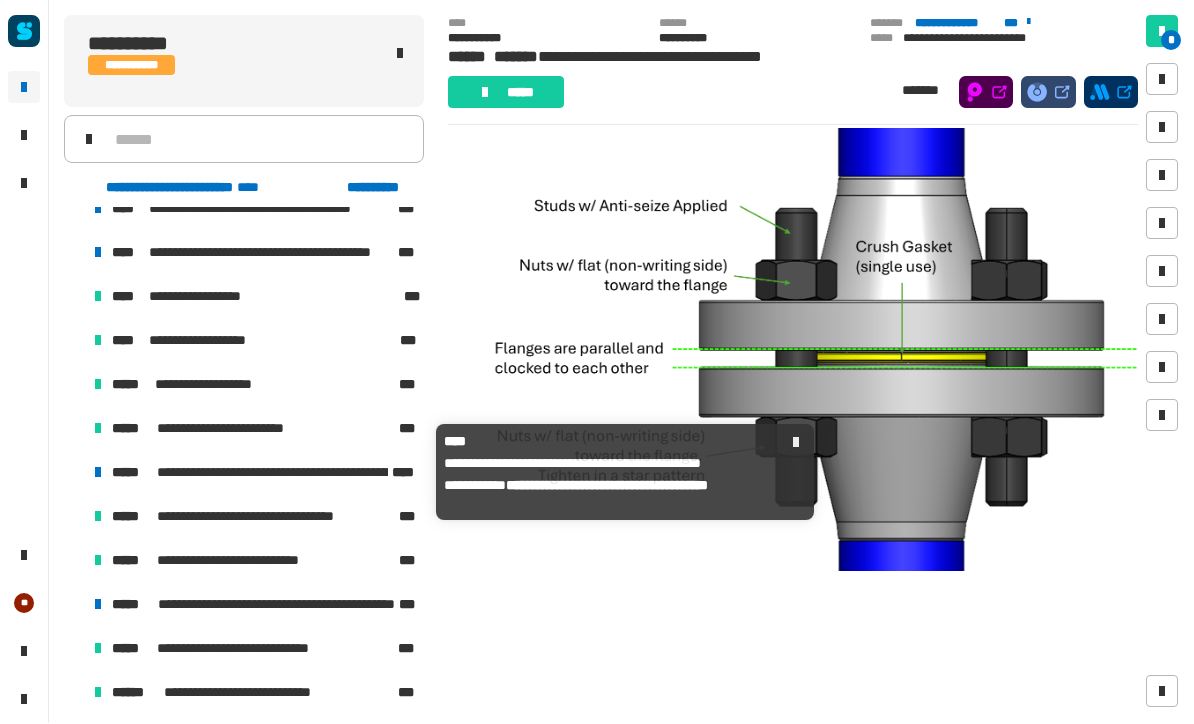 click on "**********" at bounding box center (284, 473) 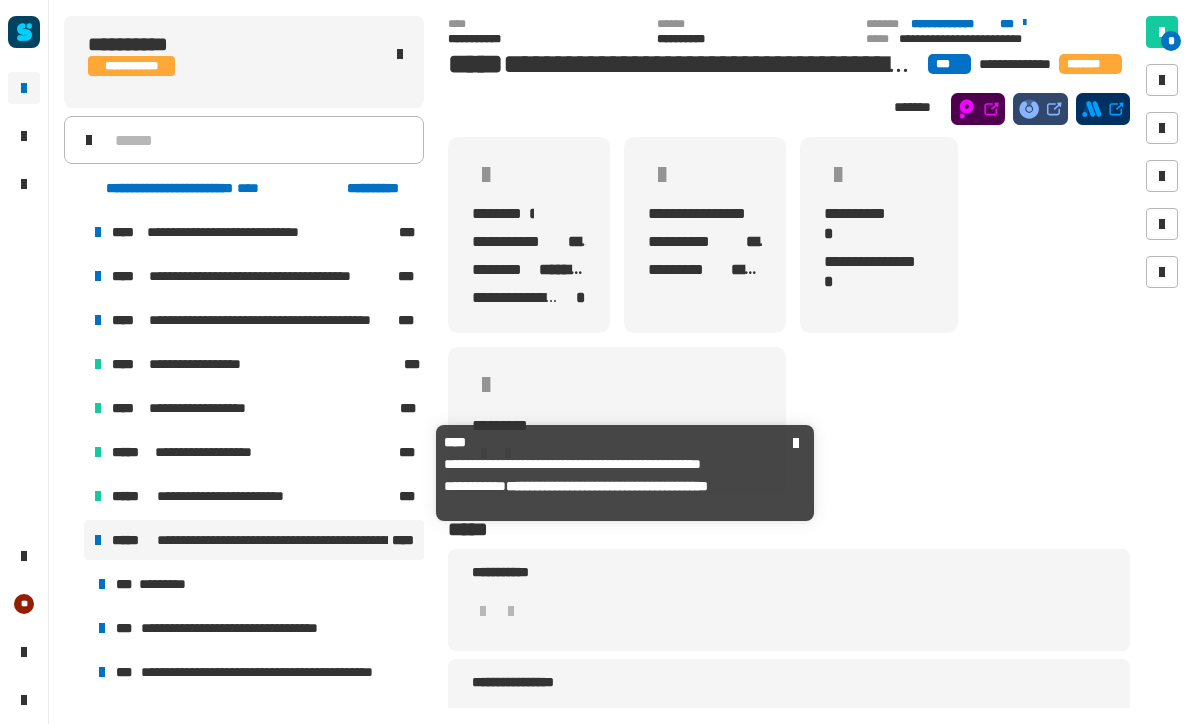 scroll, scrollTop: 0, scrollLeft: 0, axis: both 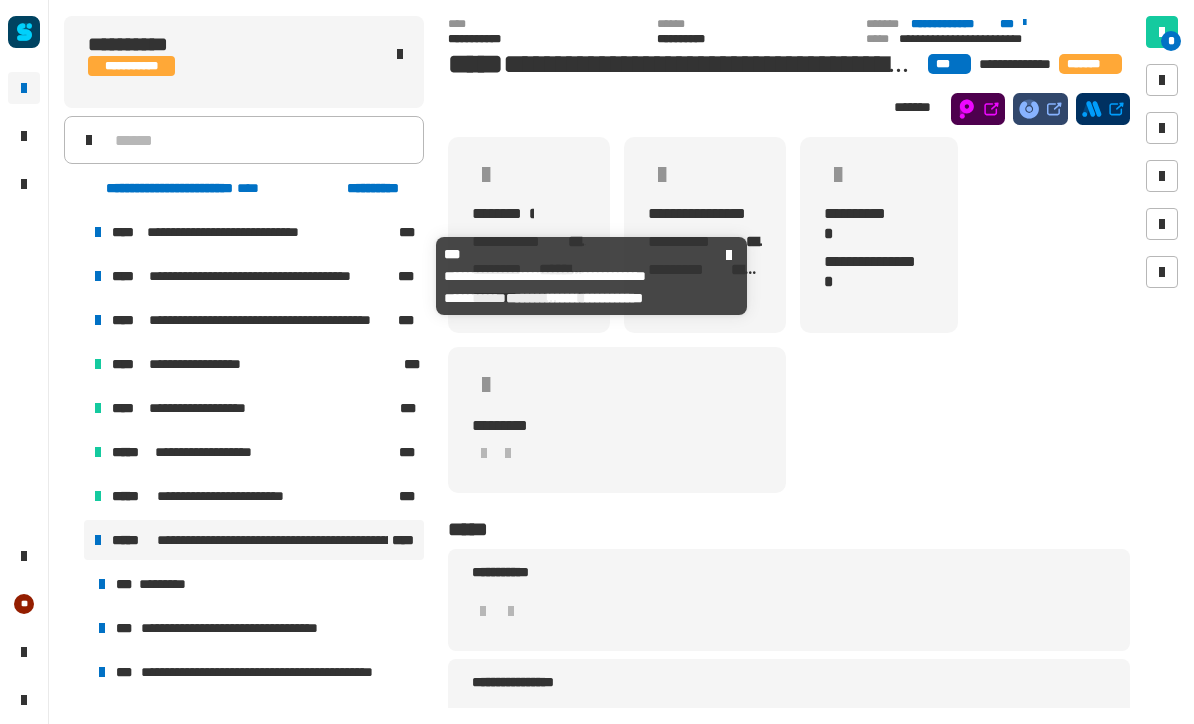 click on "**********" at bounding box center [278, 276] 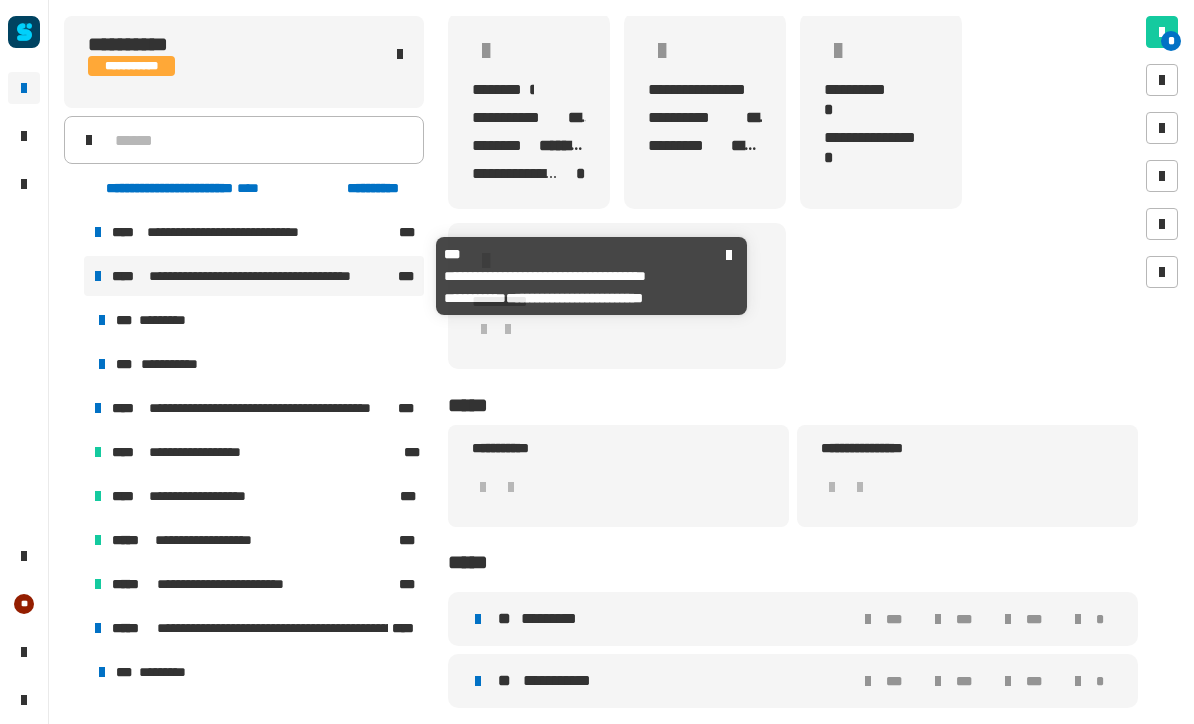 scroll, scrollTop: 125, scrollLeft: 0, axis: vertical 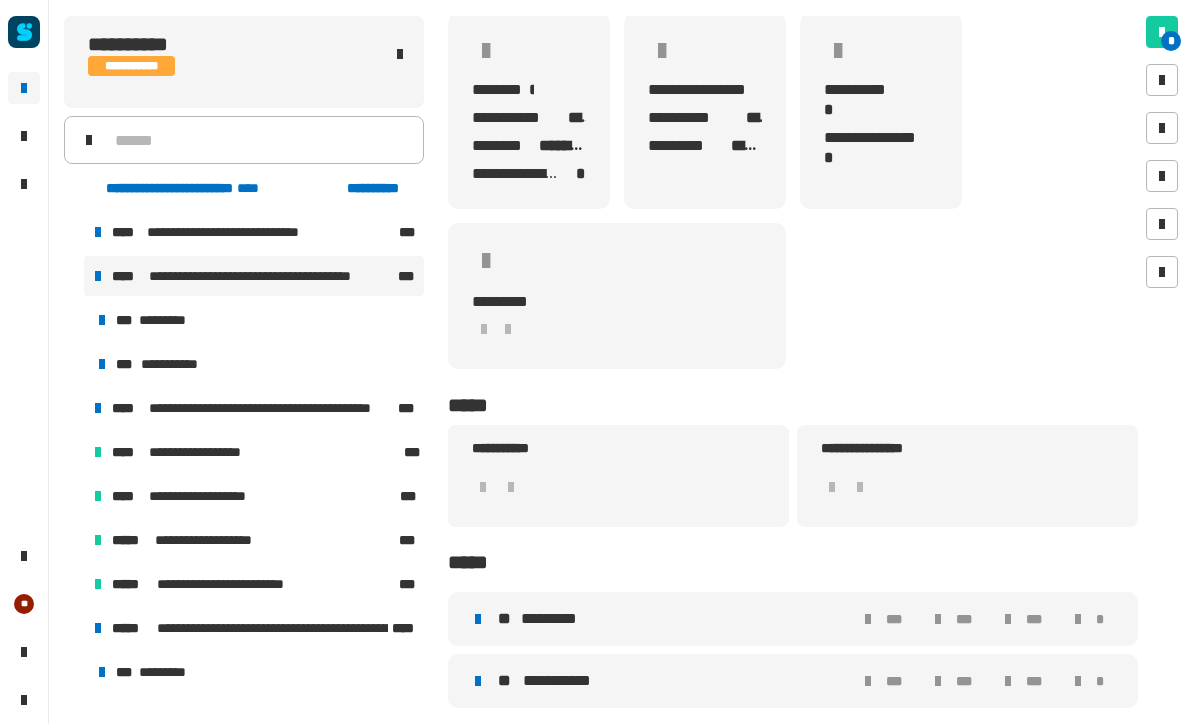 click on "**********" at bounding box center [256, 364] 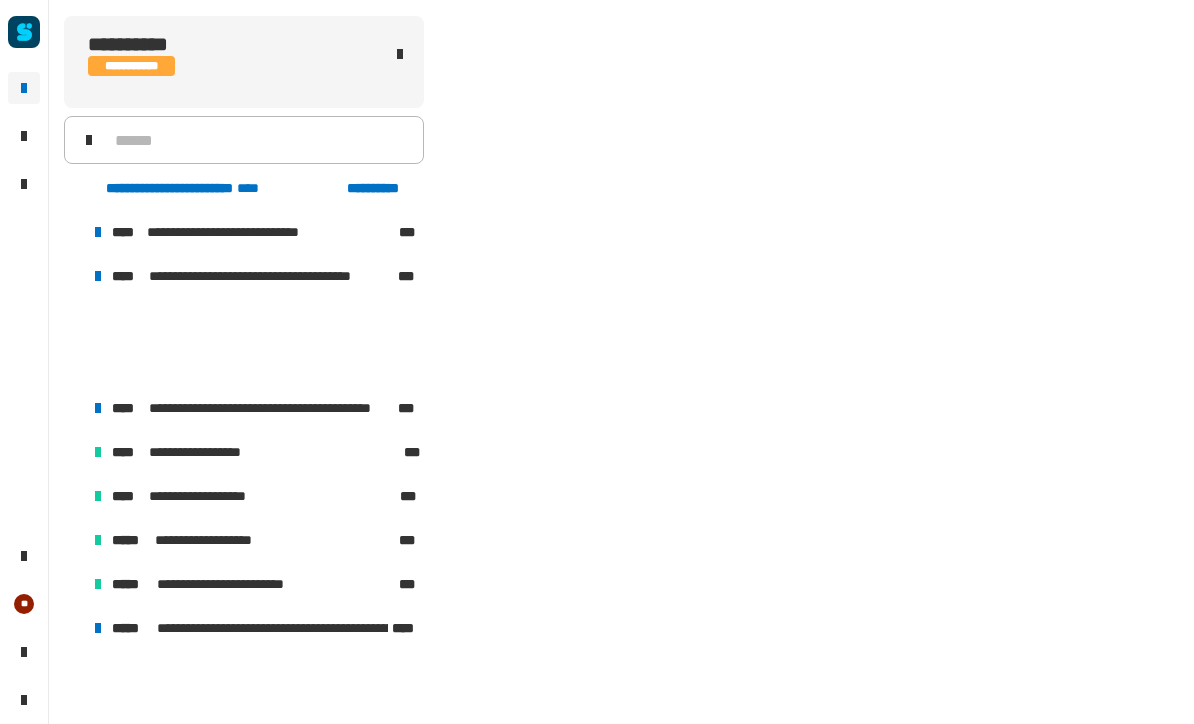 scroll, scrollTop: 0, scrollLeft: 0, axis: both 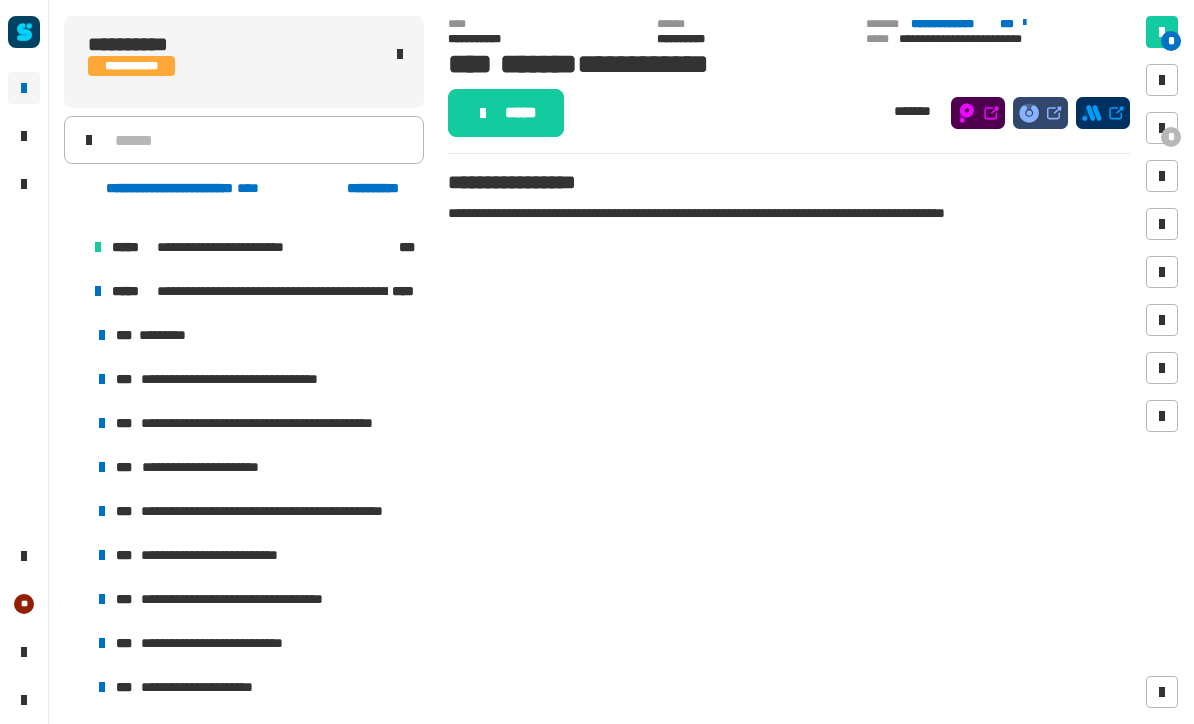click on "**********" at bounding box center (290, 423) 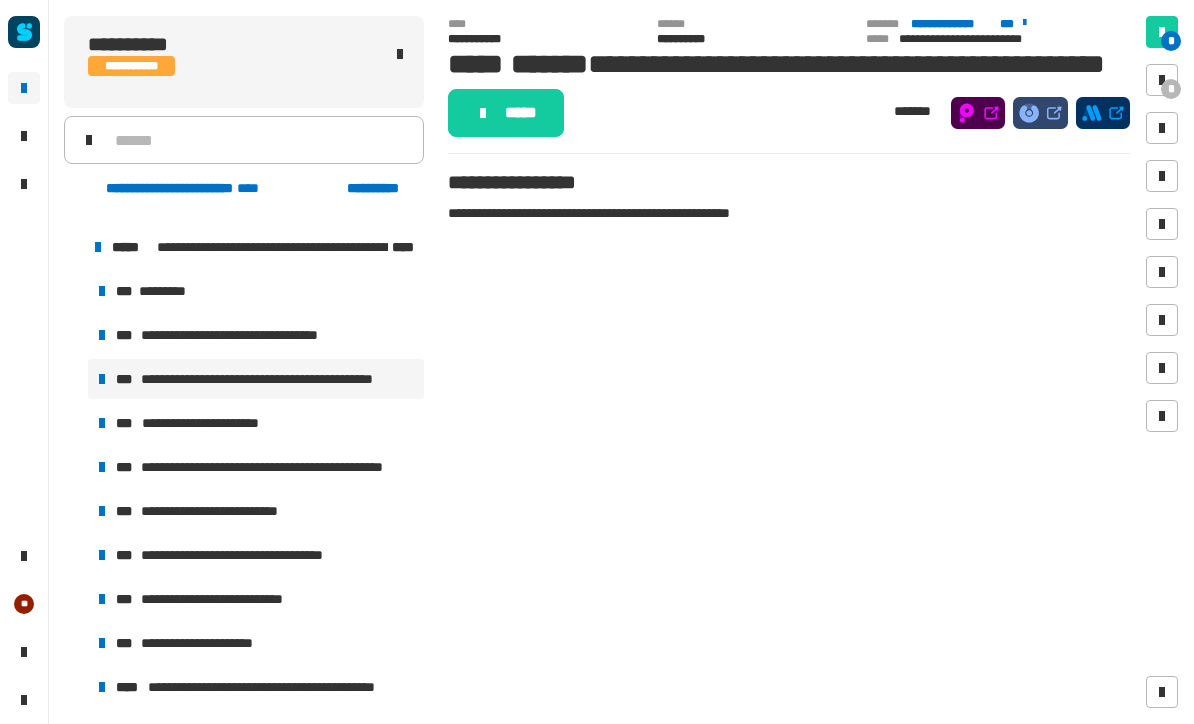 scroll, scrollTop: 393, scrollLeft: 0, axis: vertical 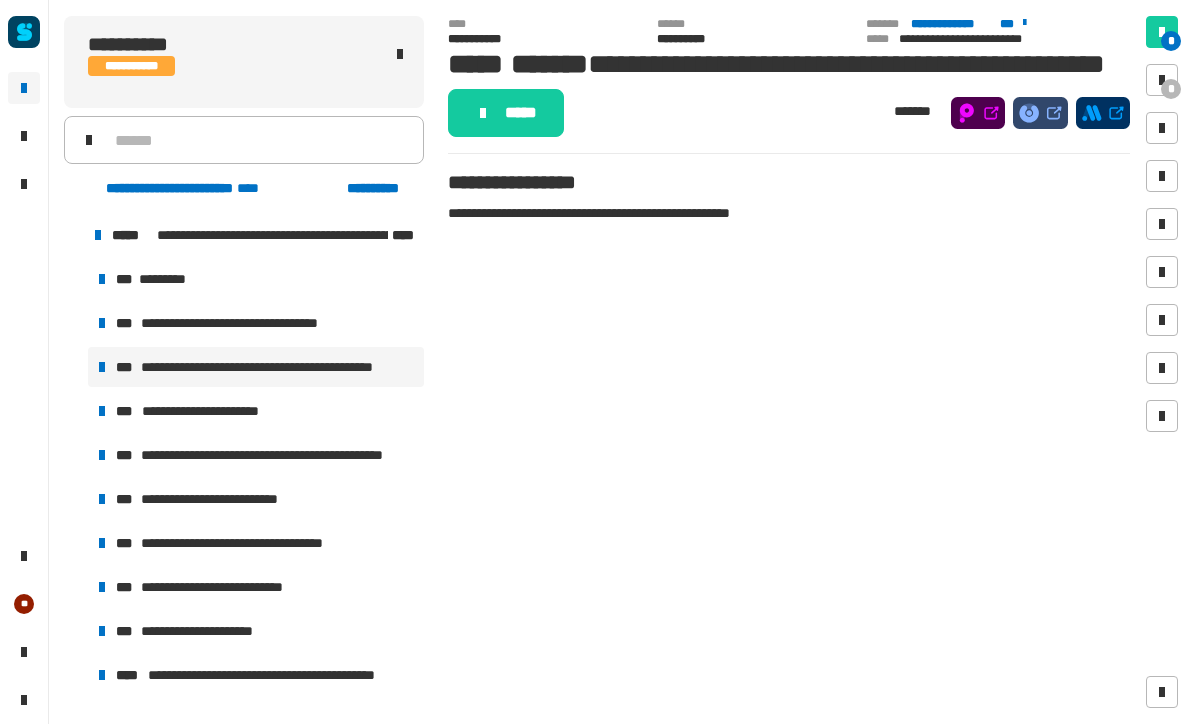 click on "**********" at bounding box center [256, 455] 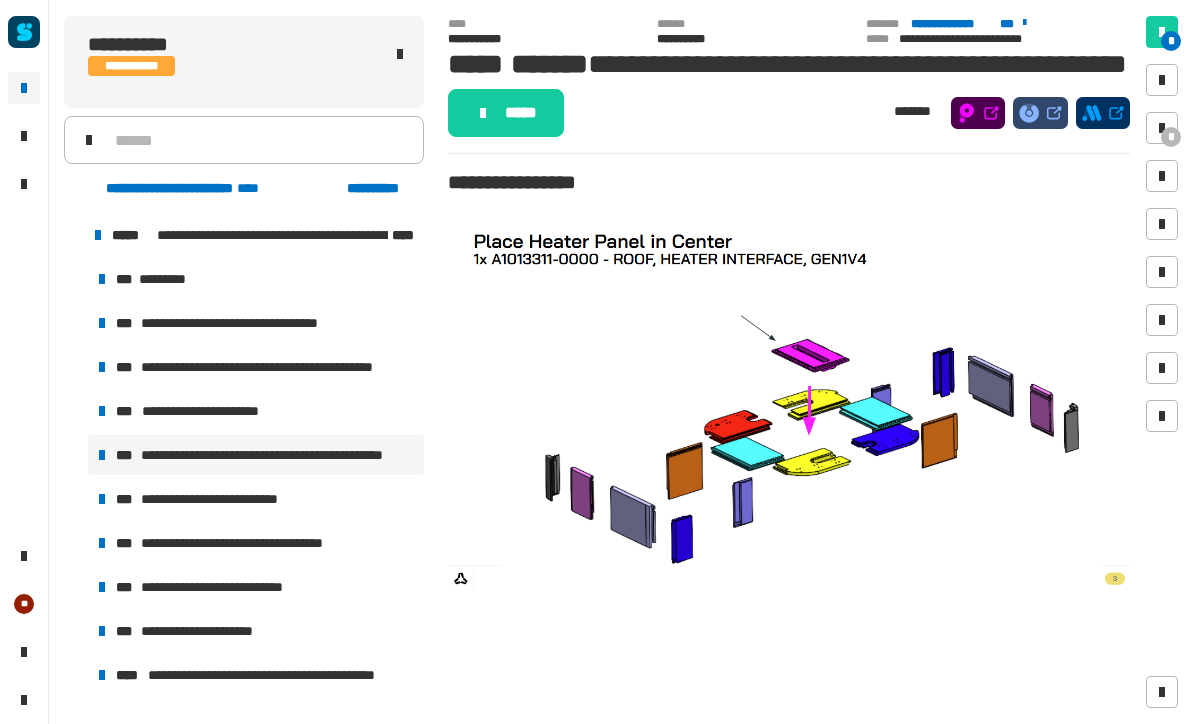 click on "**********" at bounding box center [229, 499] 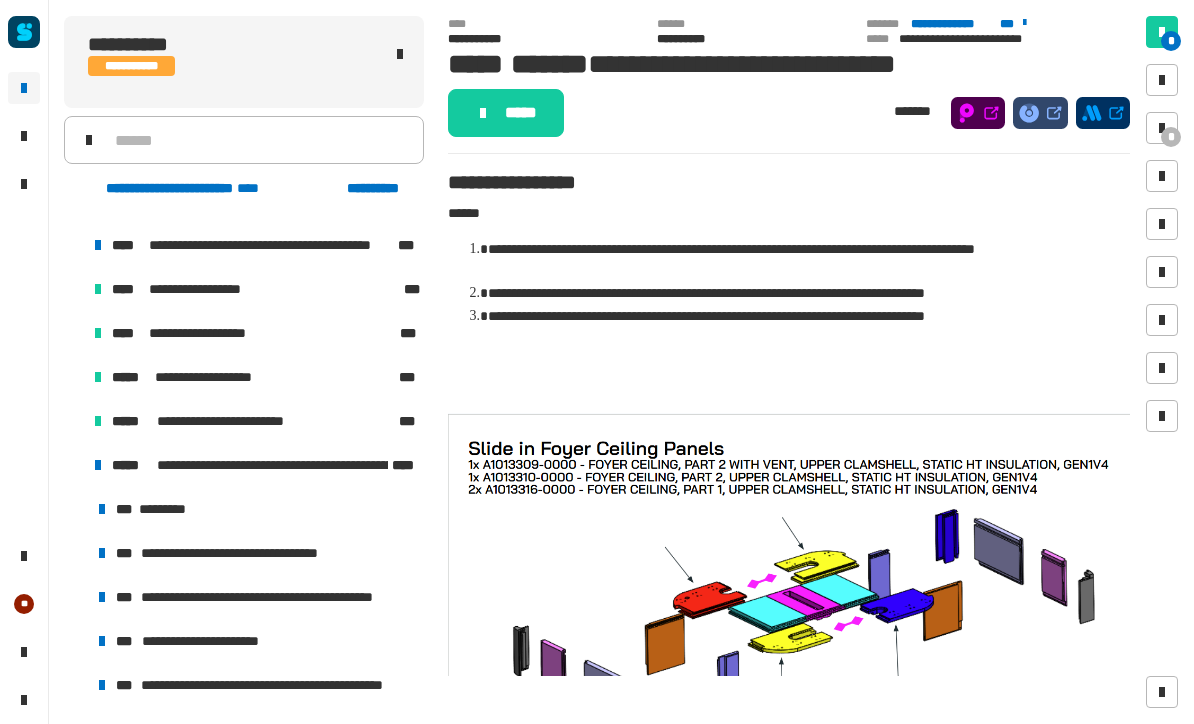 scroll, scrollTop: 140, scrollLeft: 0, axis: vertical 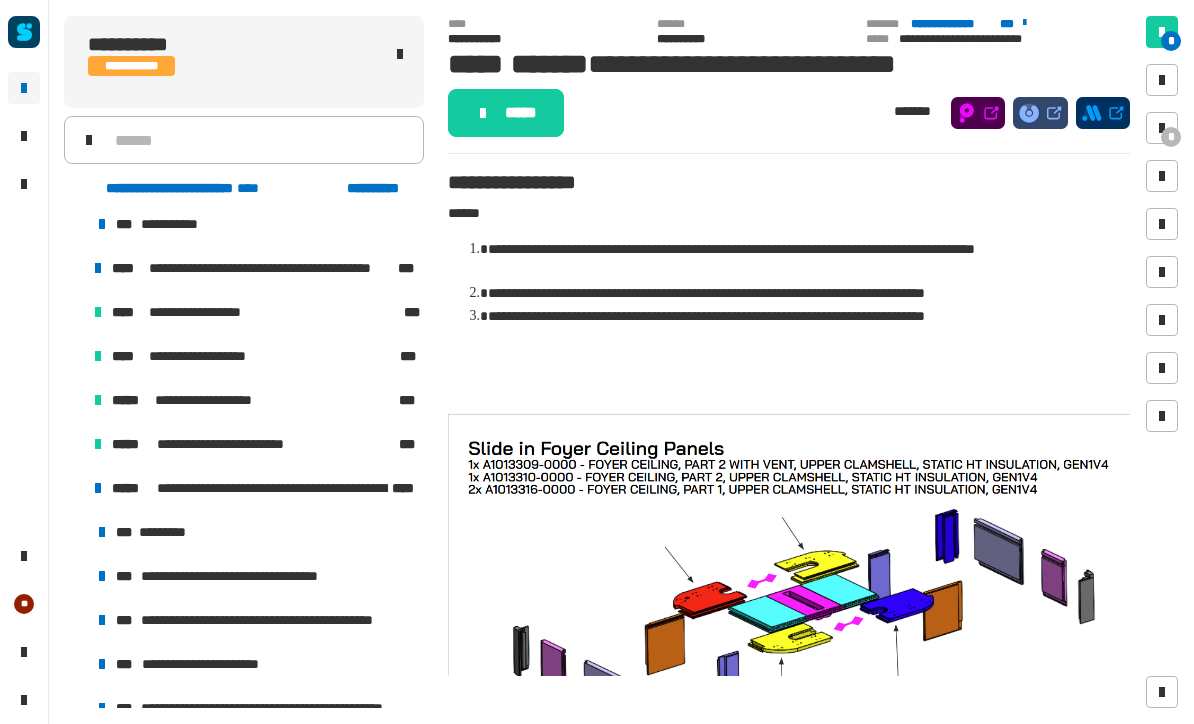 click at bounding box center [98, 488] 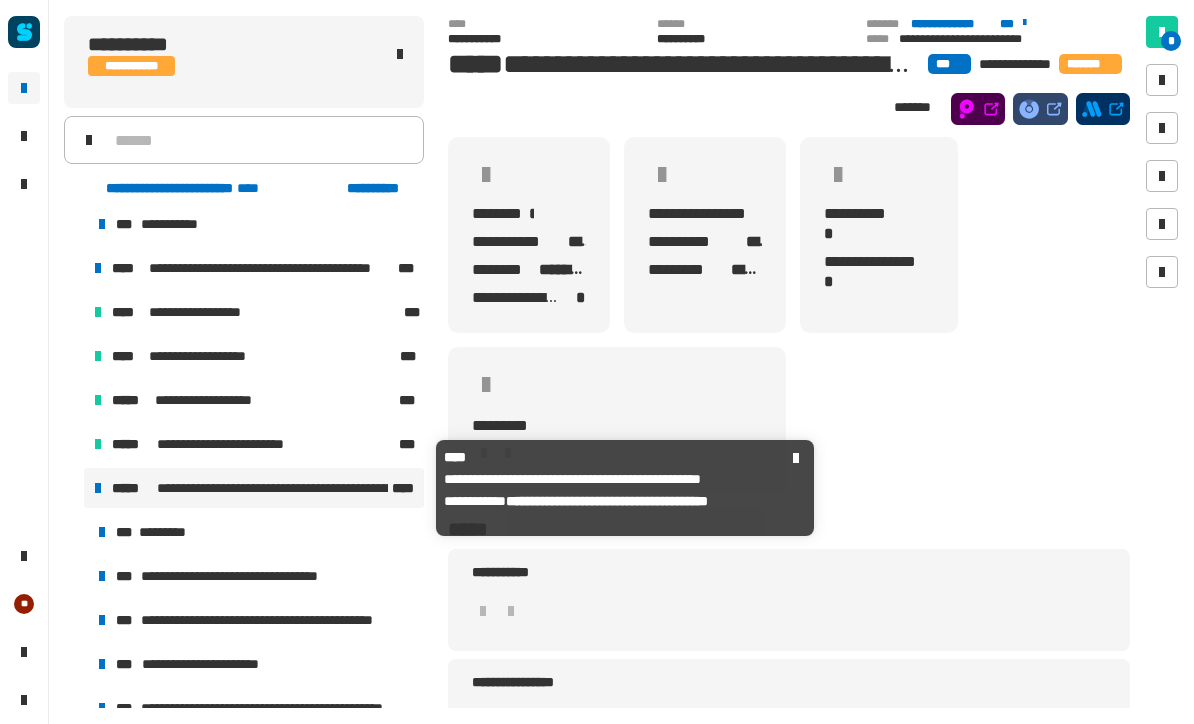 click at bounding box center [98, 488] 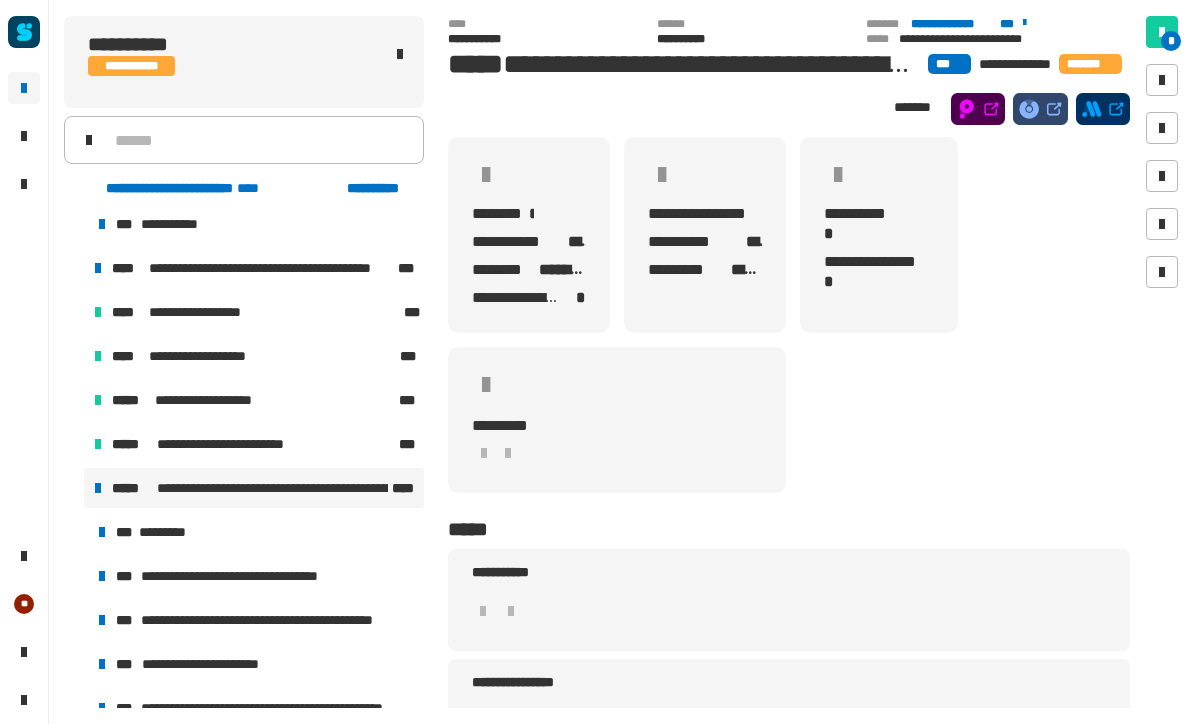 click on "[FIRST] [LAST] [EMAIL] [PHONE] [ADDRESS] [CITY] [STATE] [POSTAL_CODE] [COUNTRY] [CREDIT_CARD] [EXPIRY_DATE] [CVV] [NAME_ON_CARD] [BILLING_ADDRESS] [BILLING_CITY] [BILLING_STATE] [BILLING_POSTAL_CODE] [BILLING_COUNTRY] [PHONE_NUMBER] [EMAIL_ADDRESS] [DATE_OF_BIRTH] [AGE] [NATIONALITY]" 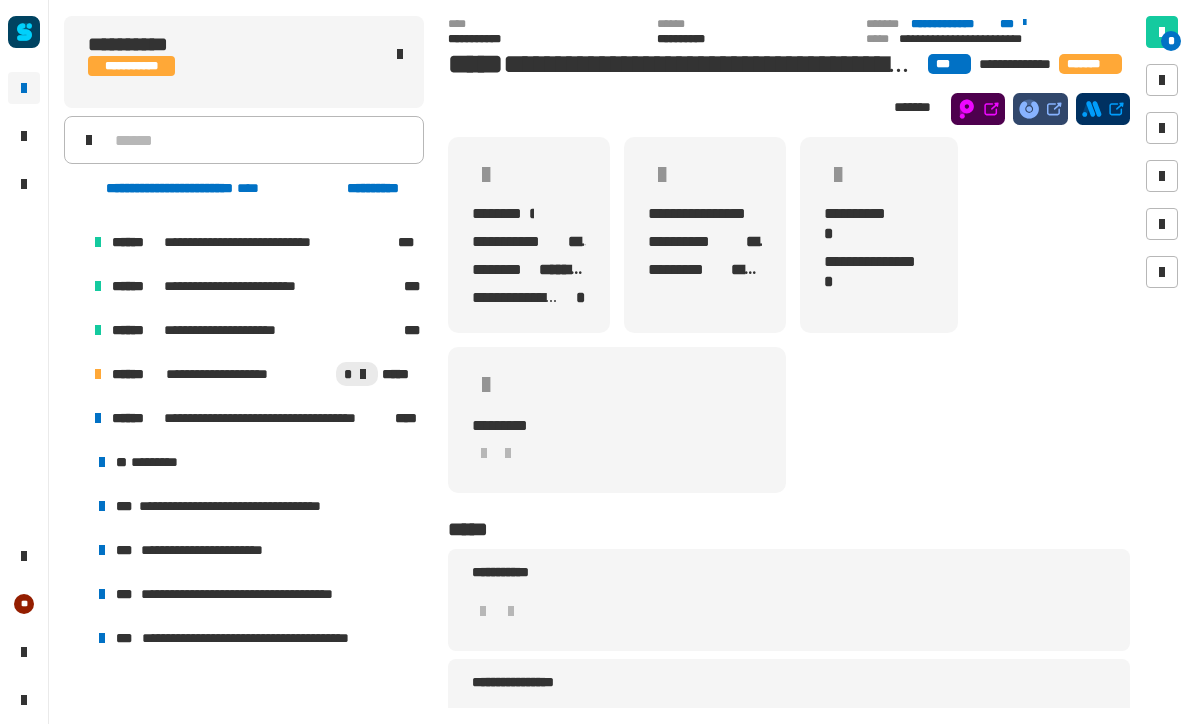 scroll, scrollTop: 613, scrollLeft: 0, axis: vertical 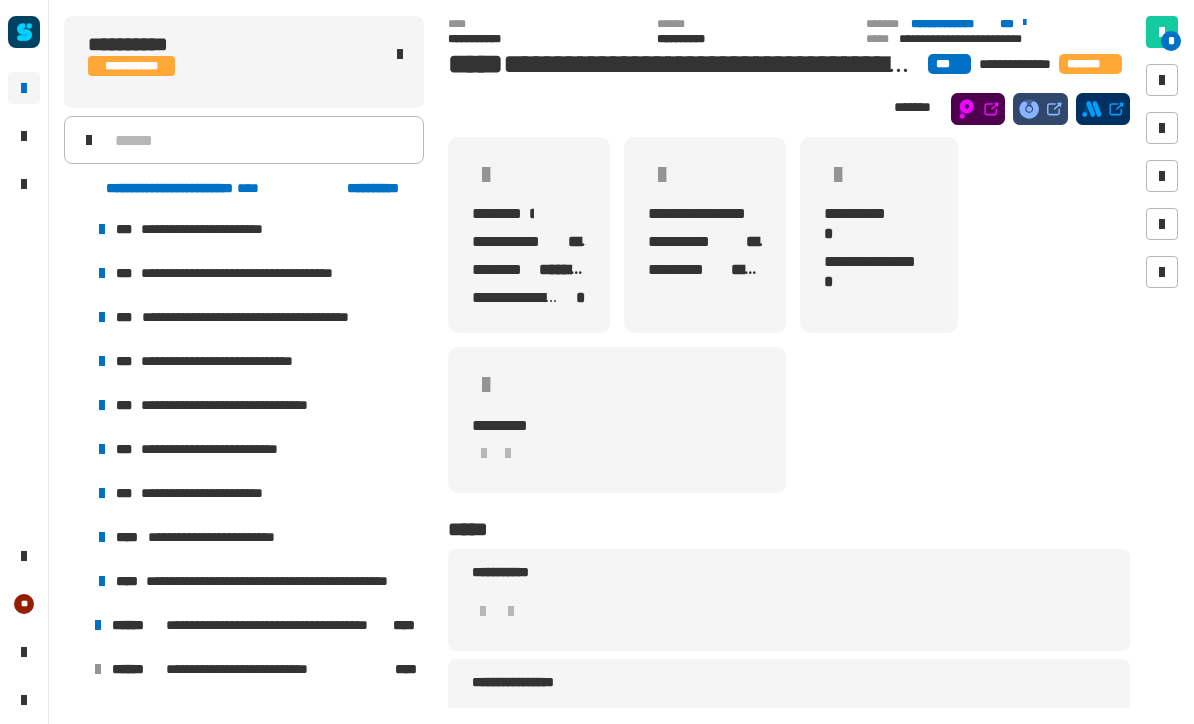 click on "**********" at bounding box center [256, 449] 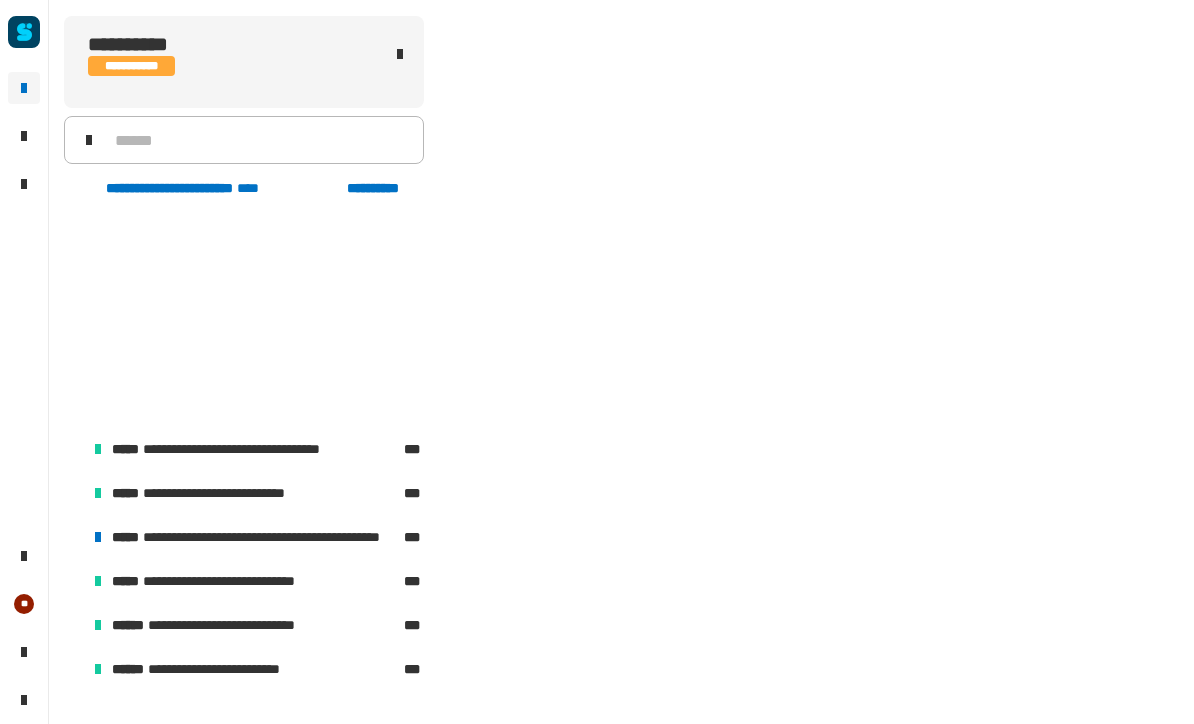 scroll, scrollTop: 1622, scrollLeft: 0, axis: vertical 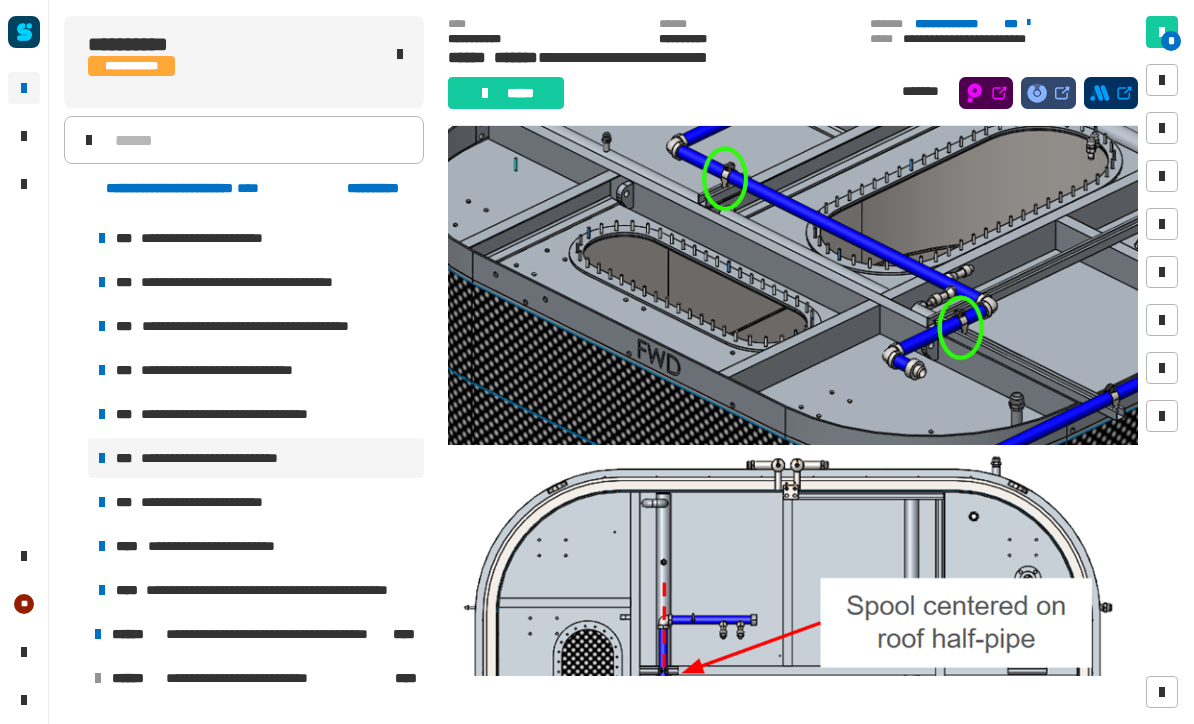 click on "**********" at bounding box center (256, 502) 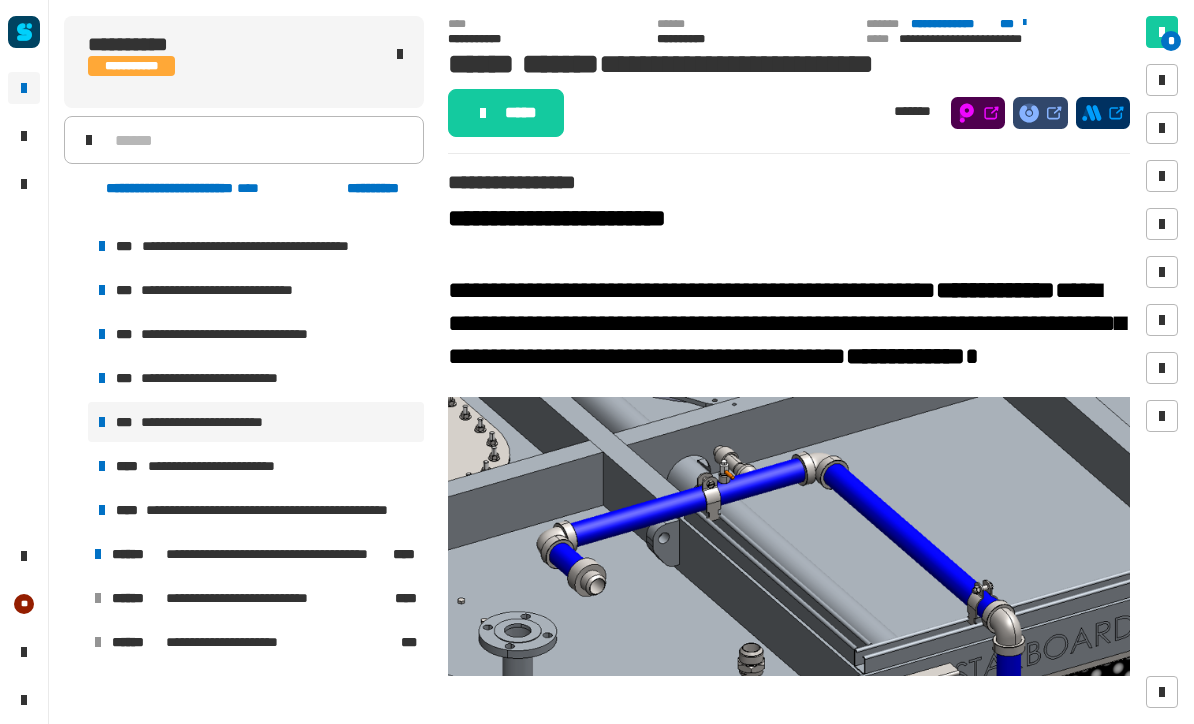 scroll, scrollTop: 1712, scrollLeft: 0, axis: vertical 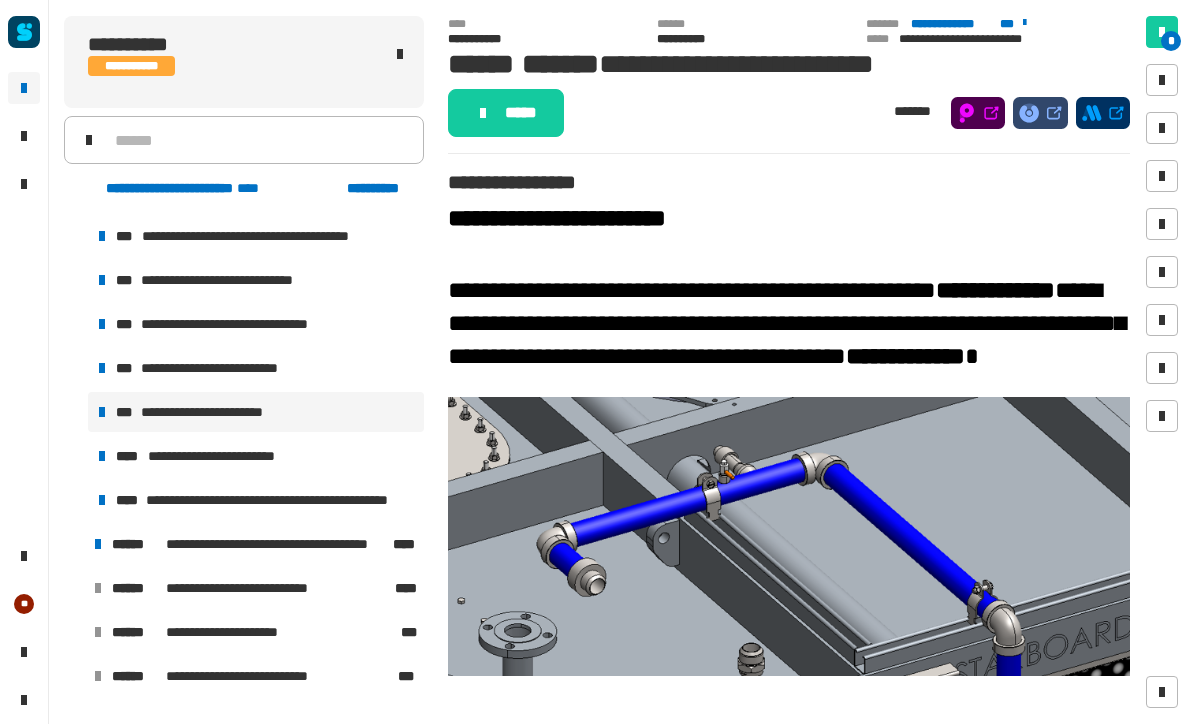 click on "**********" at bounding box center (256, 500) 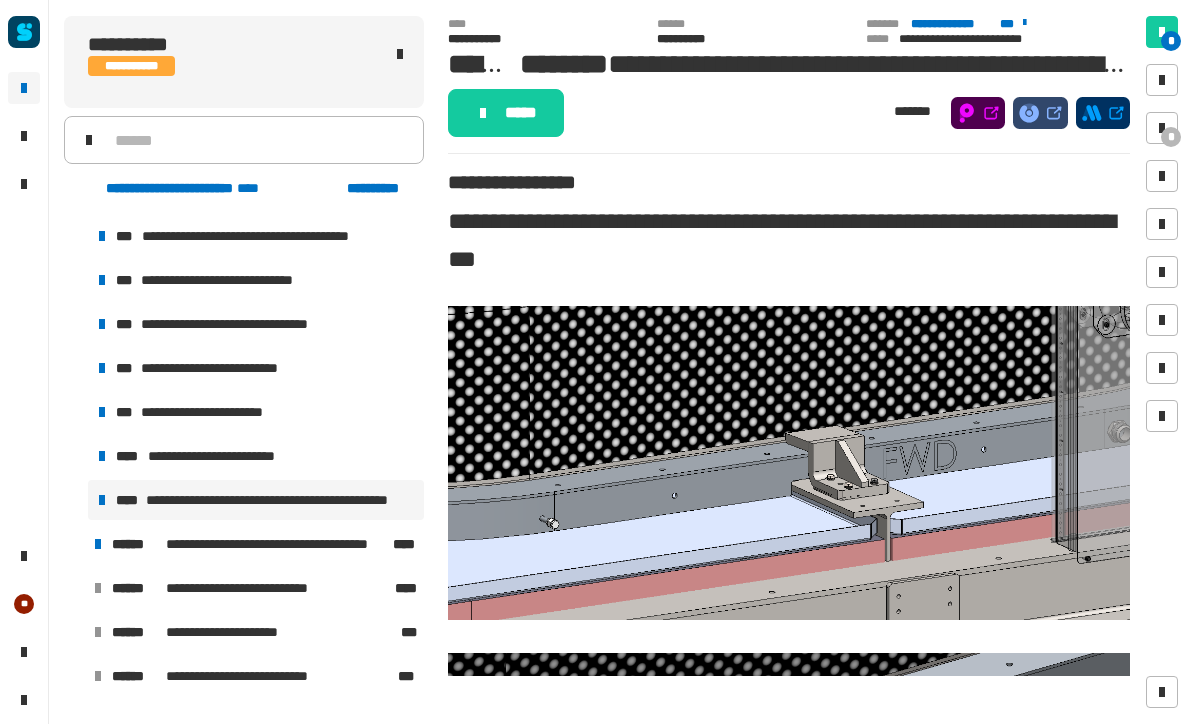 click on "**********" at bounding box center (256, 456) 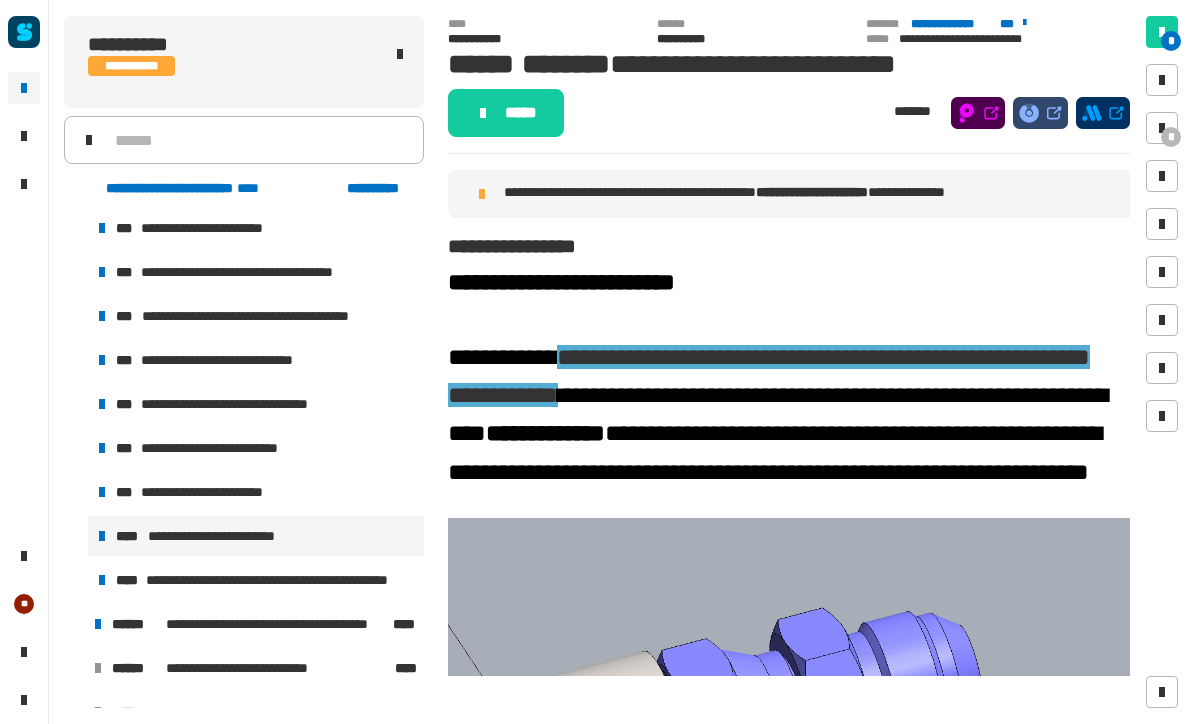 scroll, scrollTop: 1627, scrollLeft: 0, axis: vertical 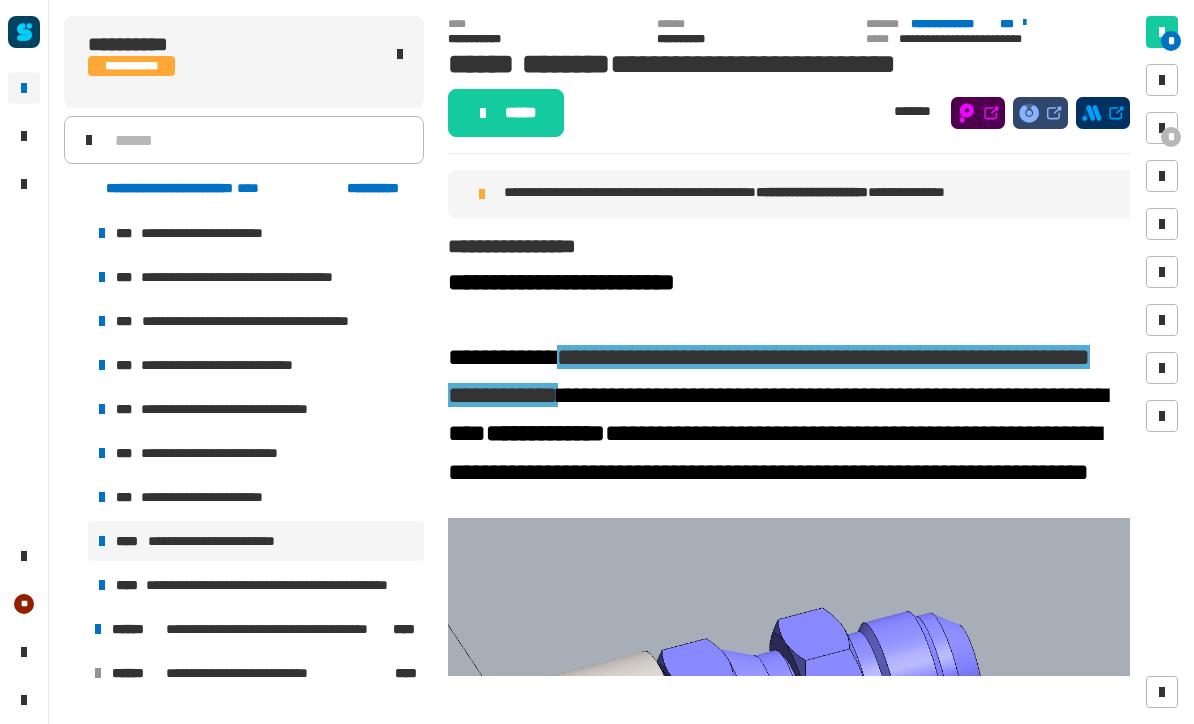 click on "**********" at bounding box center (221, 541) 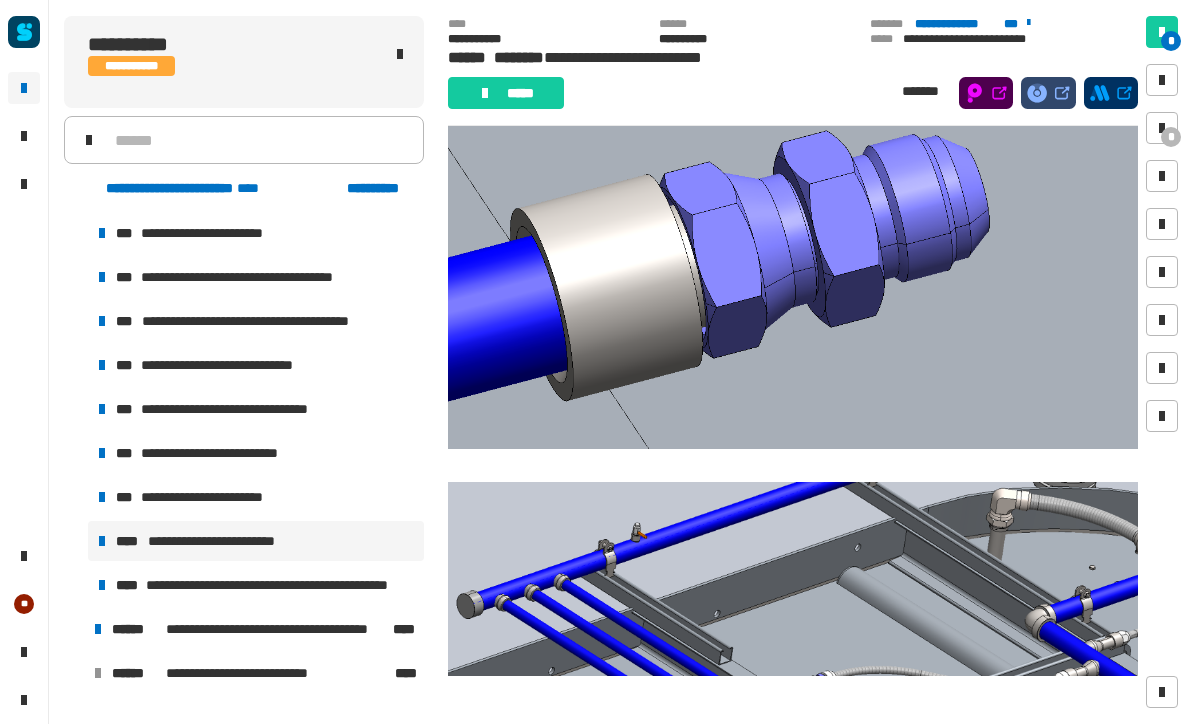 scroll, scrollTop: 458, scrollLeft: 0, axis: vertical 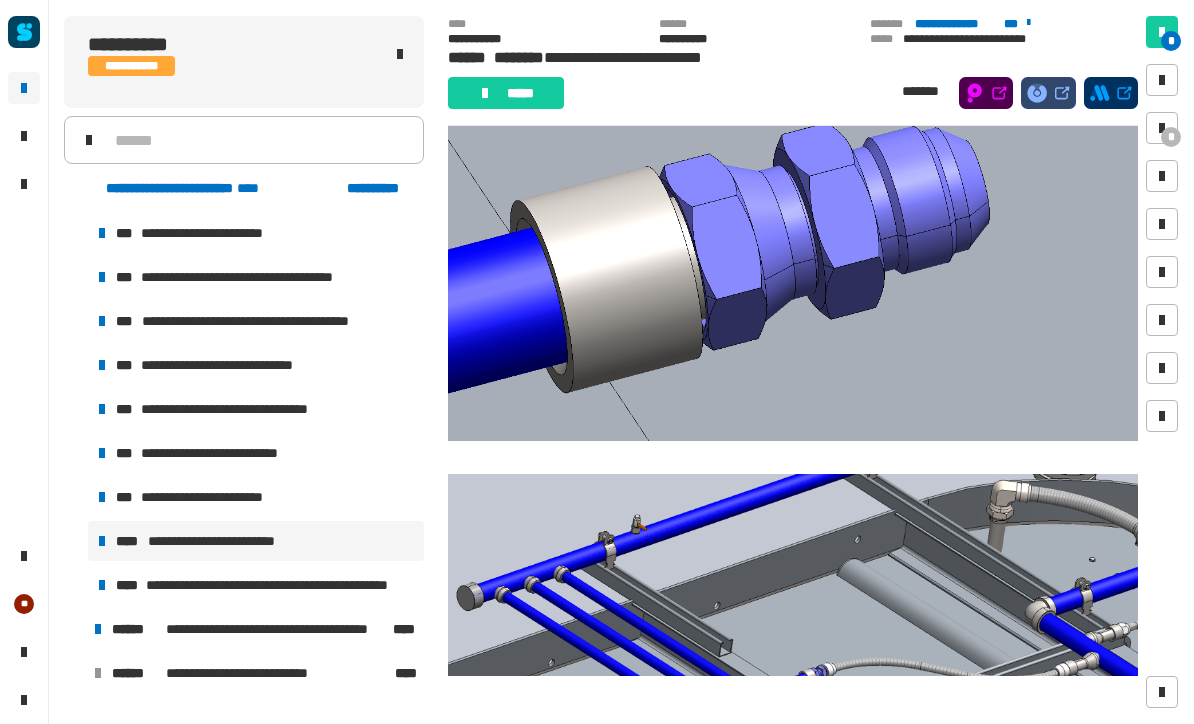 click on "**********" at bounding box center [218, 453] 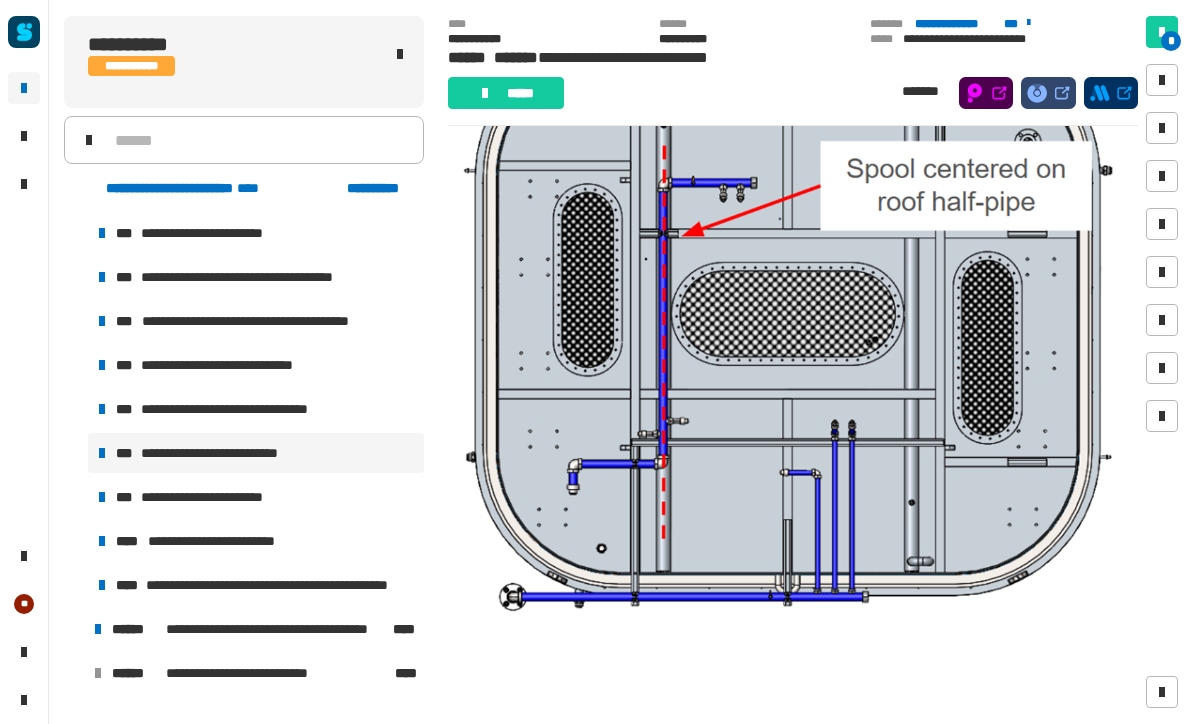 scroll, scrollTop: 842, scrollLeft: 0, axis: vertical 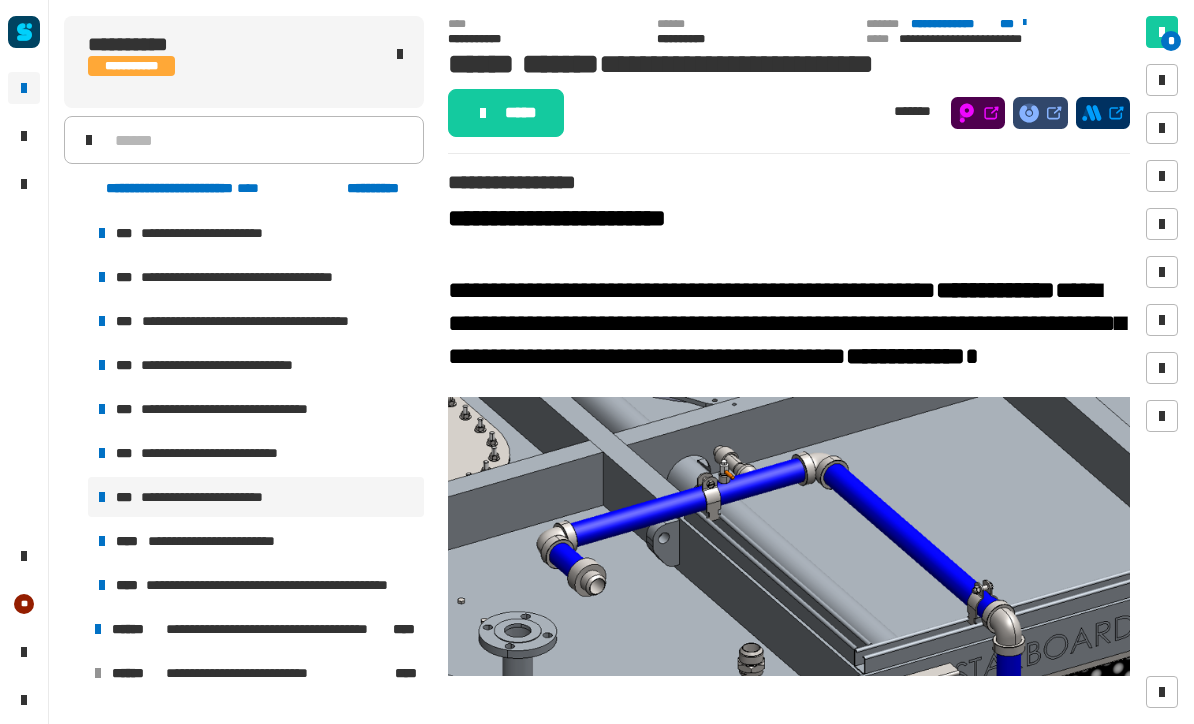 click on "**********" at bounding box center (221, 541) 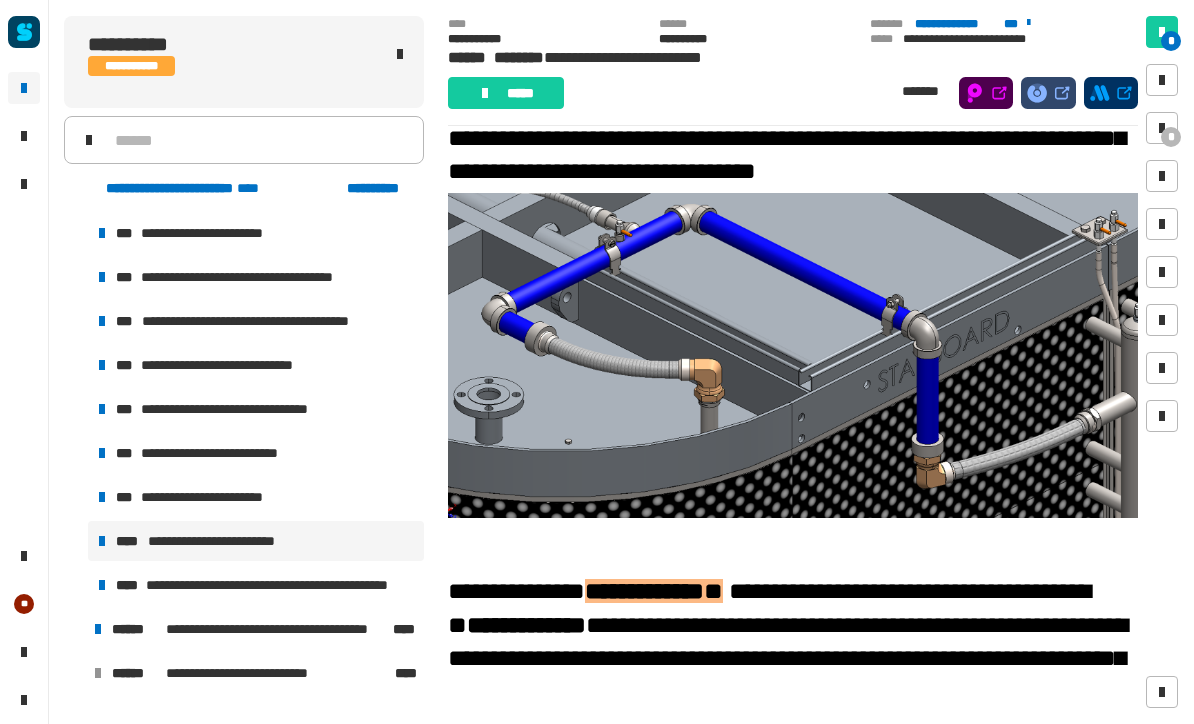 scroll, scrollTop: 1172, scrollLeft: 0, axis: vertical 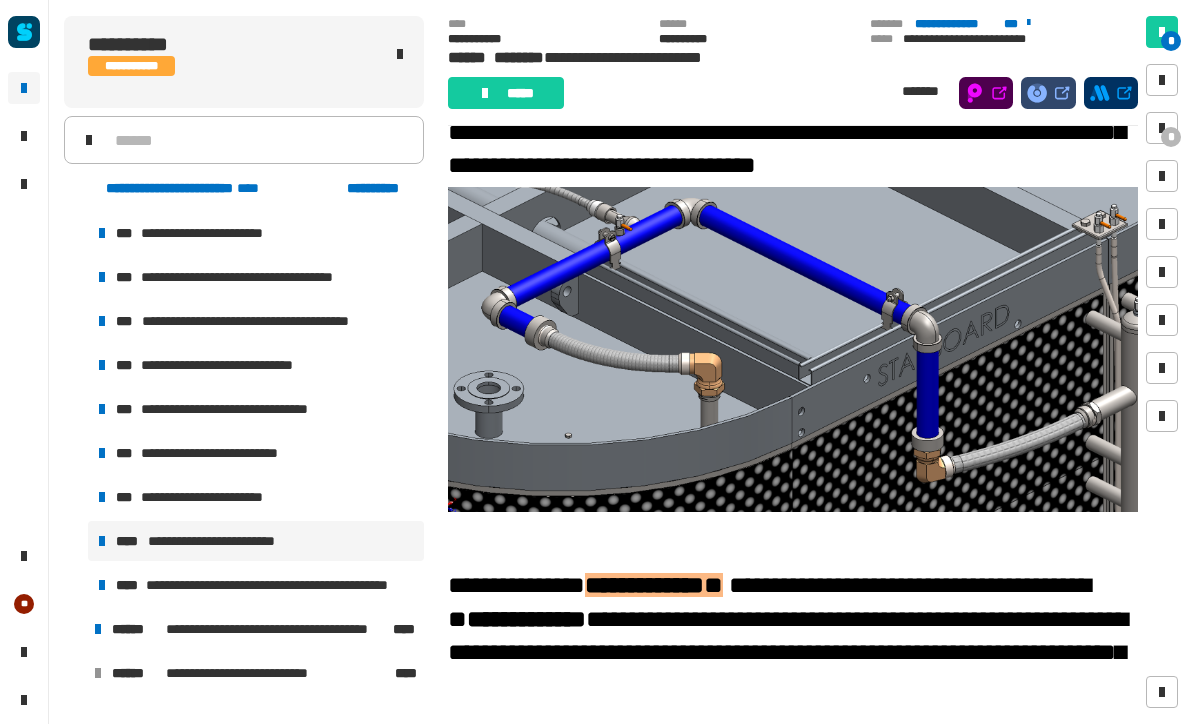 click on "**********" at bounding box center (267, 321) 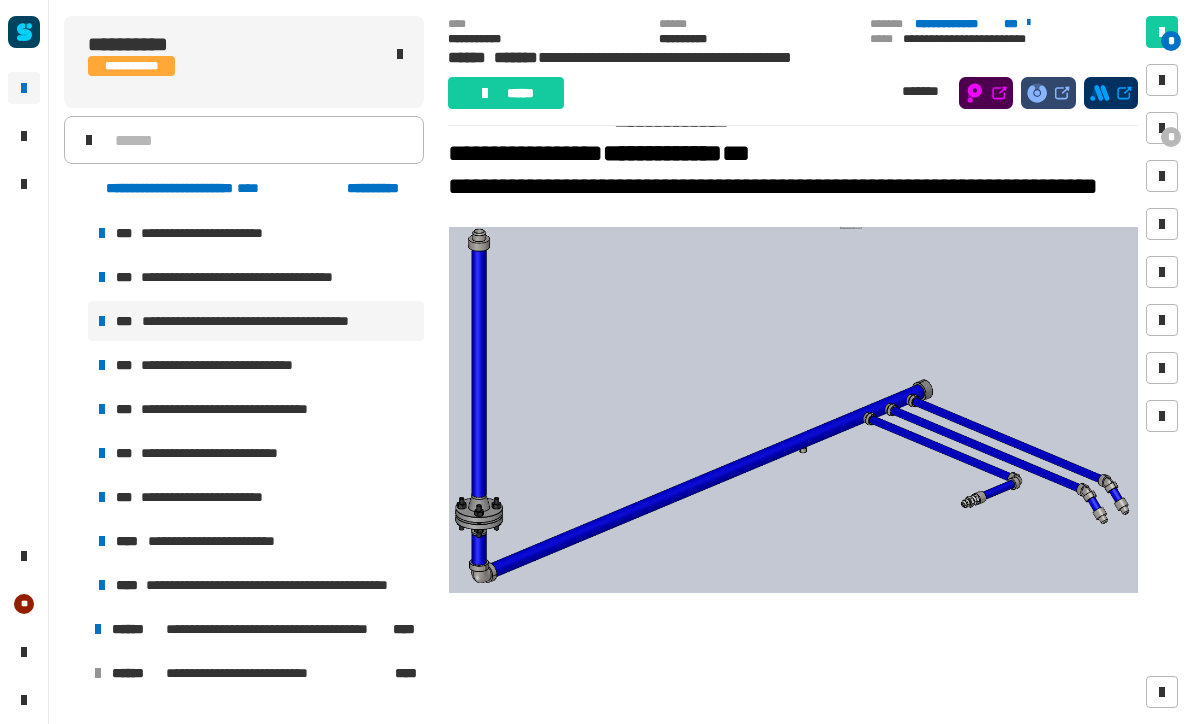 click at bounding box center (794, 409) 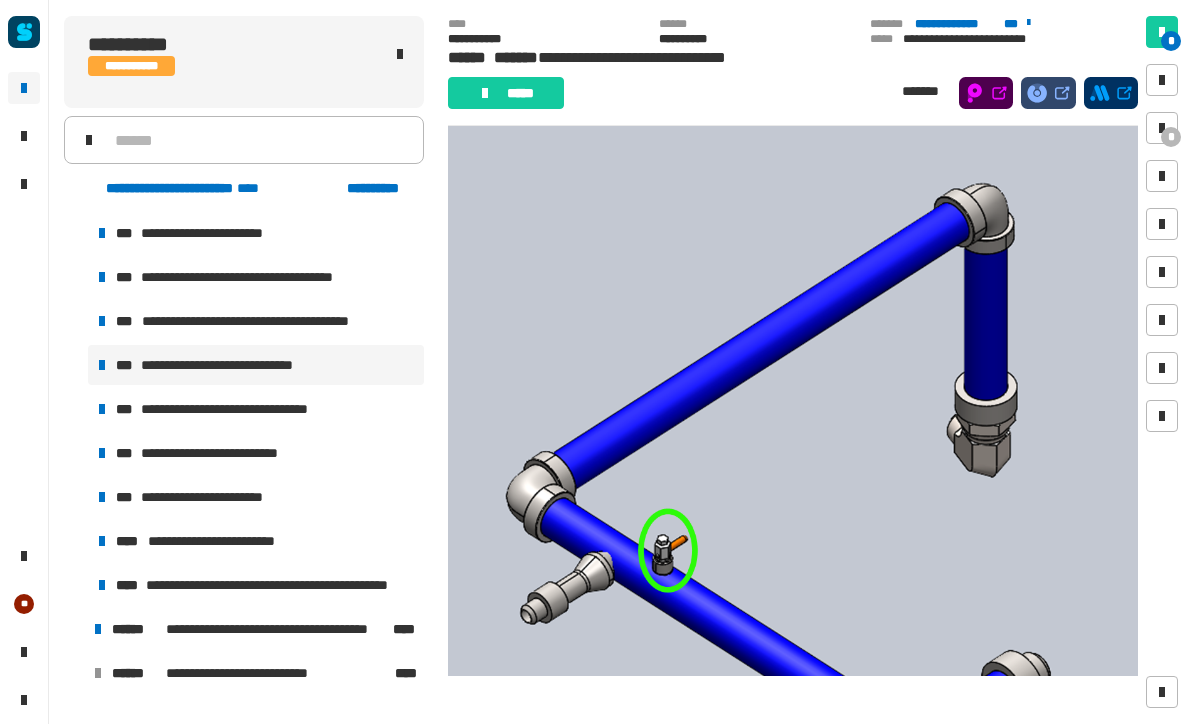 scroll, scrollTop: 1248, scrollLeft: 0, axis: vertical 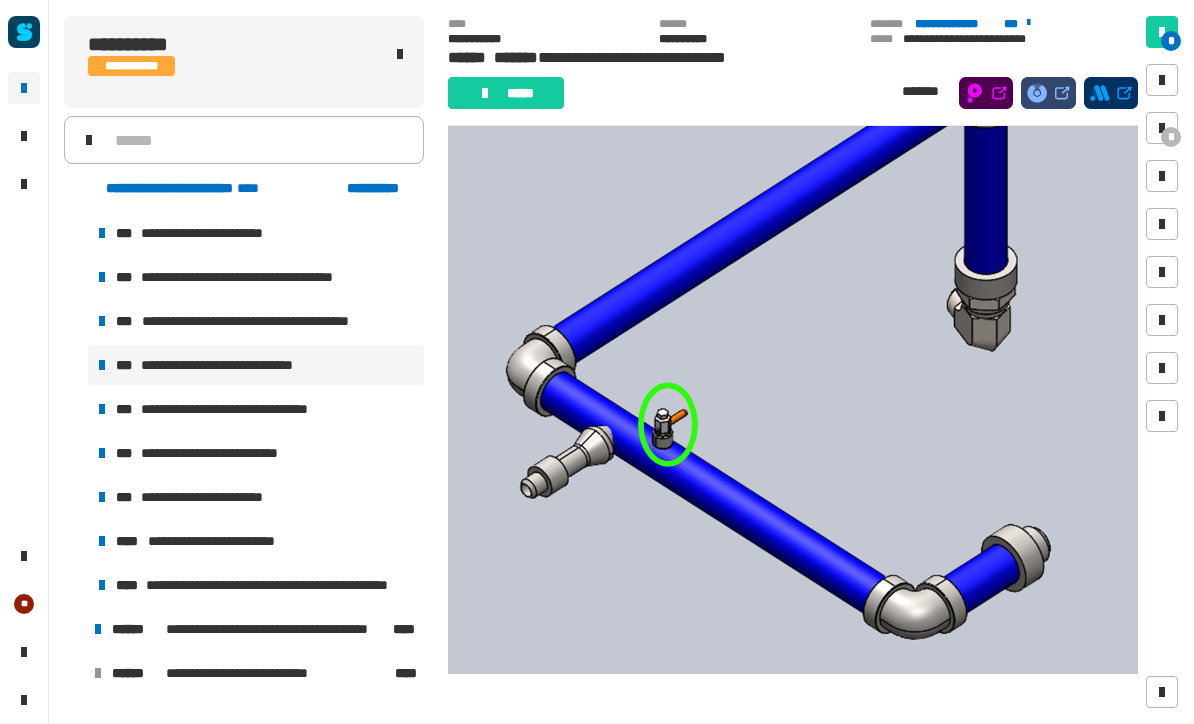 click on "**********" at bounding box center (236, 409) 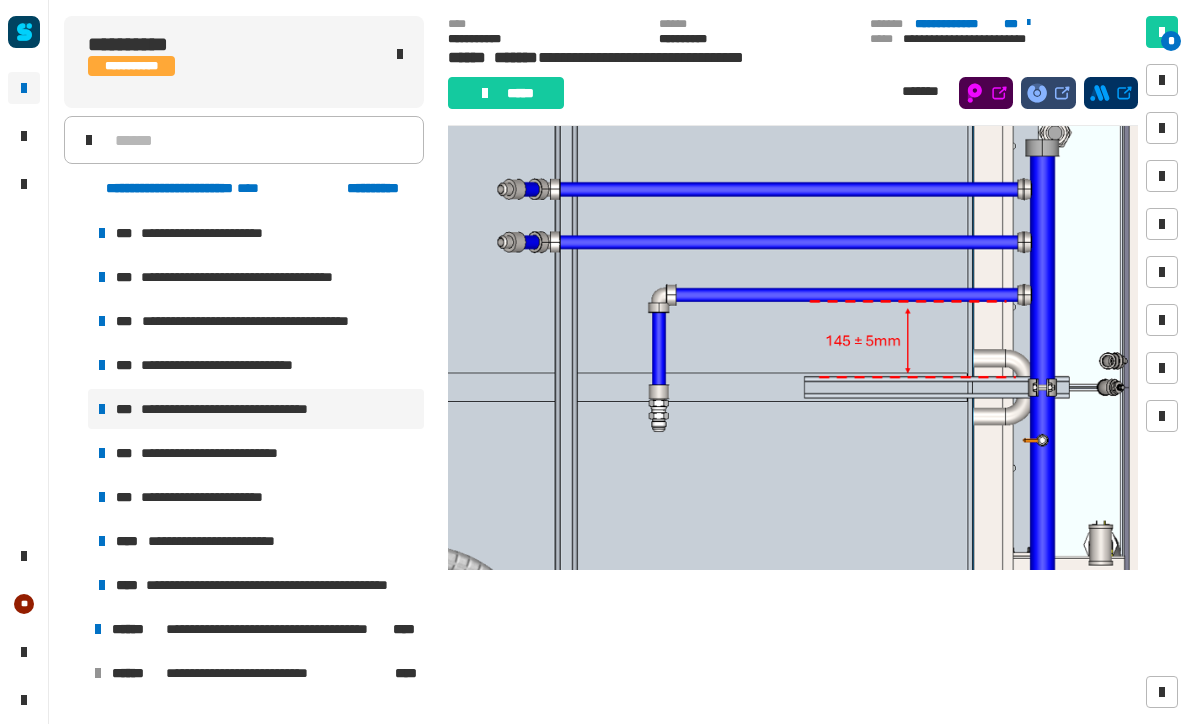 scroll, scrollTop: 1641, scrollLeft: 0, axis: vertical 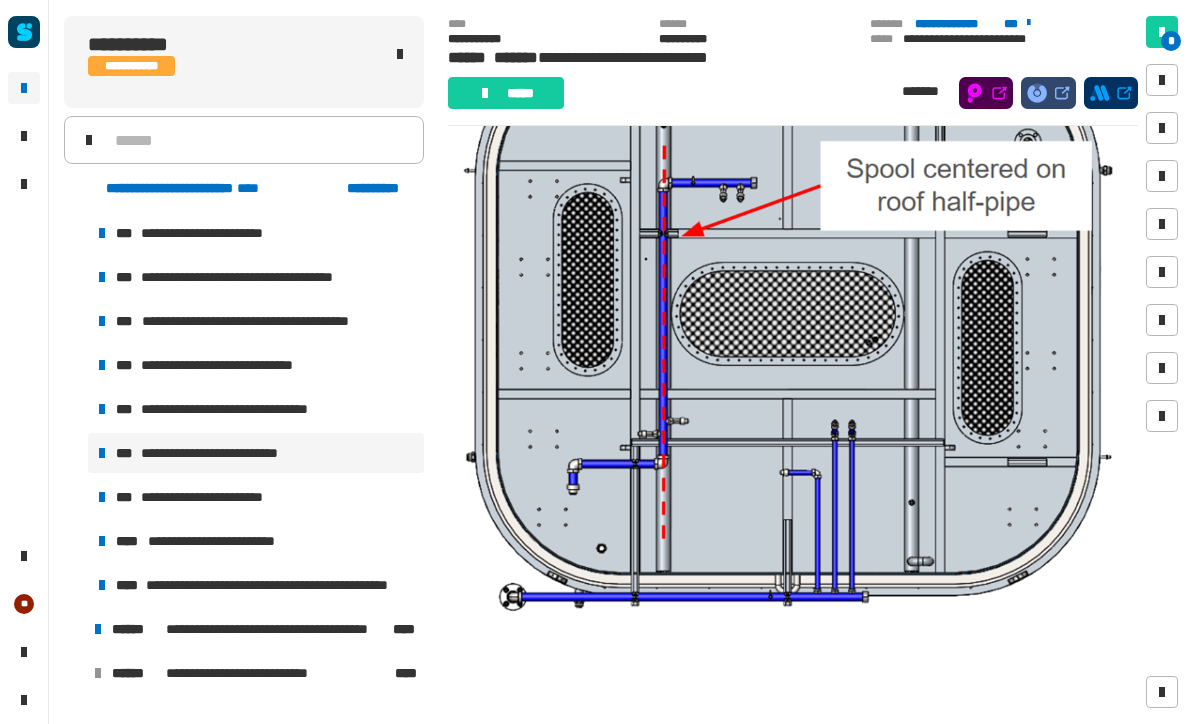 click on "**********" at bounding box center (206, 497) 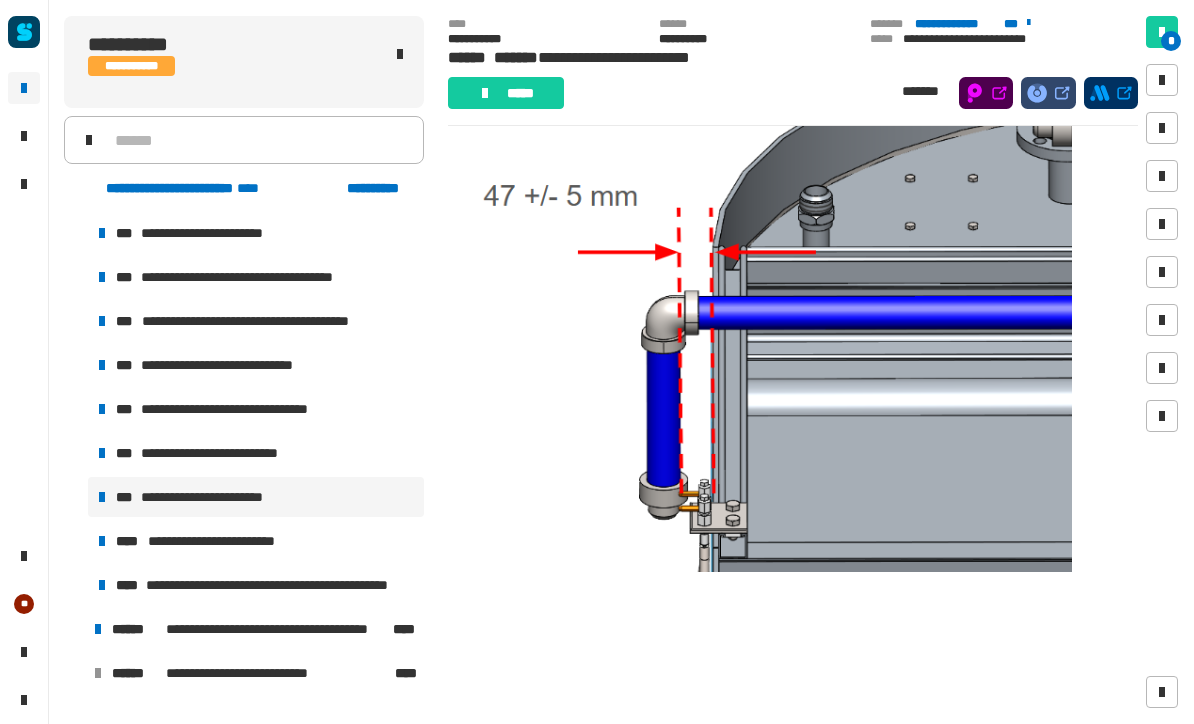 scroll, scrollTop: 1527, scrollLeft: 0, axis: vertical 